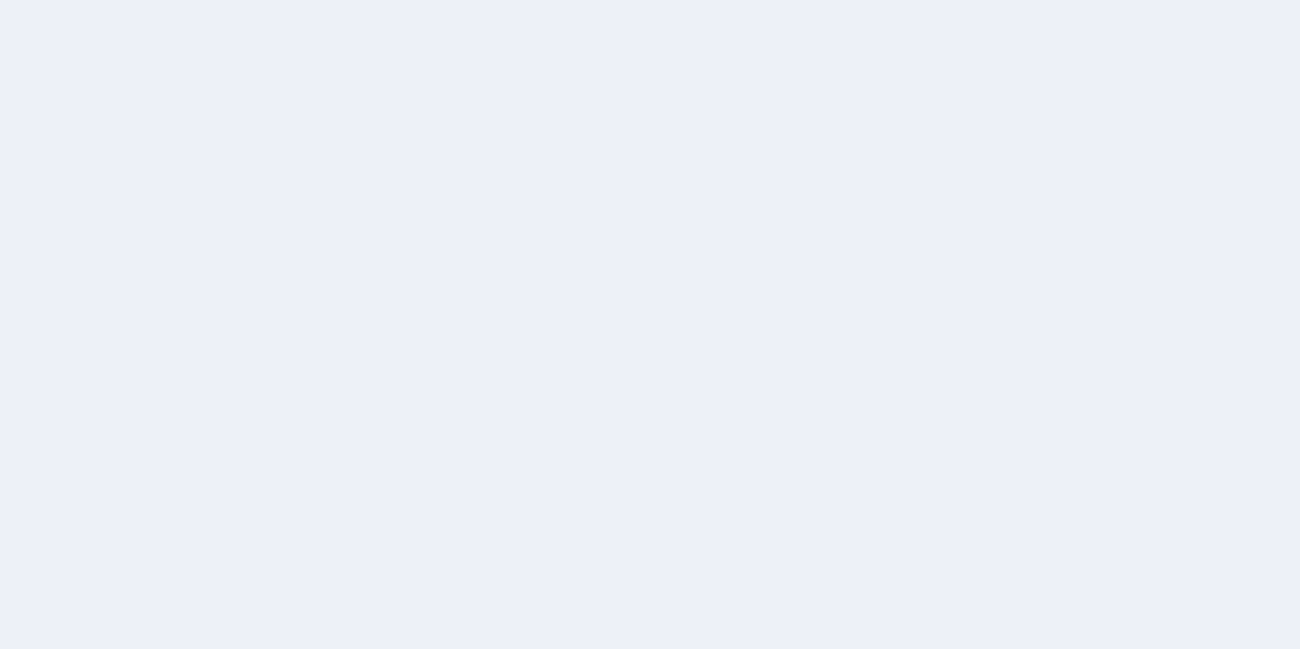 scroll, scrollTop: 0, scrollLeft: 0, axis: both 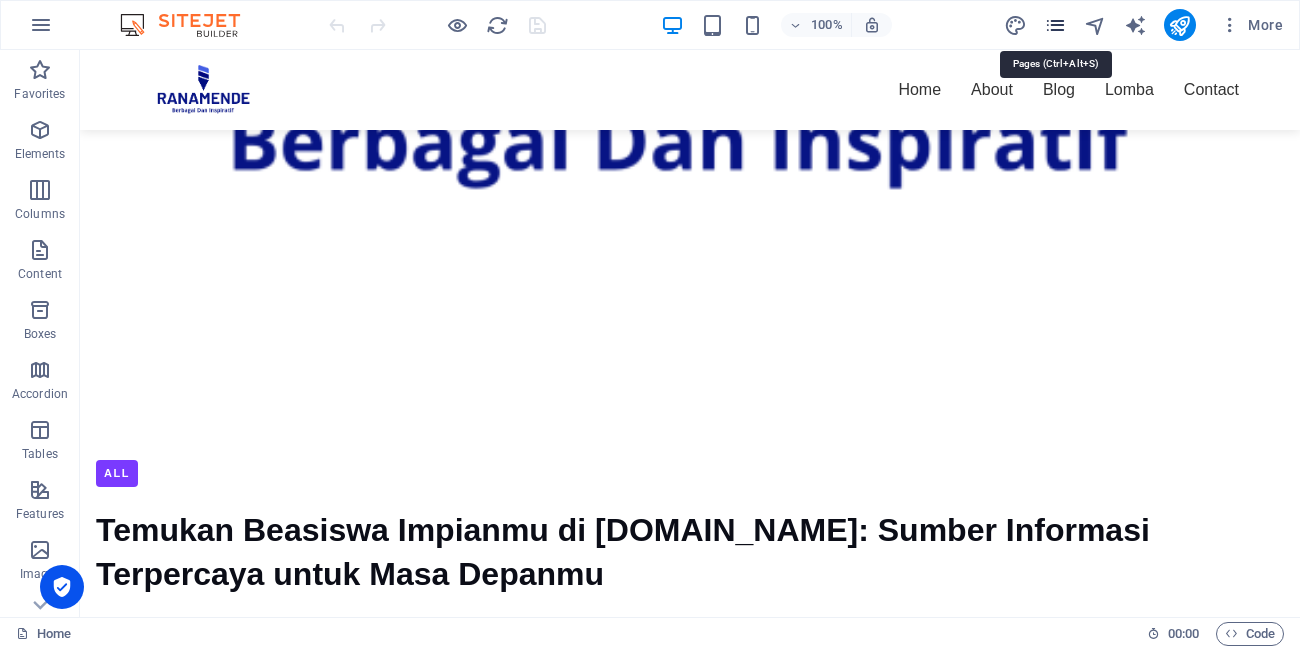 click at bounding box center (1055, 25) 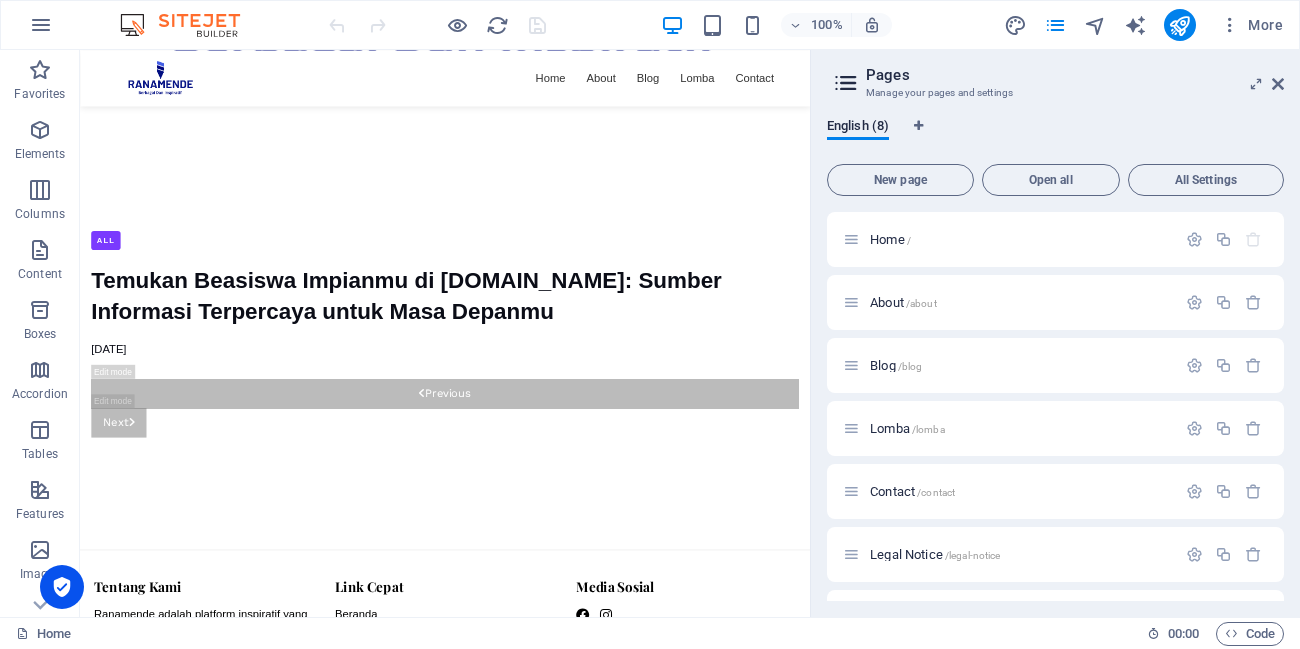 scroll, scrollTop: 2609, scrollLeft: 0, axis: vertical 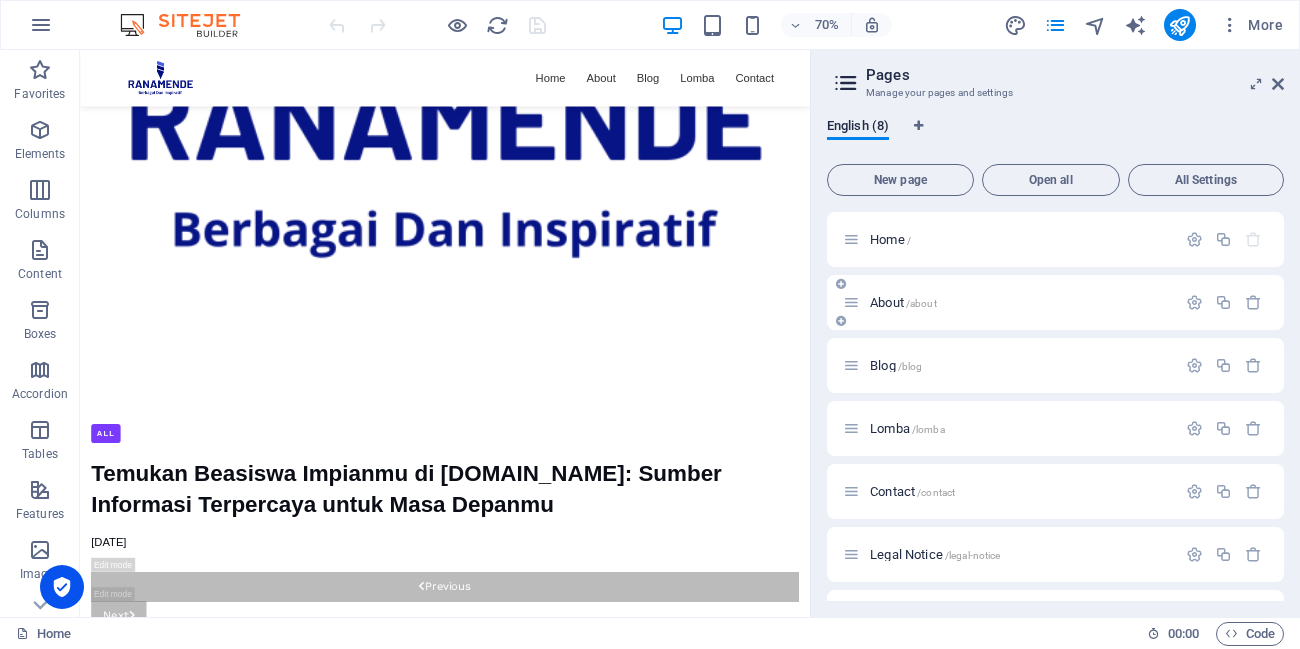 click on "About /about" at bounding box center [903, 302] 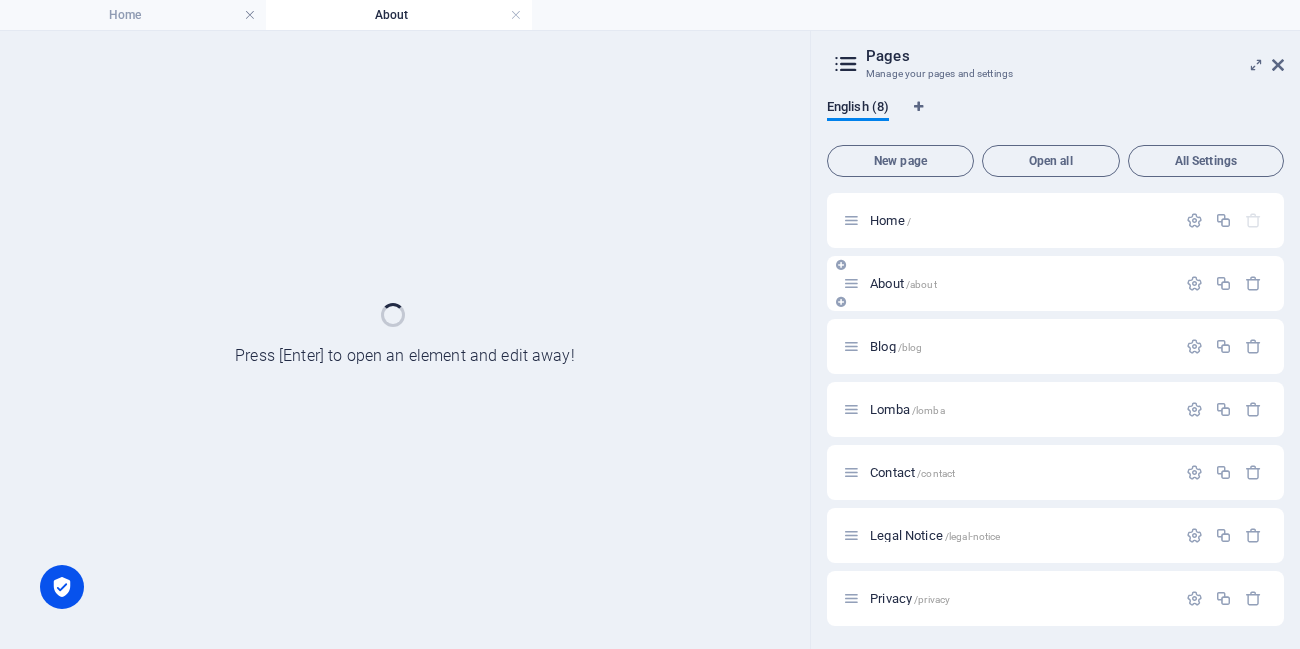 scroll, scrollTop: 0, scrollLeft: 0, axis: both 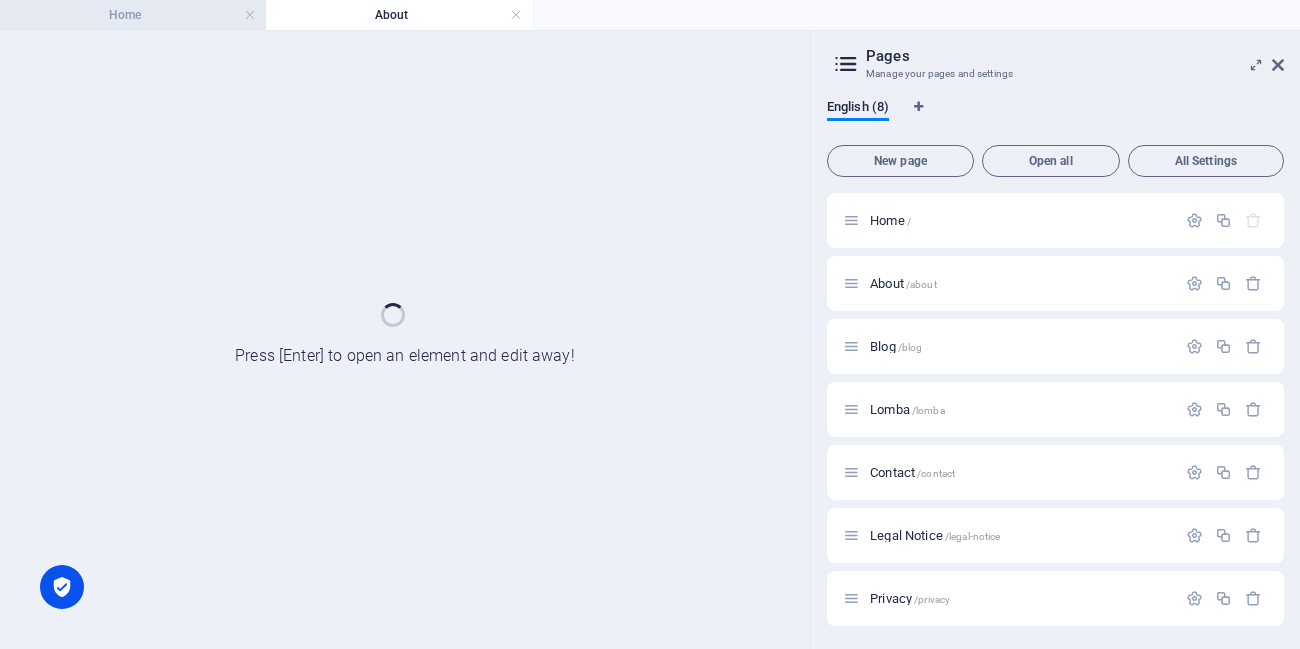 click on "Home" at bounding box center [133, 15] 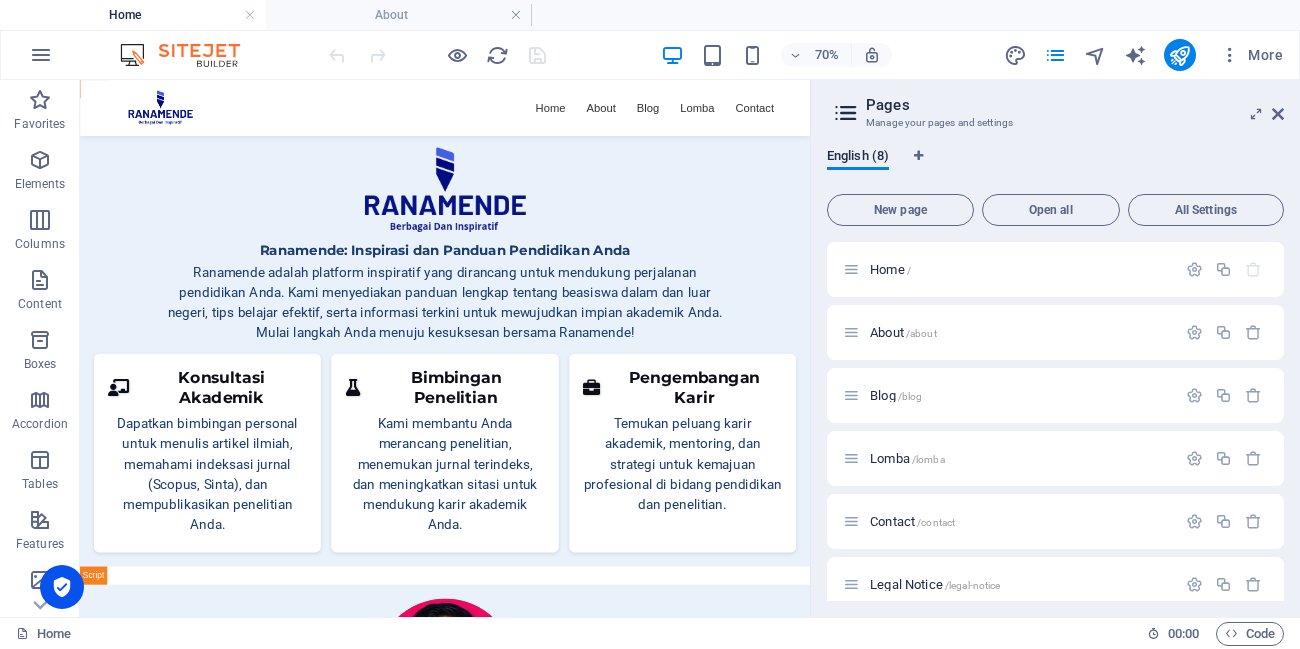 scroll, scrollTop: 2536, scrollLeft: 0, axis: vertical 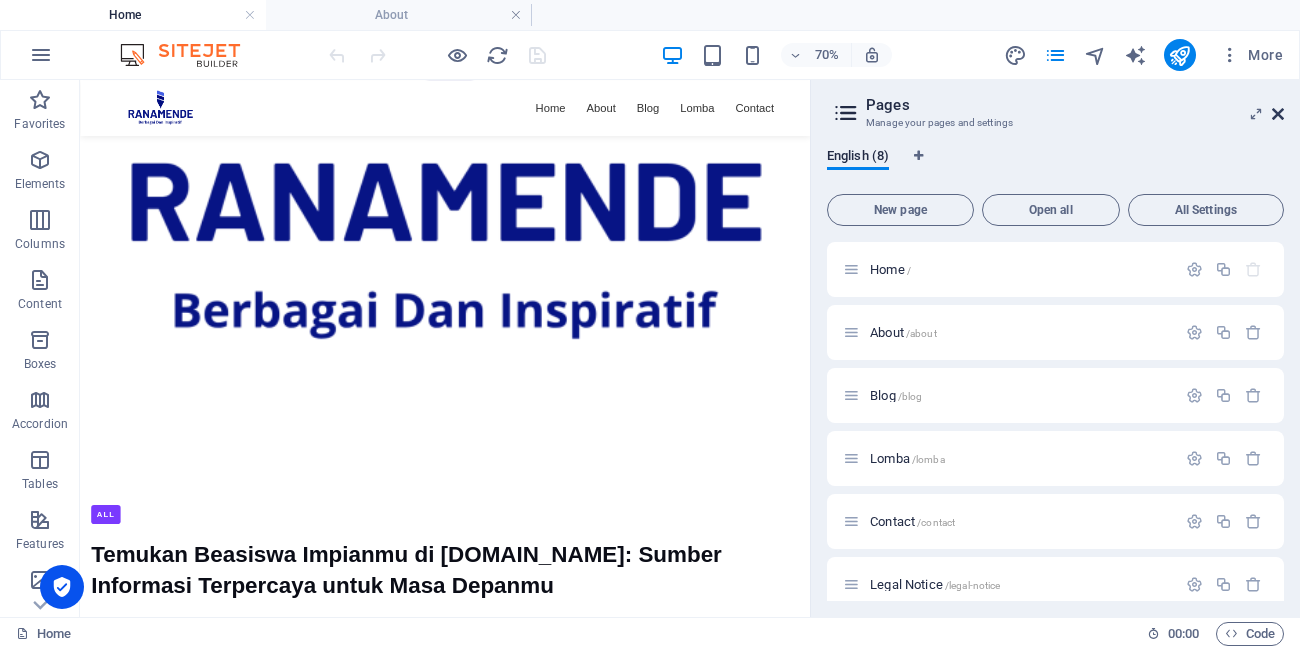click at bounding box center (1278, 114) 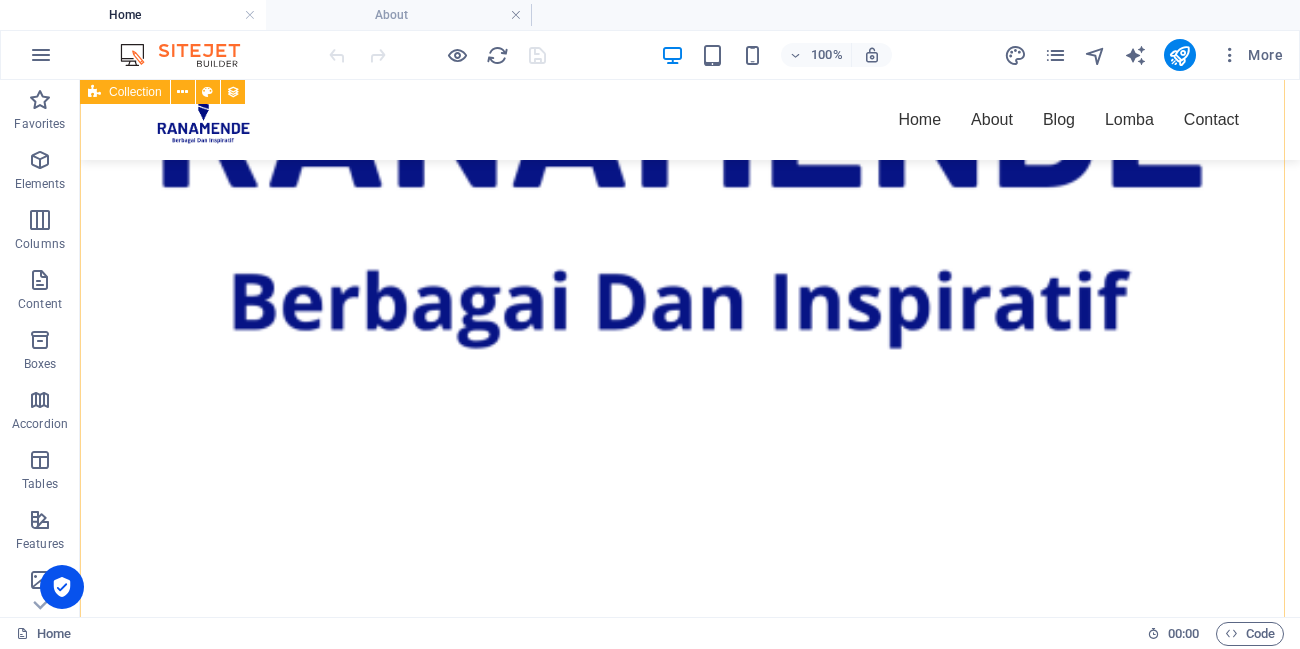 scroll, scrollTop: 2915, scrollLeft: 0, axis: vertical 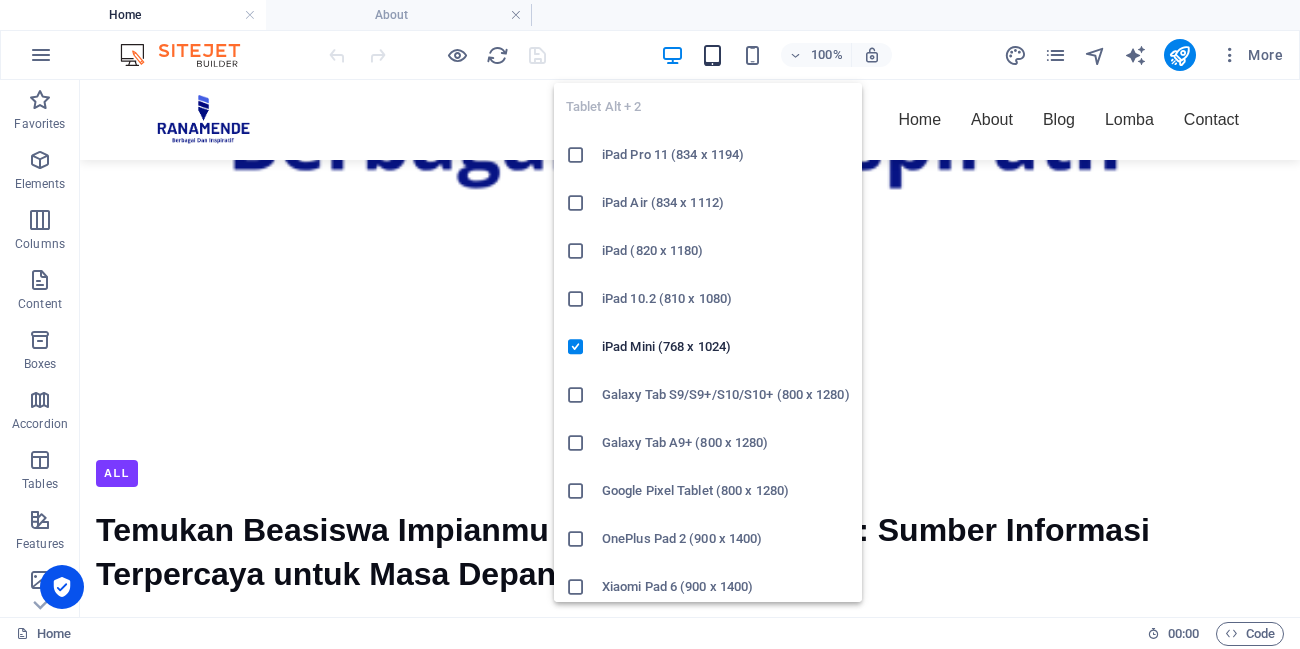 click at bounding box center [712, 55] 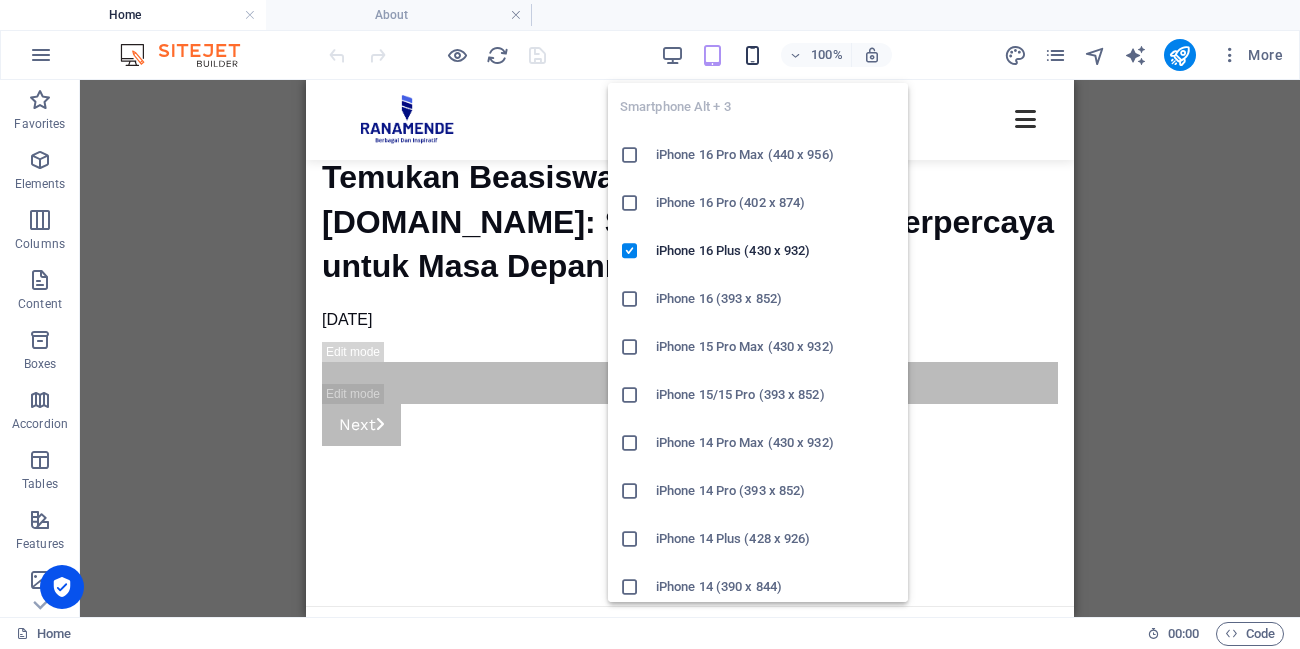 click at bounding box center [752, 55] 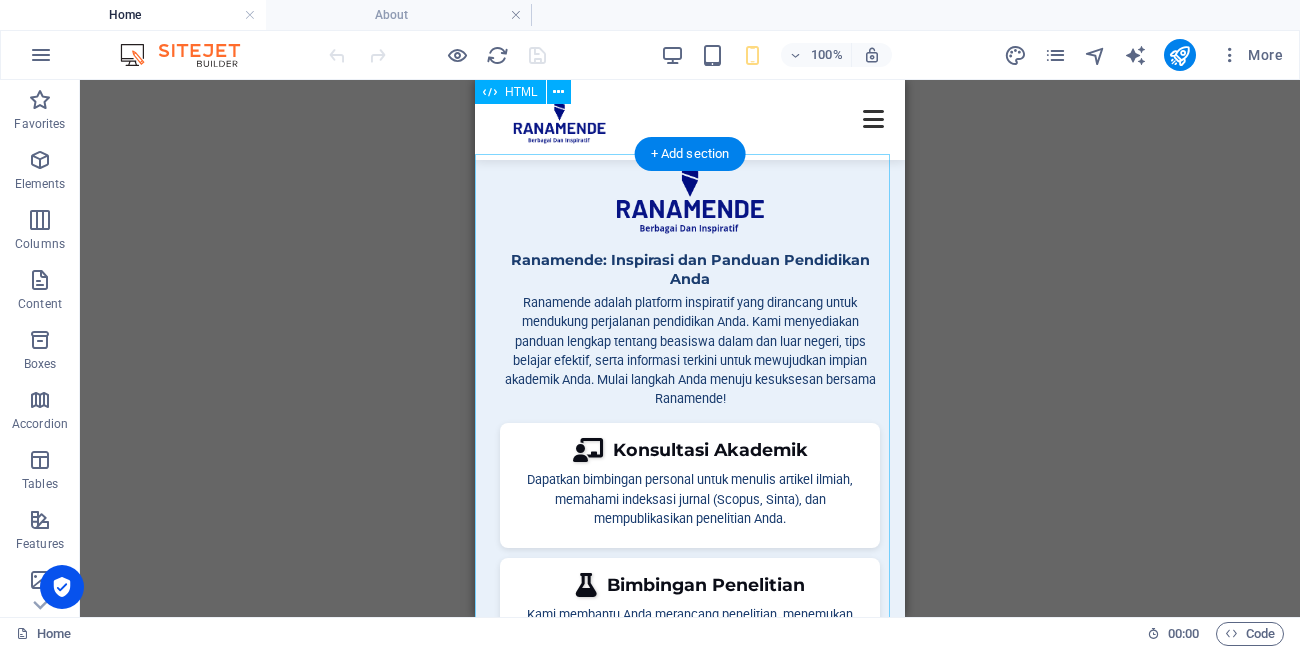 scroll, scrollTop: 0, scrollLeft: 0, axis: both 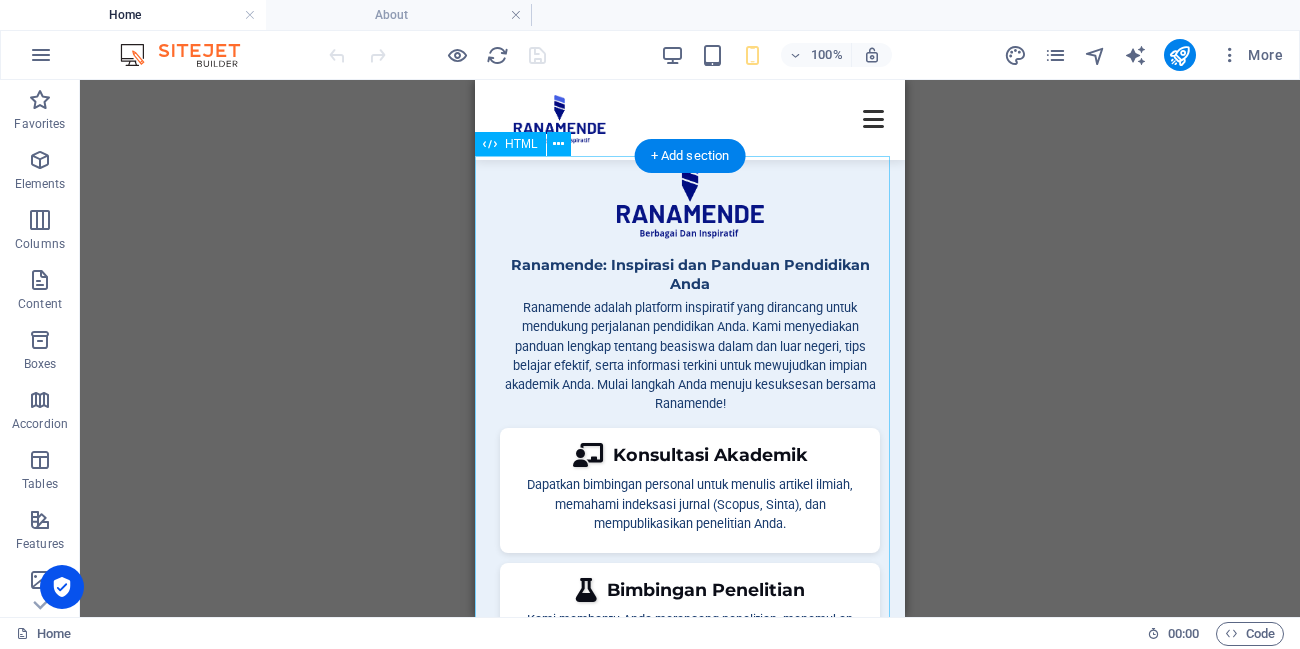 click on "Ranamende: Inspirasi dan Panduan Pendidikan Anda
Ranamende: Inspirasi dan Panduan Pendidikan Anda
Ranamende adalah platform inspiratif yang dirancang untuk mendukung perjalanan pendidikan Anda. Kami menyediakan panduan lengkap tentang beasiswa dalam dan luar negeri, tips belajar efektif, serta informasi terkini untuk mewujudkan impian akademik Anda. Mulai langkah Anda menuju kesuksesan bersama Ranamende!
Konsultasi Akademik
Dapatkan bimbingan personal untuk menulis artikel ilmiah, memahami indeksasi jurnal (Scopus, Sinta), dan mempublikasikan penelitian Anda.
Bimbingan Penelitian" at bounding box center (690, 504) 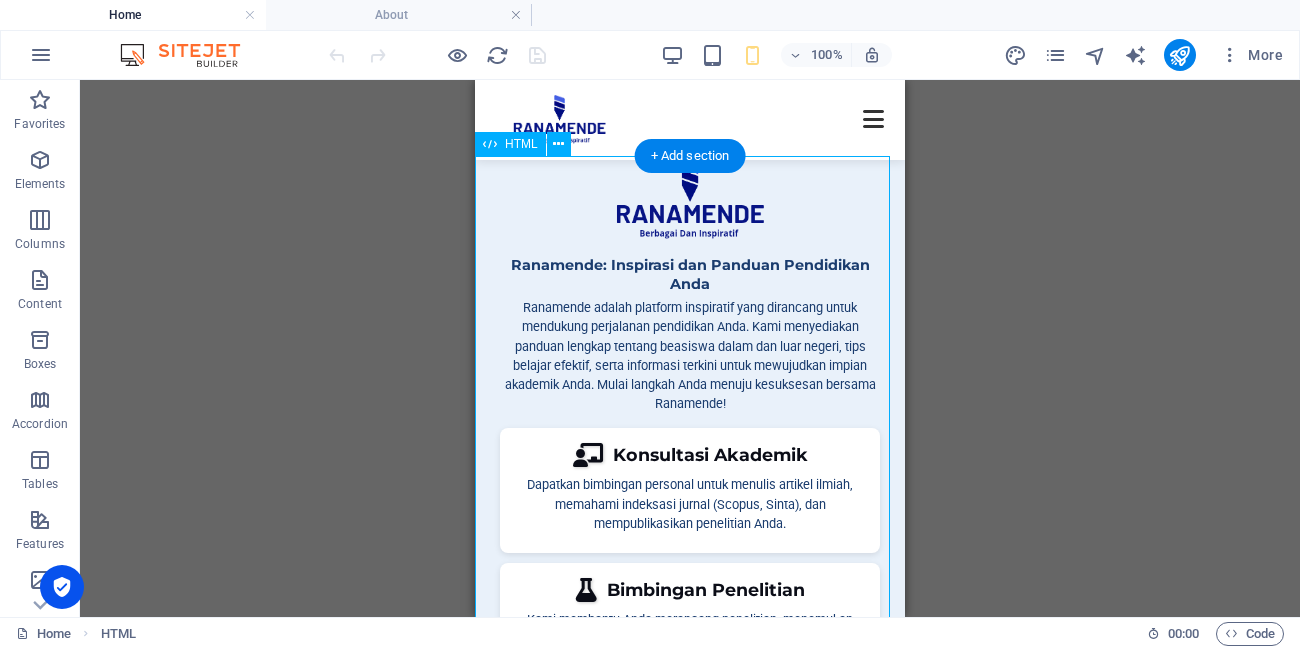 click on "Ranamende: Inspirasi dan Panduan Pendidikan Anda
Ranamende: Inspirasi dan Panduan Pendidikan Anda
Ranamende adalah platform inspiratif yang dirancang untuk mendukung perjalanan pendidikan Anda. Kami menyediakan panduan lengkap tentang beasiswa dalam dan luar negeri, tips belajar efektif, serta informasi terkini untuk mewujudkan impian akademik Anda. Mulai langkah Anda menuju kesuksesan bersama Ranamende!
Konsultasi Akademik
Dapatkan bimbingan personal untuk menulis artikel ilmiah, memahami indeksasi jurnal (Scopus, Sinta), dan mempublikasikan penelitian Anda.
Bimbingan Penelitian" at bounding box center (690, 504) 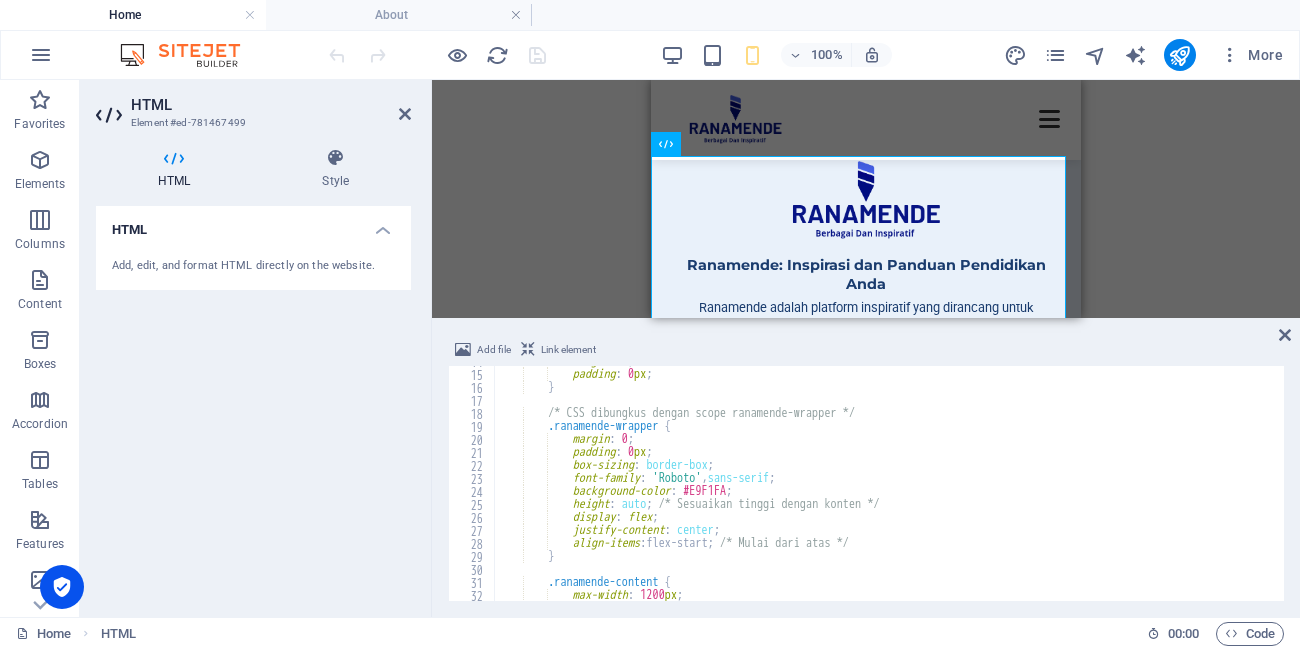 scroll, scrollTop: 300, scrollLeft: 0, axis: vertical 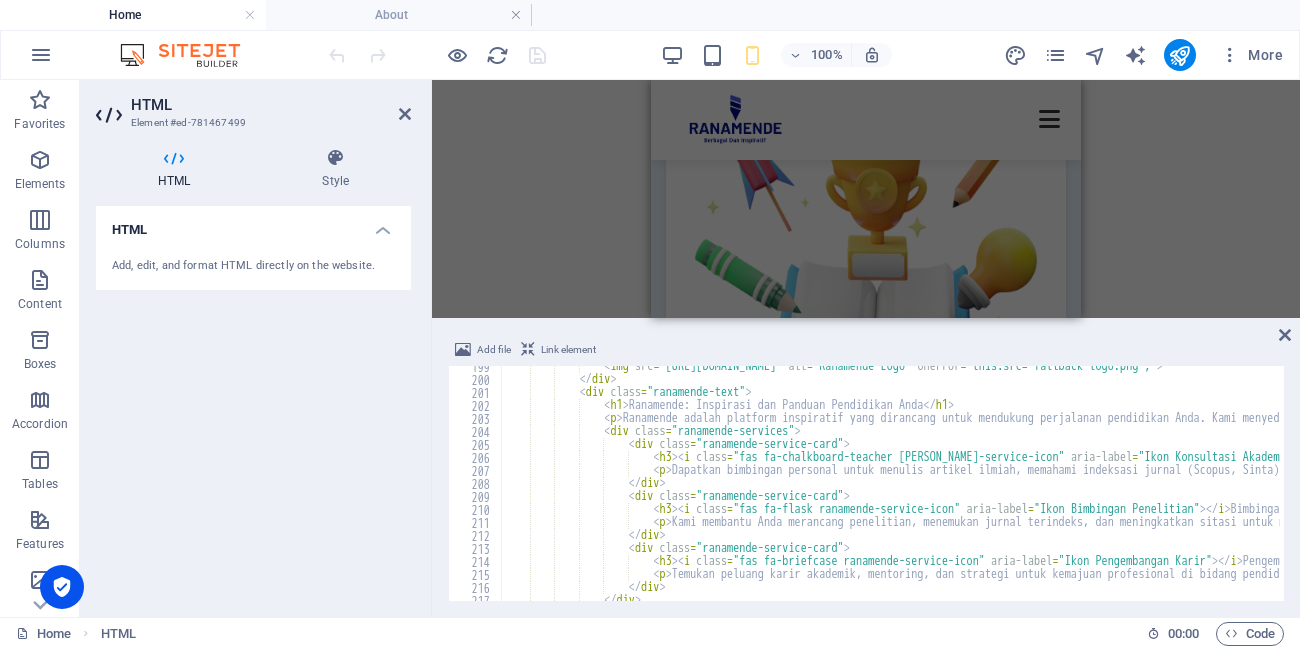 click on "Add file Link element 199 200 201 202 203 204 205 206 207 208 209 210 211 212 213 214 215 216 217 218                     < img   src = "[URL][DOMAIN_NAME]"   alt = "Ranamende Logo"   onerror = "this.src='fallback-logo.png';" >                </ div >                < div   class = "ranamende-text" >                     < h1 > Ranamende: Inspirasi dan Panduan Pendidikan Anda </ h1 >                     < p > Ranamende adalah platform inspiratif yang dirancang untuk mendukung perjalanan pendidikan Anda. Kami menyediakan panduan lengkap tentang beasiswa dalam dan luar negeri, tips belajar efektif, serta informasi terkini untuk mewujudkan impian akademik Anda. Mulai langkah Anda menuju kesuksesan bersama Ranamende! </ p >                     < div   class = "ranamende-services" >                          < div   class = "ranamende-service-card" >                               < h3 > < i   class = "fas fa-chalkboard-teacher ranamende-service-icon"   aria-label = "Ikon Konsultasi Akademik" > </" at bounding box center (866, 469) 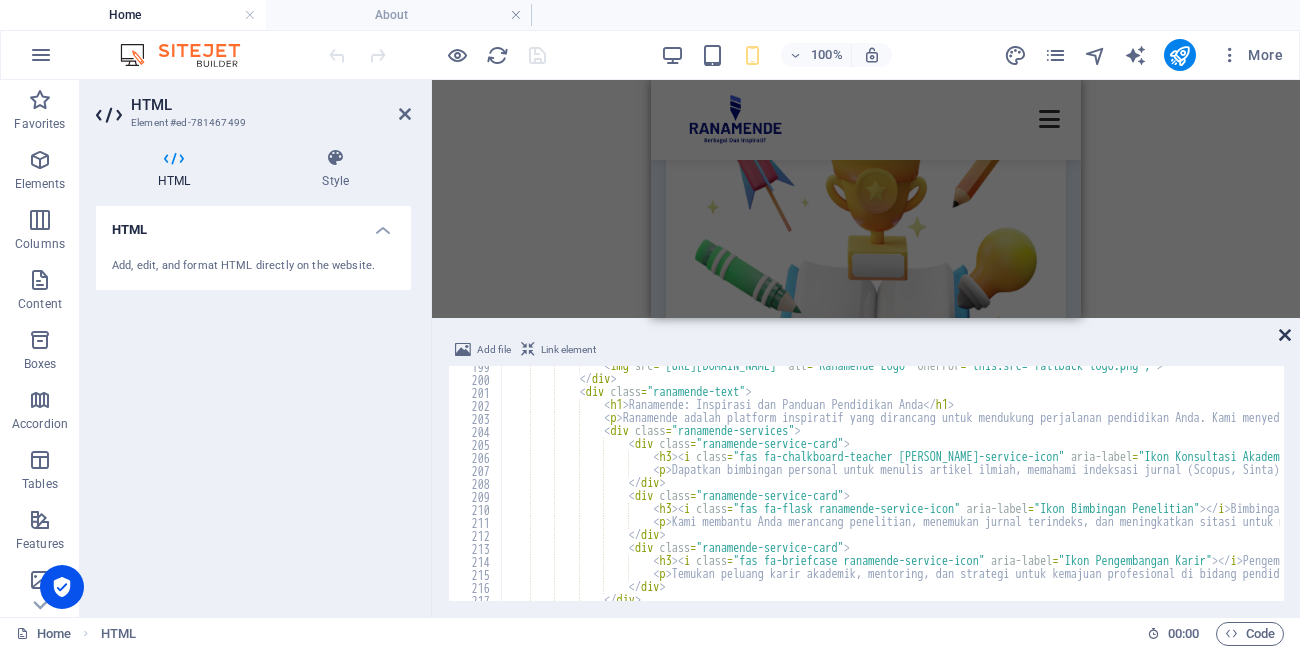 click at bounding box center [1285, 335] 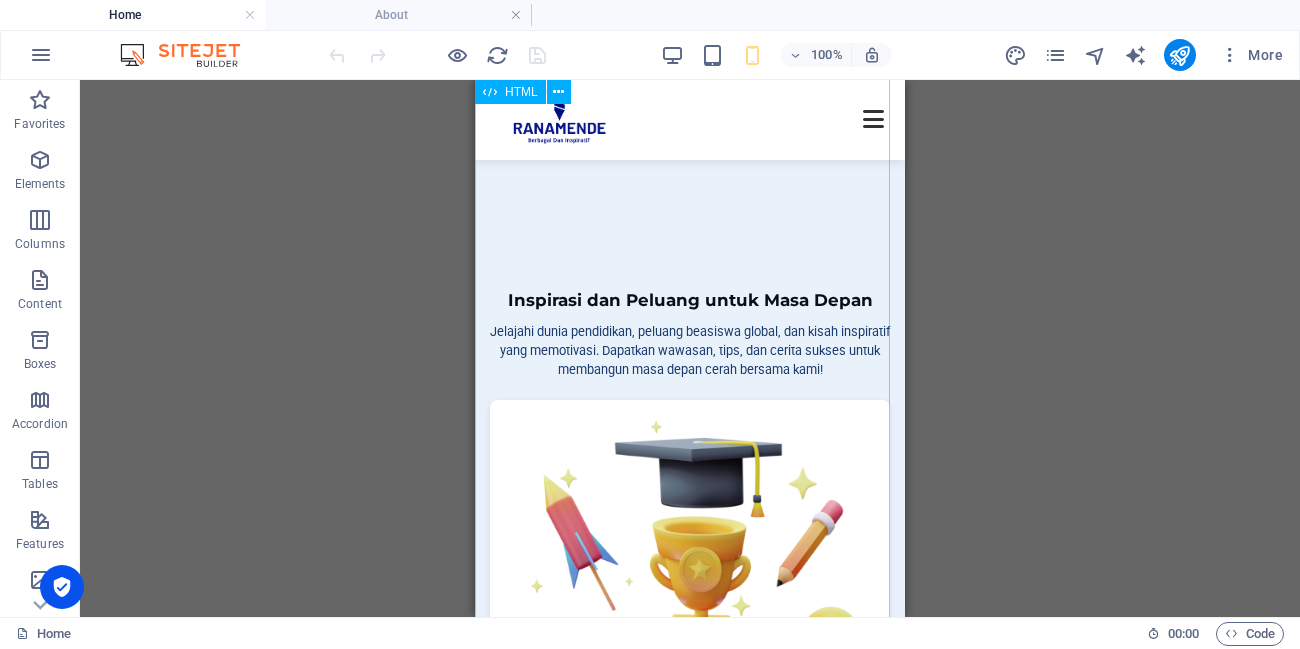 scroll, scrollTop: 1200, scrollLeft: 0, axis: vertical 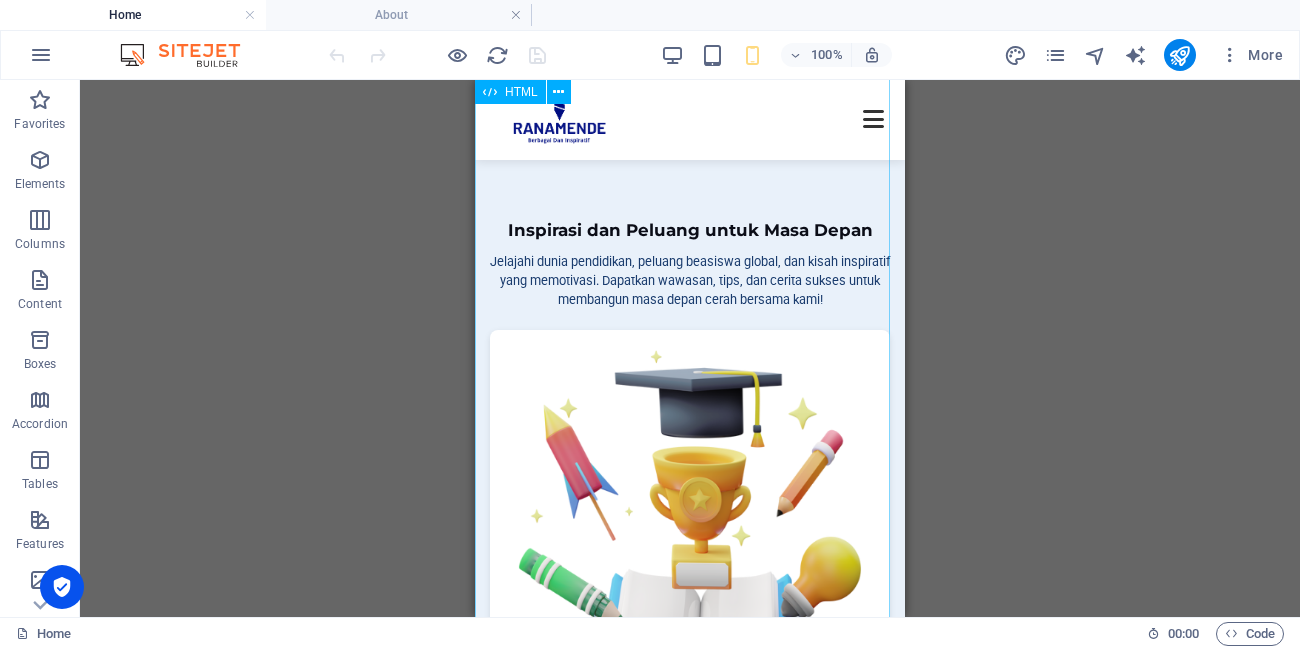 click on "Ranamende: Profil dan Inspirasi
Dosen
Toba Sastra Wan Manik, [PERSON_NAME] berpengalaman dengan latar belakang pendidikan magister dari beasiswa LPDP. Berkomitmen untuk berbagai pengetahuan dan pengalaman melalui platform digital yang berfokus pada pengembangan pendidikan, informasi beasiswa, dan kisah inspiratif untuk memotivasi generasi mendatang.
Inspirasi dan Peluang untuk Masa Depan
Jelajahi dunia pendidikan, peluang beasiswa global, dan kisah inspiratif yang memotivasi. Dapatkan wawasan, tips, dan cerita sukses untuk membangun masa depan cerah bersama kami!
Pendidikan Beasiswa" at bounding box center [690, 770] 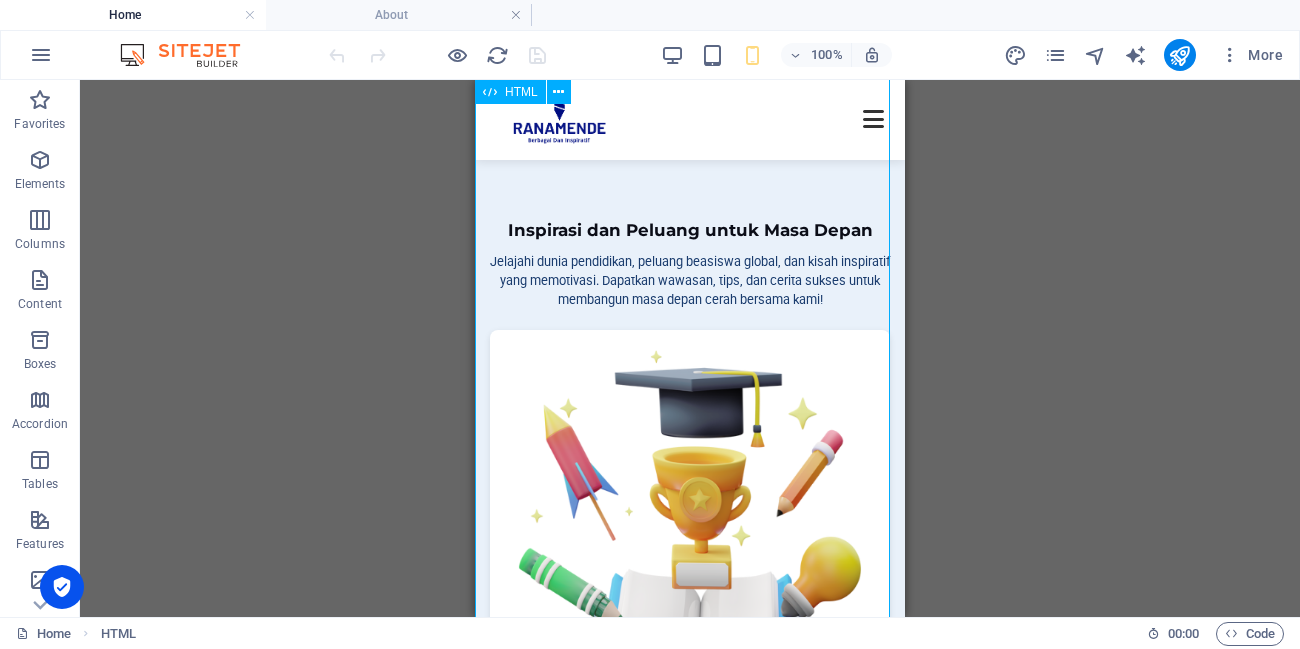 click on "Ranamende: Profil dan Inspirasi
Dosen
Toba Sastra Wan Manik, [PERSON_NAME] berpengalaman dengan latar belakang pendidikan magister dari beasiswa LPDP. Berkomitmen untuk berbagai pengetahuan dan pengalaman melalui platform digital yang berfokus pada pengembangan pendidikan, informasi beasiswa, dan kisah inspiratif untuk memotivasi generasi mendatang.
Inspirasi dan Peluang untuk Masa Depan
Jelajahi dunia pendidikan, peluang beasiswa global, dan kisah inspiratif yang memotivasi. Dapatkan wawasan, tips, dan cerita sukses untuk membangun masa depan cerah bersama kami!
Pendidikan Beasiswa" at bounding box center [690, 770] 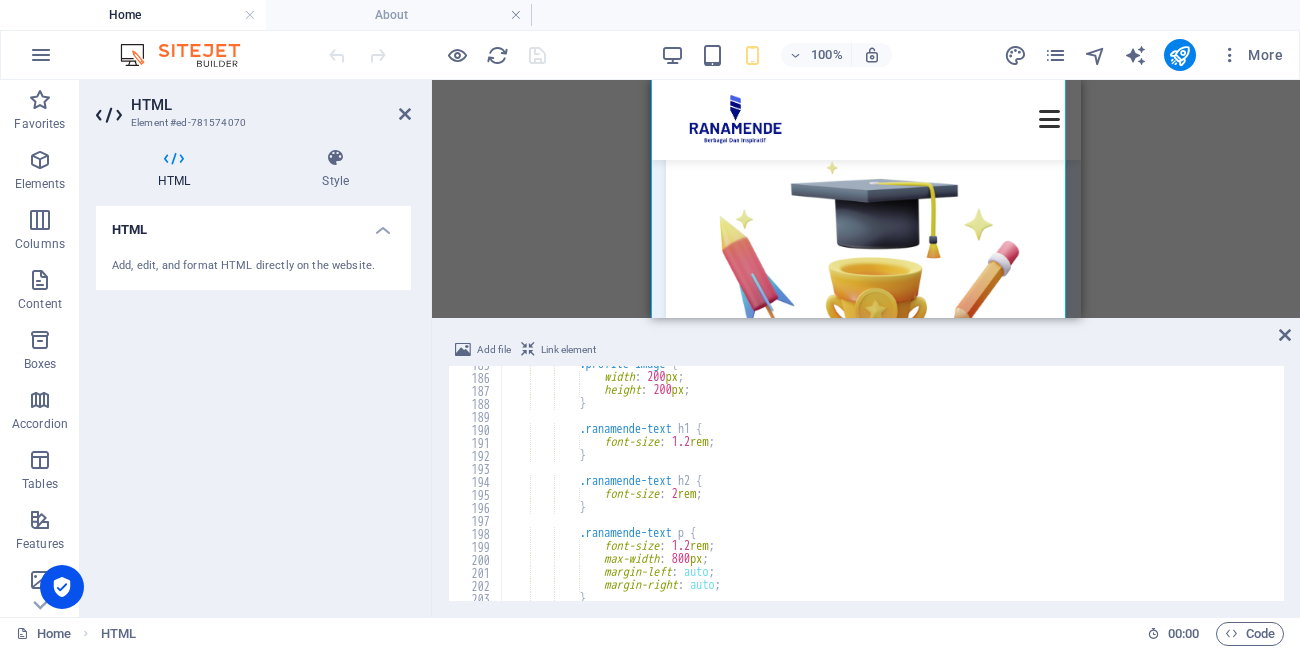 scroll, scrollTop: 2460, scrollLeft: 0, axis: vertical 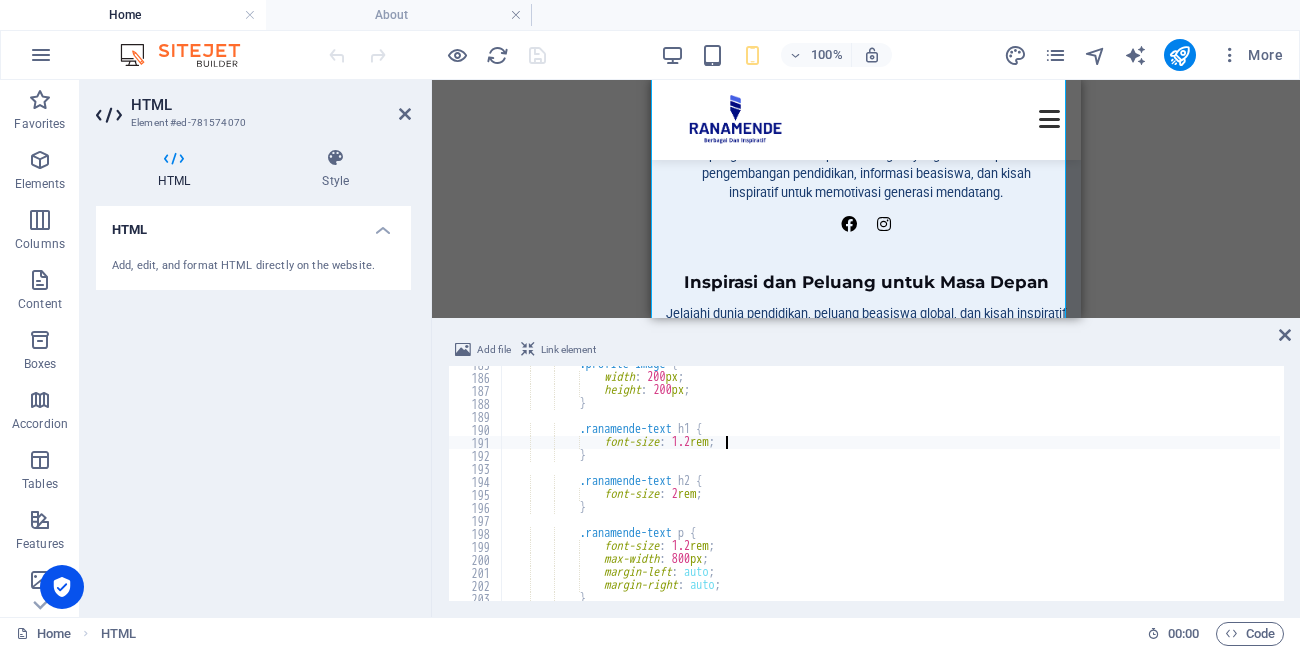 click on ".profile-image   {                     width :   200 px ;                     height :   200 px ;                }                .ranamende-text   h1   {                     font-size :   1.2 rem ;                }                .ranamende-text   h2   {                     font-size :   2 rem ;                }                .ranamende-text   p   {                     font-size :   1.2 rem ;                     max-width :   800 px ;                     margin-left :   auto ;                     margin-right :   auto ;                }" at bounding box center [1552, 486] 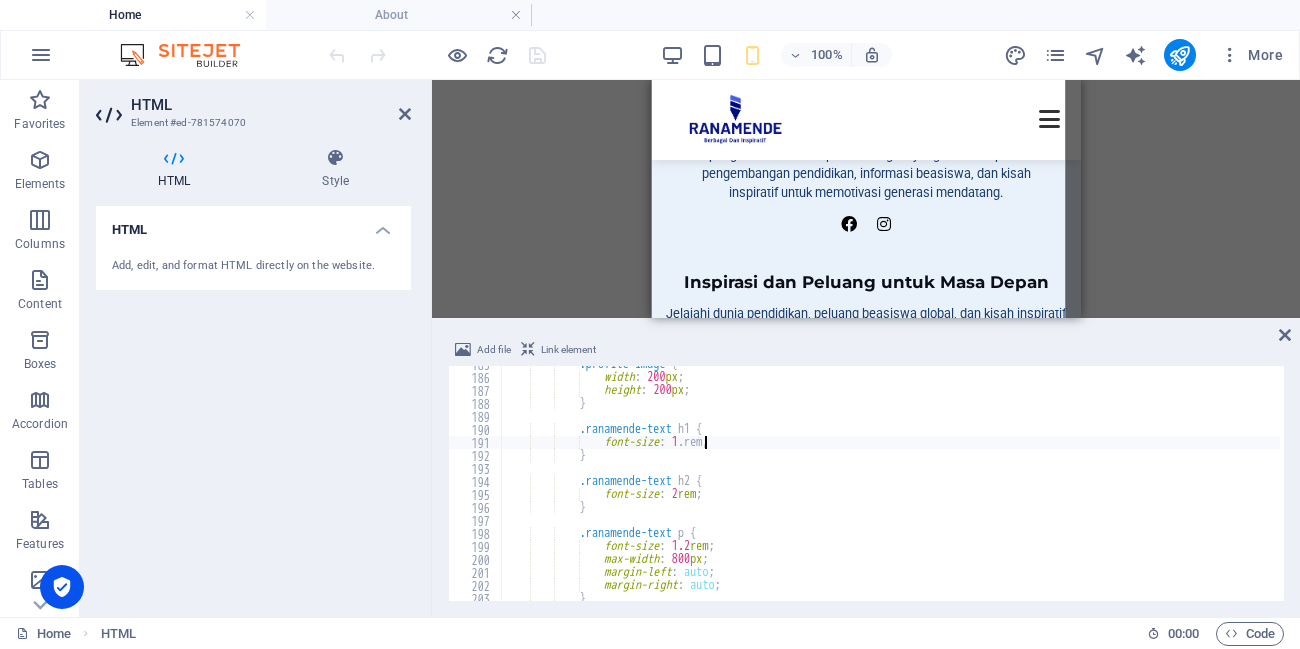 scroll, scrollTop: 0, scrollLeft: 16, axis: horizontal 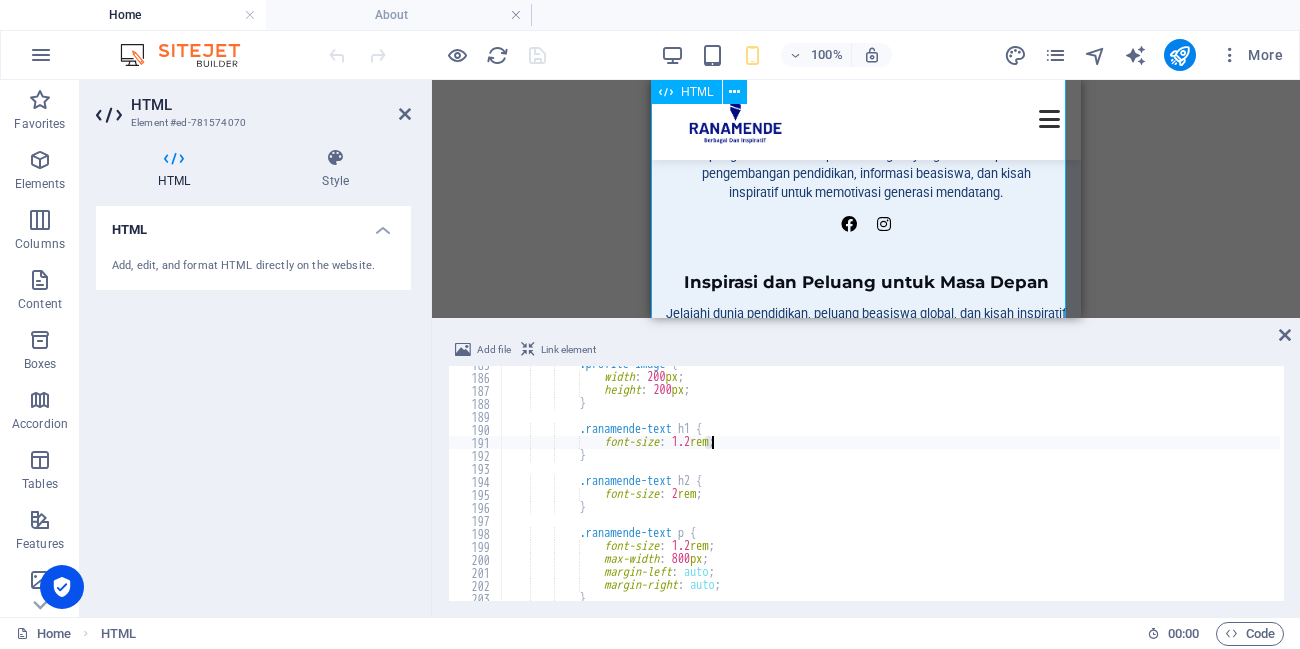 click on "Ranamende: Profil dan Inspirasi
Dosen
Toba Sastra Wan Manik, [PERSON_NAME] berpengalaman dengan latar belakang pendidikan magister dari beasiswa LPDP. Berkomitmen untuk berbagai pengetahuan dan pengalaman melalui platform digital yang berfokus pada pengembangan pendidikan, informasi beasiswa, dan kisah inspiratif untuk memotivasi generasi mendatang.
Inspirasi dan Peluang untuk Masa Depan
Jelajahi dunia pendidikan, peluang beasiswa global, dan kisah inspiratif yang memotivasi. Dapatkan wawasan, tips, dan cerita sukses untuk membangun masa depan cerah bersama kami!
Pendidikan Beasiswa" at bounding box center (866, 915) 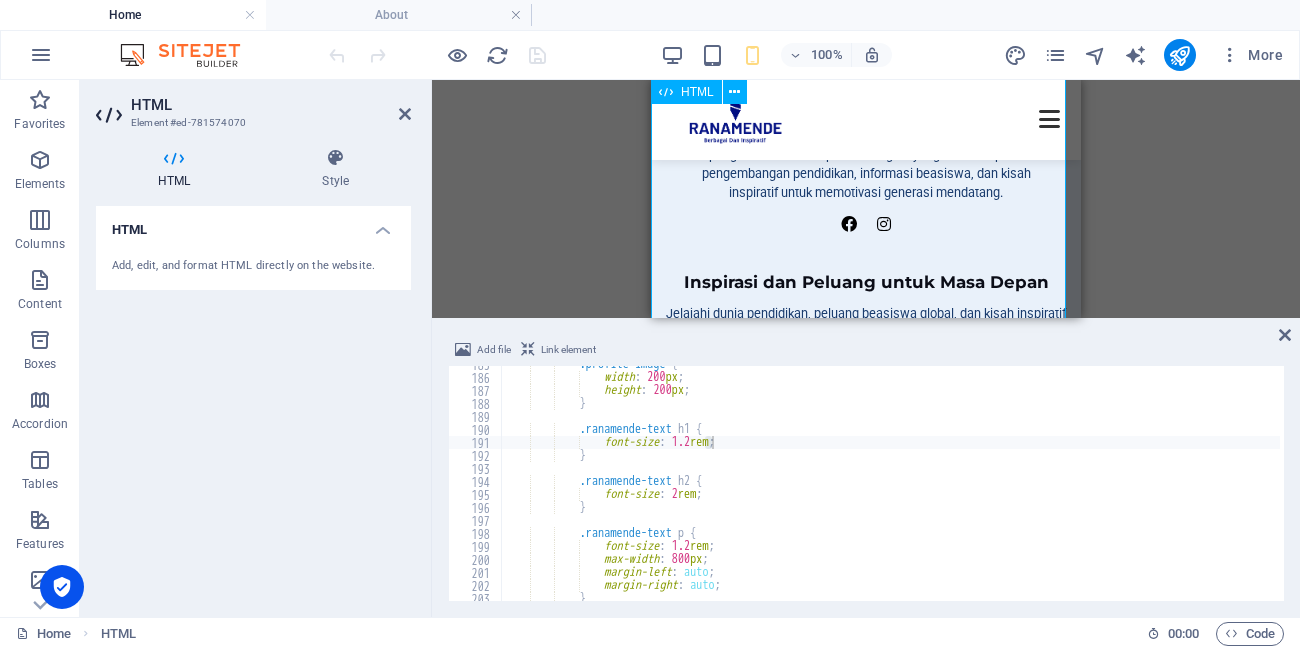 click on "Ranamende: Profil dan Inspirasi
Dosen
Toba Sastra Wan Manik, [PERSON_NAME] berpengalaman dengan latar belakang pendidikan magister dari beasiswa LPDP. Berkomitmen untuk berbagai pengetahuan dan pengalaman melalui platform digital yang berfokus pada pengembangan pendidikan, informasi beasiswa, dan kisah inspiratif untuk memotivasi generasi mendatang.
Inspirasi dan Peluang untuk Masa Depan
Jelajahi dunia pendidikan, peluang beasiswa global, dan kisah inspiratif yang memotivasi. Dapatkan wawasan, tips, dan cerita sukses untuk membangun masa depan cerah bersama kami!
Pendidikan Beasiswa" at bounding box center (866, 915) 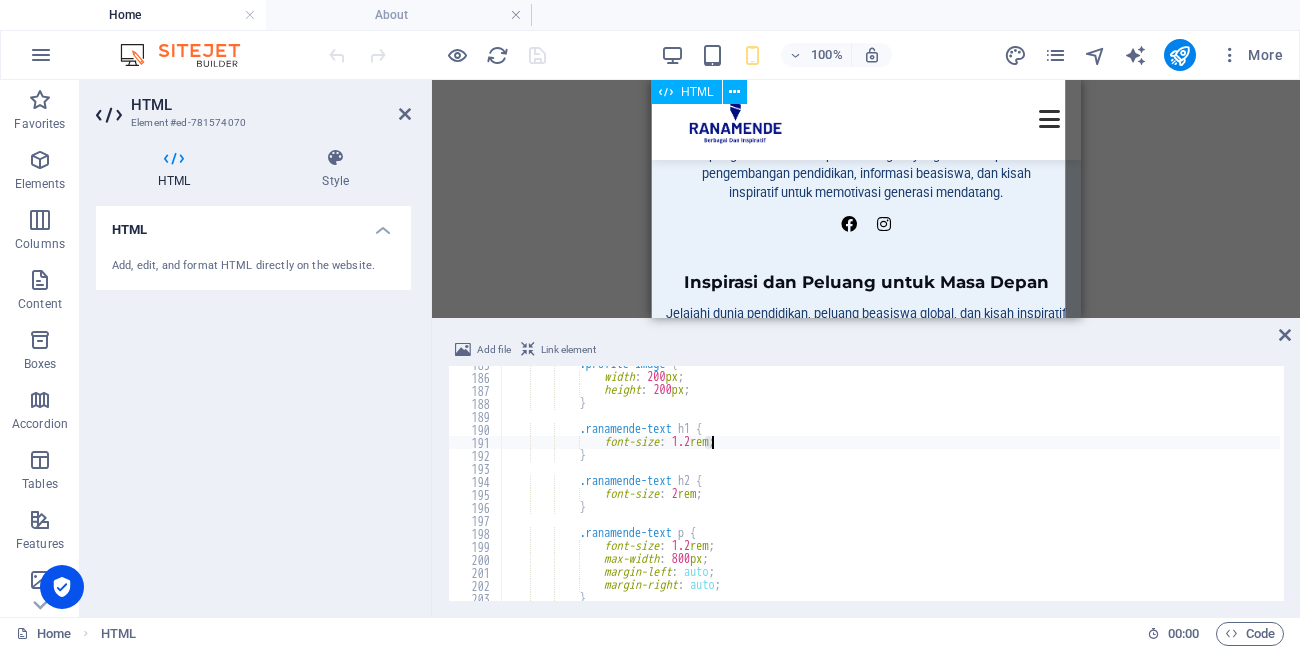 click on "Ranamende: Profil dan Inspirasi
Dosen
Toba Sastra Wan Manik, [PERSON_NAME] berpengalaman dengan latar belakang pendidikan magister dari beasiswa LPDP. Berkomitmen untuk berbagai pengetahuan dan pengalaman melalui platform digital yang berfokus pada pengembangan pendidikan, informasi beasiswa, dan kisah inspiratif untuk memotivasi generasi mendatang.
Inspirasi dan Peluang untuk Masa Depan
Jelajahi dunia pendidikan, peluang beasiswa global, dan kisah inspiratif yang memotivasi. Dapatkan wawasan, tips, dan cerita sukses untuk membangun masa depan cerah bersama kami!
Pendidikan Beasiswa" at bounding box center [866, 915] 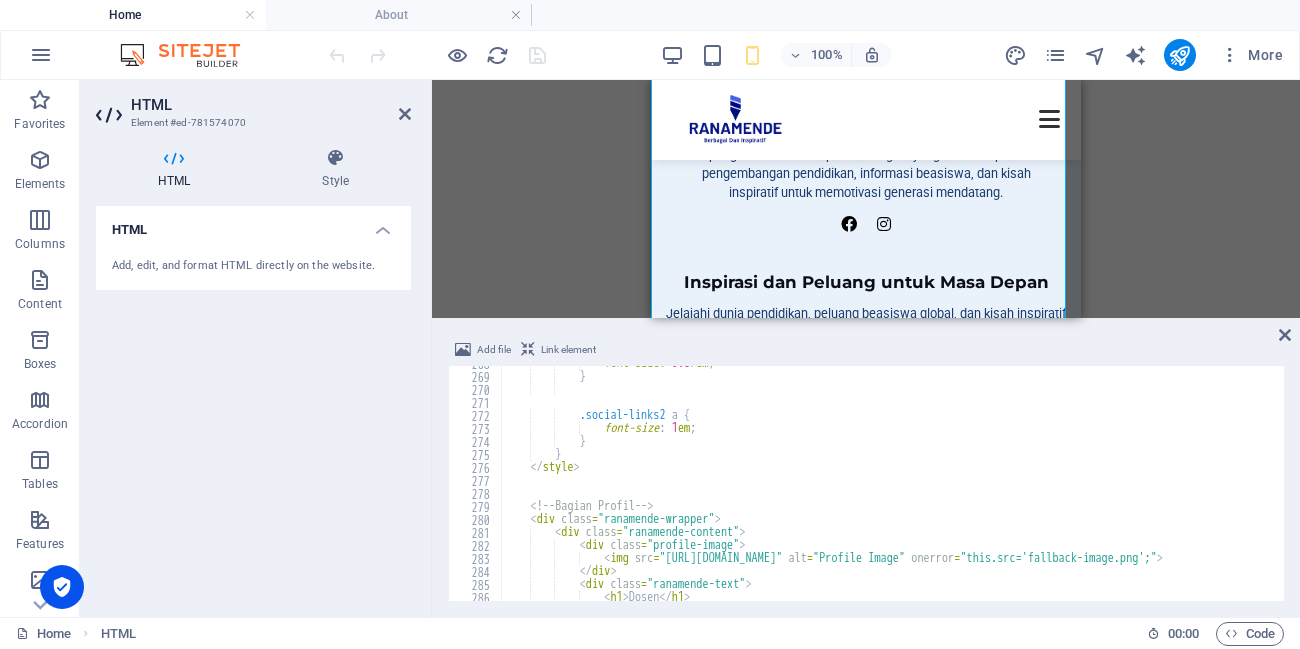scroll, scrollTop: 3360, scrollLeft: 0, axis: vertical 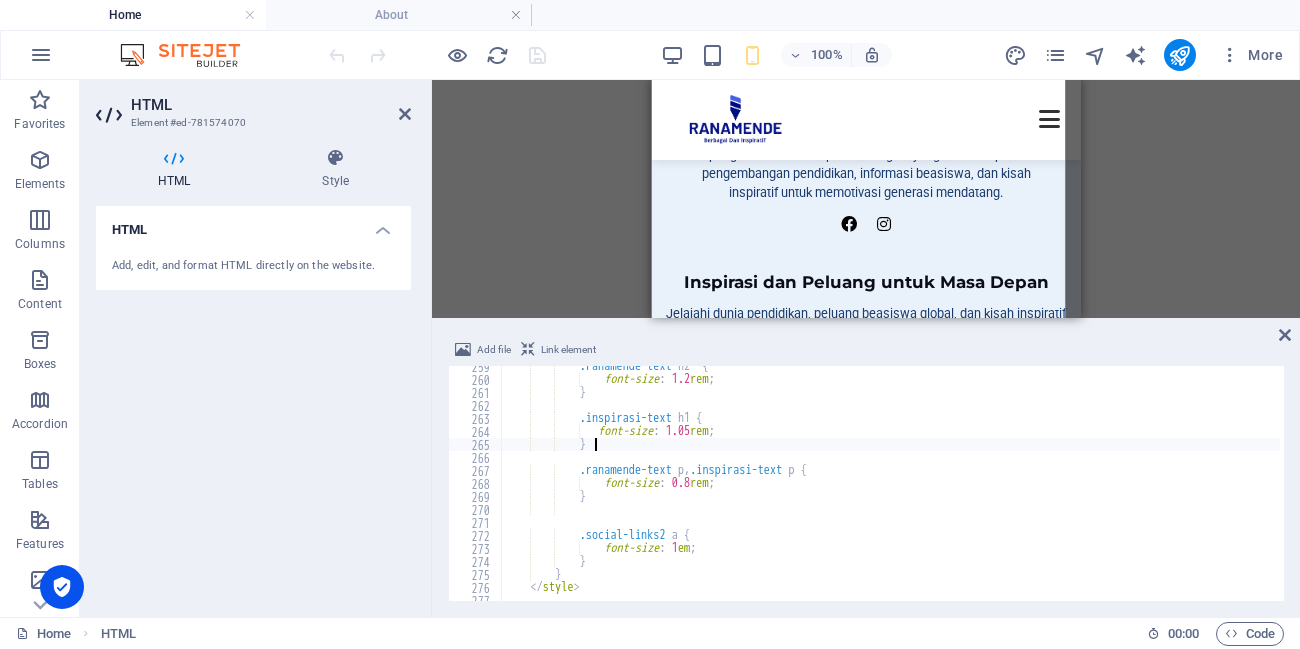 click on ".ranamende-text   h2    {                     font-size :   1.2 rem ;                }                               .inspirasi-text   h1   {                    font-size :   1.05 rem ;                  }                .ranamende-text   p  , .inspirasi-text   p   {                     font-size :   0.8 rem ;                }                               .social-links2   a   {                     font-size :   1 em ;                }           }      </ style >" at bounding box center [1552, 488] 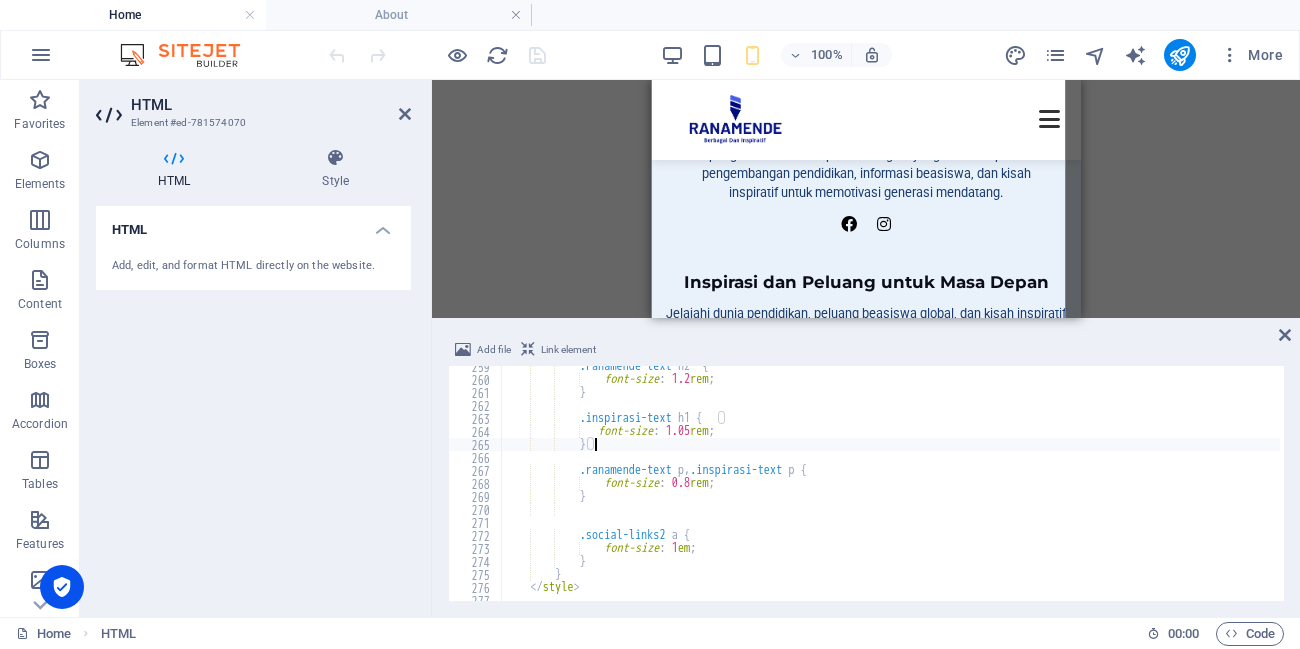 click on ".ranamende-text   h2    {                     font-size :   1.2 rem ;                }                               .inspirasi-text   h1   {                    font-size :   1.05 rem ;                  }                .ranamende-text   p  , .inspirasi-text   p   {                     font-size :   0.8 rem ;                }                               .social-links2   a   {                     font-size :   1 em ;                }           }      </ style >" at bounding box center [1552, 488] 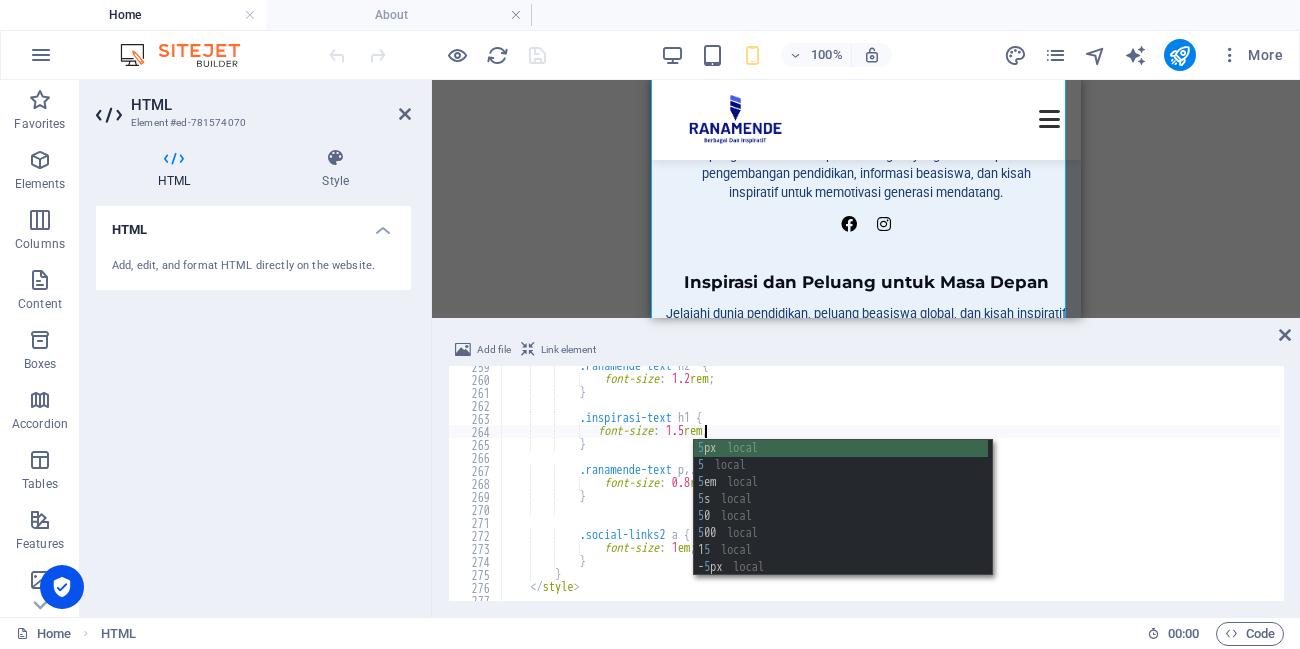 scroll, scrollTop: 0, scrollLeft: 16, axis: horizontal 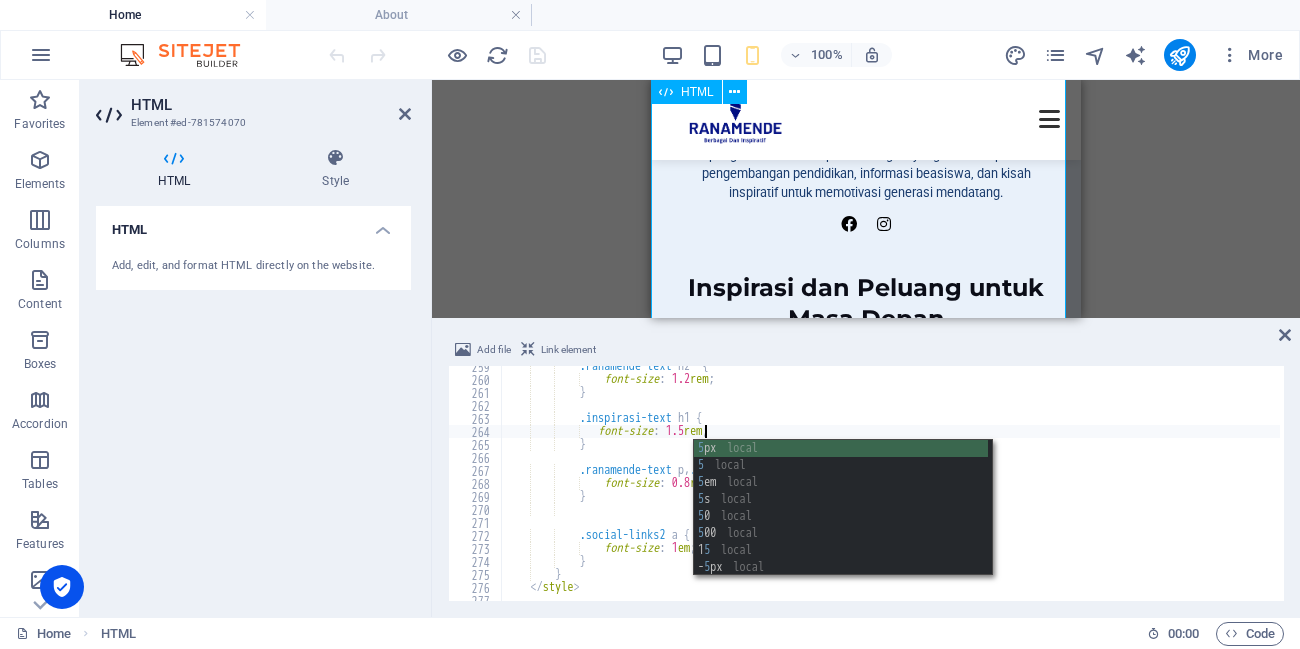 type on "font-size: 1.5rem;" 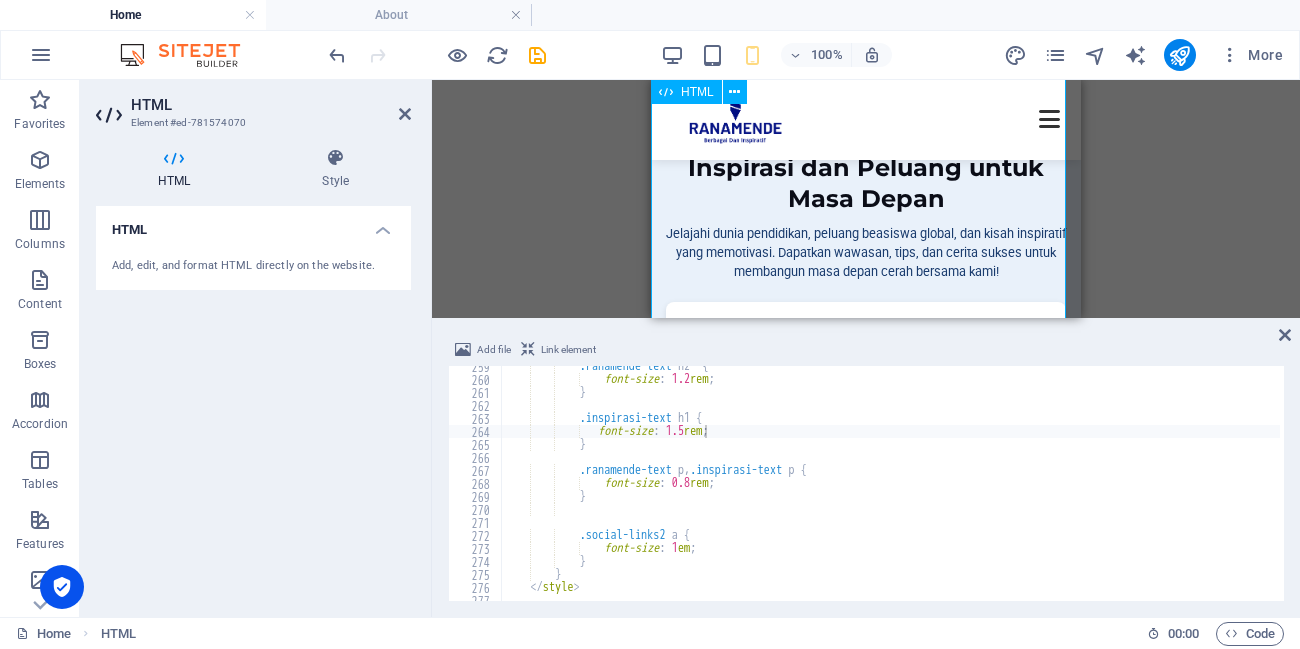 scroll, scrollTop: 960, scrollLeft: 0, axis: vertical 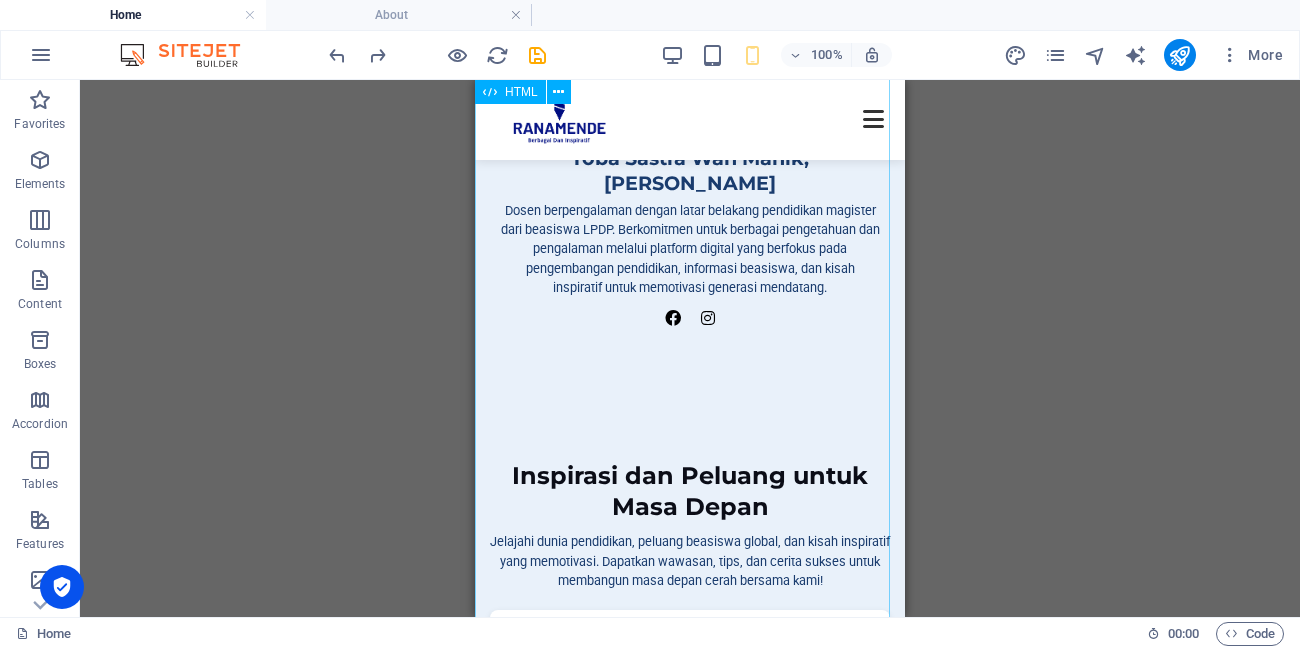 click on "Ranamende: Profil dan Inspirasi
Dosen
Toba Sastra Wan Manik, [PERSON_NAME] berpengalaman dengan latar belakang pendidikan magister dari beasiswa LPDP. Berkomitmen untuk berbagai pengetahuan dan pengalaman melalui platform digital yang berfokus pada pengembangan pendidikan, informasi beasiswa, dan kisah inspiratif untuk memotivasi generasi mendatang.
Inspirasi dan Peluang untuk Masa Depan
Jelajahi dunia pendidikan, peluang beasiswa global, dan kisah inspiratif yang memotivasi. Dapatkan wawasan, tips, dan cerita sukses untuk membangun masa depan cerah bersama kami!
Pendidikan Beasiswa" at bounding box center [690, 1030] 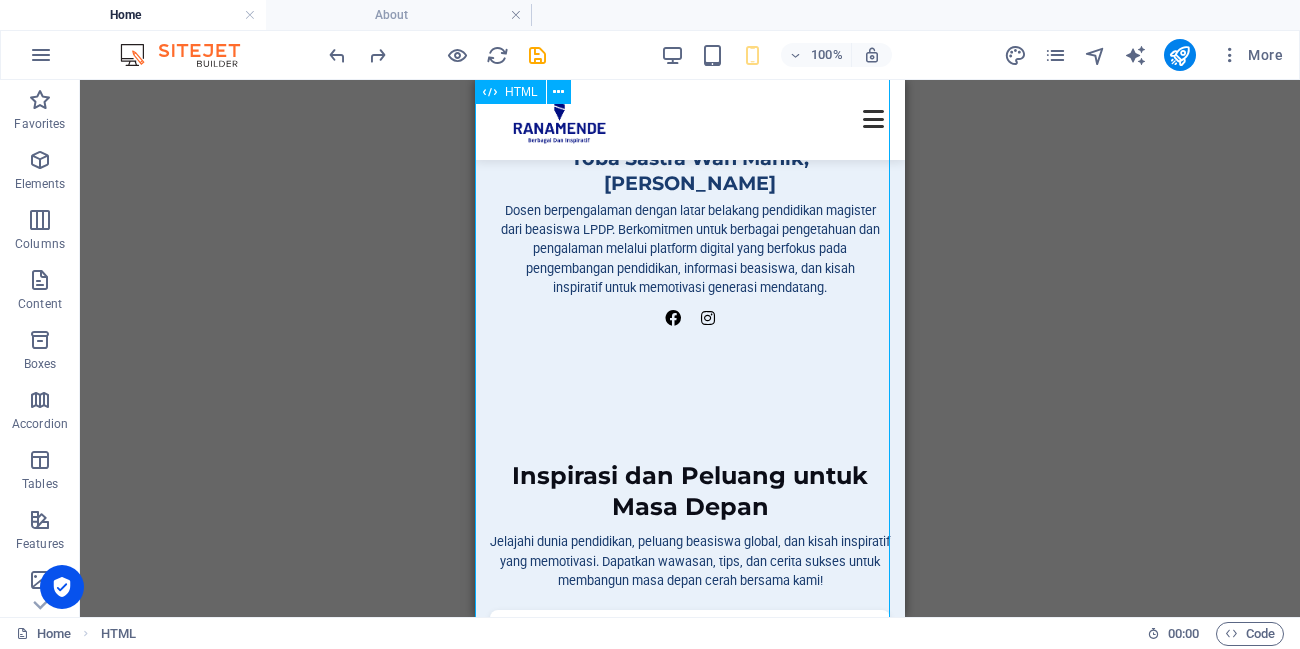 click on "Ranamende: Profil dan Inspirasi
Dosen
Toba Sastra Wan Manik, [PERSON_NAME] berpengalaman dengan latar belakang pendidikan magister dari beasiswa LPDP. Berkomitmen untuk berbagai pengetahuan dan pengalaman melalui platform digital yang berfokus pada pengembangan pendidikan, informasi beasiswa, dan kisah inspiratif untuk memotivasi generasi mendatang.
Inspirasi dan Peluang untuk Masa Depan
Jelajahi dunia pendidikan, peluang beasiswa global, dan kisah inspiratif yang memotivasi. Dapatkan wawasan, tips, dan cerita sukses untuk membangun masa depan cerah bersama kami!
Pendidikan Beasiswa" at bounding box center (690, 1030) 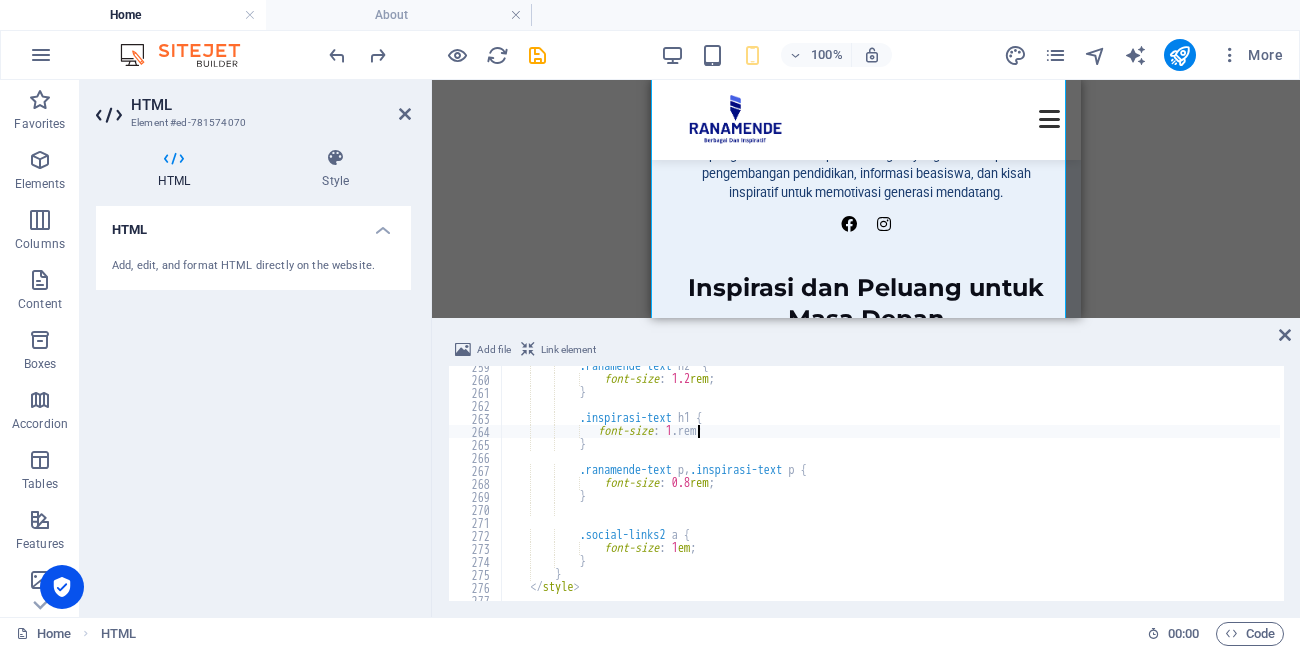 scroll, scrollTop: 3360, scrollLeft: 0, axis: vertical 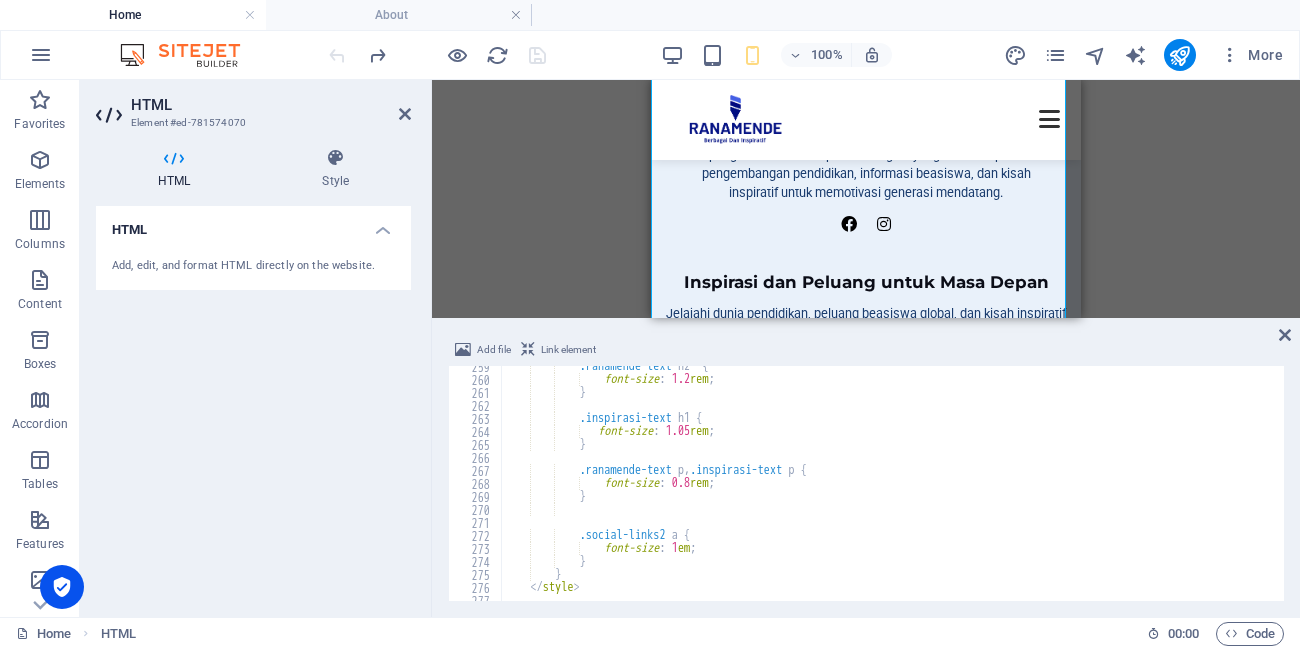 click on ".ranamende-text   h2    {                     font-size :   1.2 rem ;                }                               .inspirasi-text   h1   {                    font-size :   1.05 rem ;                  }                .ranamende-text   p  , .inspirasi-text   p   {                     font-size :   0.8 rem ;                }                               .social-links2   a   {                     font-size :   1 em ;                }           }      </ style >" at bounding box center (1552, 488) 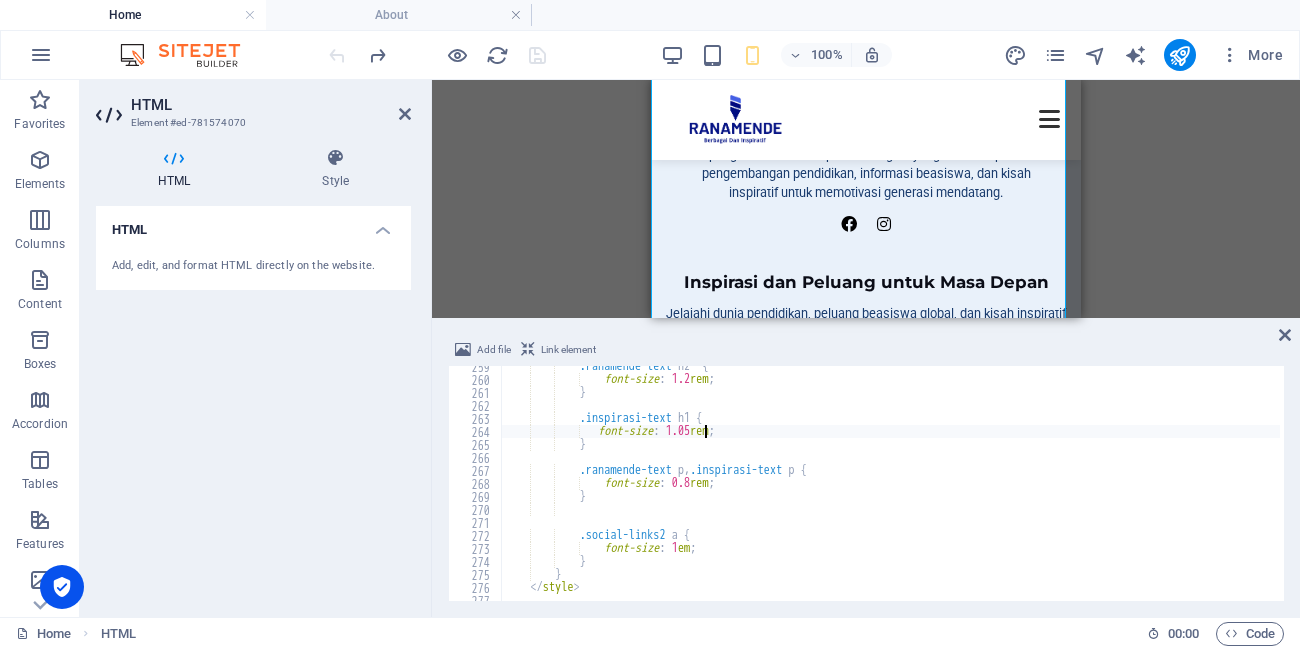 type on "font-size: 1.5rem;" 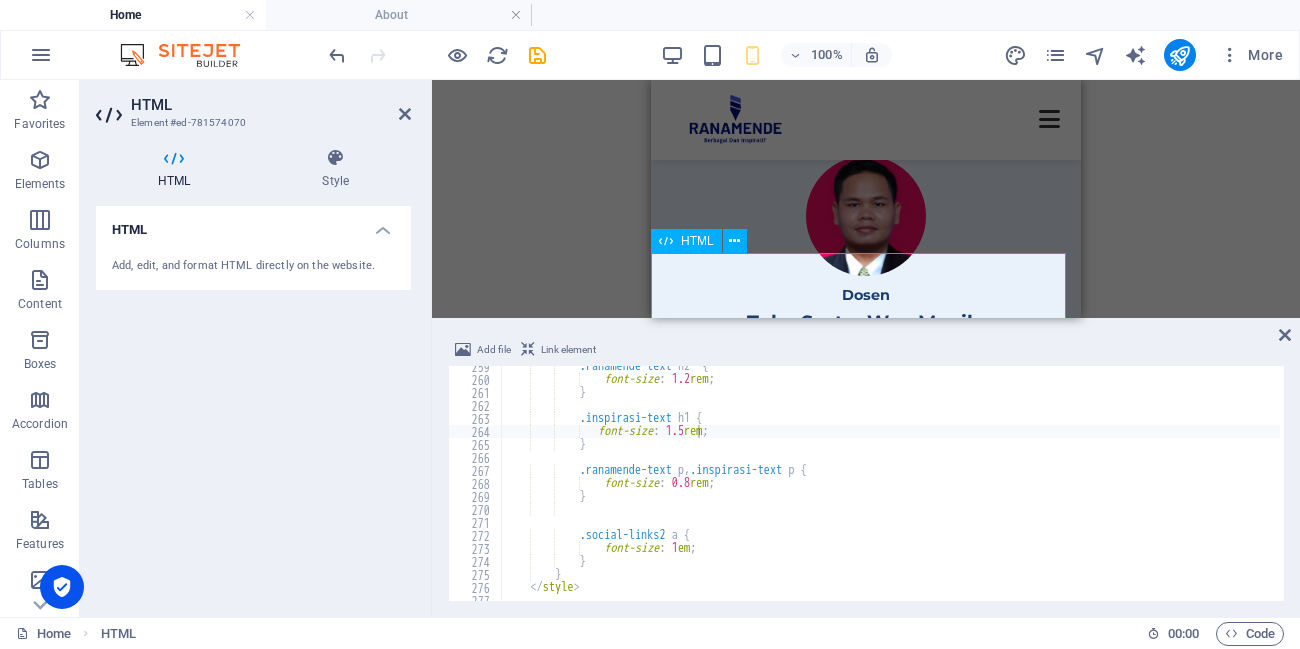 scroll, scrollTop: 840, scrollLeft: 0, axis: vertical 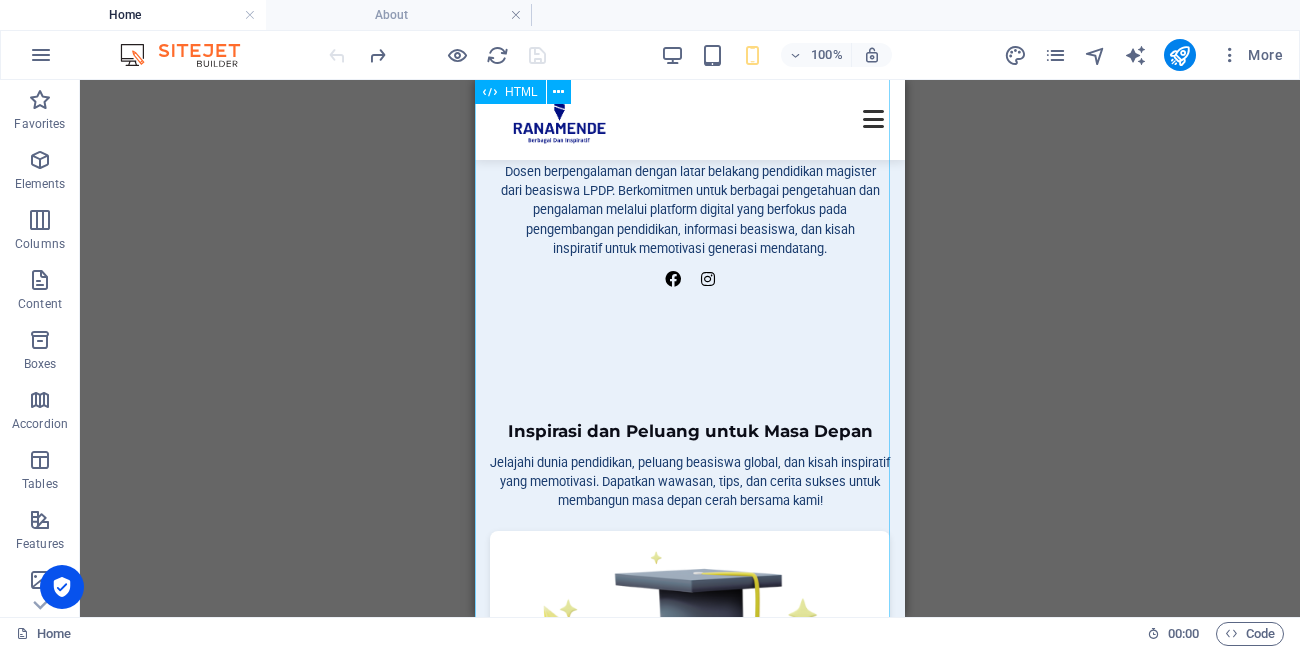 click on "Ranamende: Profil dan Inspirasi
Dosen
Toba Sastra Wan Manik, [PERSON_NAME] berpengalaman dengan latar belakang pendidikan magister dari beasiswa LPDP. Berkomitmen untuk berbagai pengetahuan dan pengalaman melalui platform digital yang berfokus pada pengembangan pendidikan, informasi beasiswa, dan kisah inspiratif untuk memotivasi generasi mendatang.
Inspirasi dan Peluang untuk Masa Depan
Jelajahi dunia pendidikan, peluang beasiswa global, dan kisah inspiratif yang memotivasi. Dapatkan wawasan, tips, dan cerita sukses untuk membangun masa depan cerah bersama kami!
Pendidikan Beasiswa" at bounding box center [690, 971] 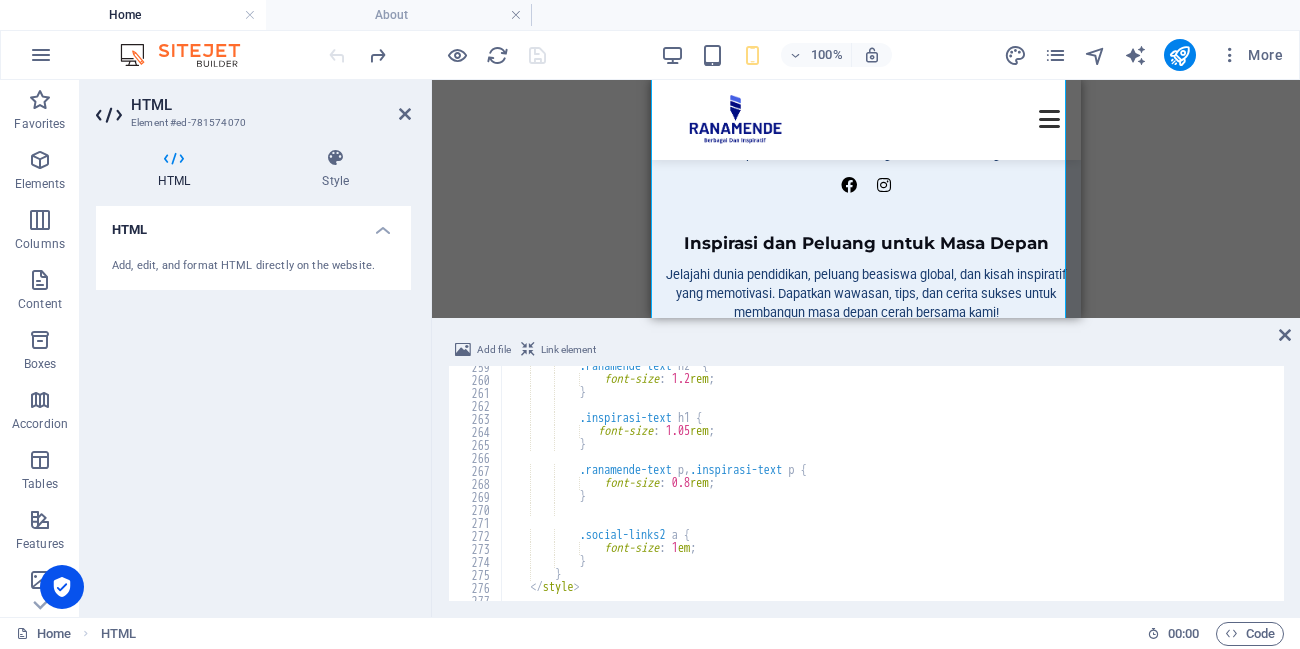 scroll, scrollTop: 3360, scrollLeft: 0, axis: vertical 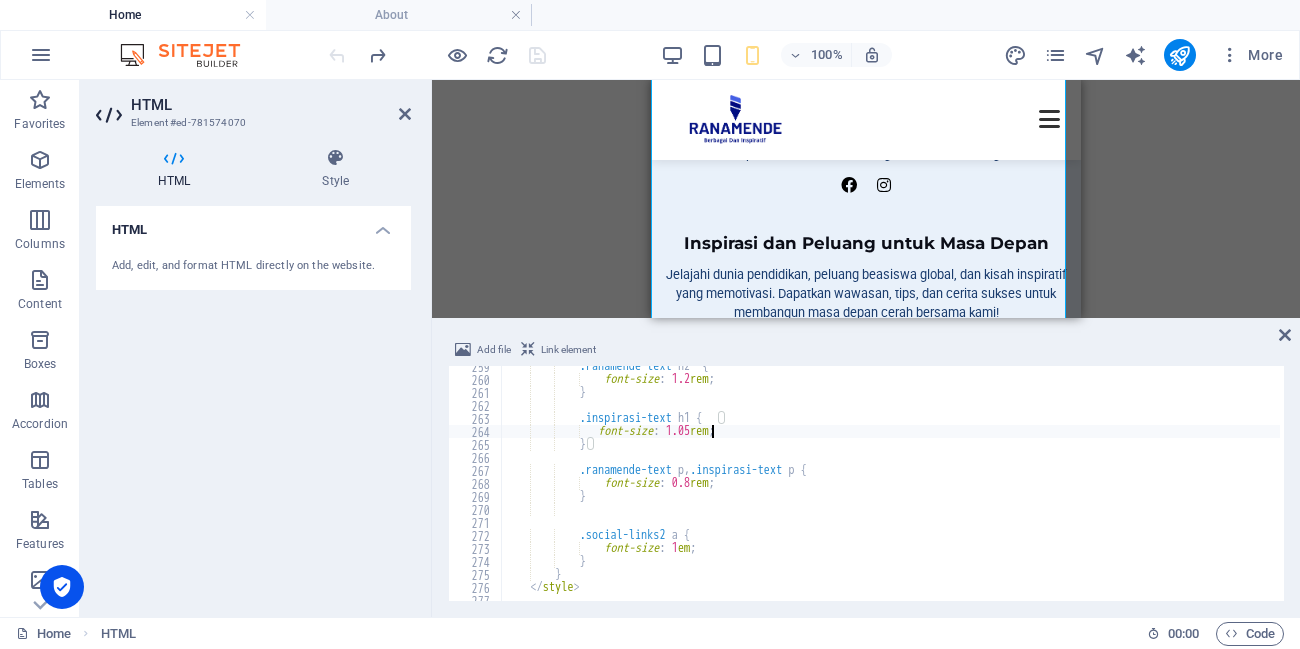 click on ".ranamende-text   h2    {                     font-size :   1.2 rem ;                }                               .inspirasi-text   h1   {                    font-size :   1.05 rem ;                  }                .ranamende-text   p  , .inspirasi-text   p   {                     font-size :   0.8 rem ;                }                               .social-links2   a   {                     font-size :   1 em ;                }           }      </ style >" at bounding box center (1552, 488) 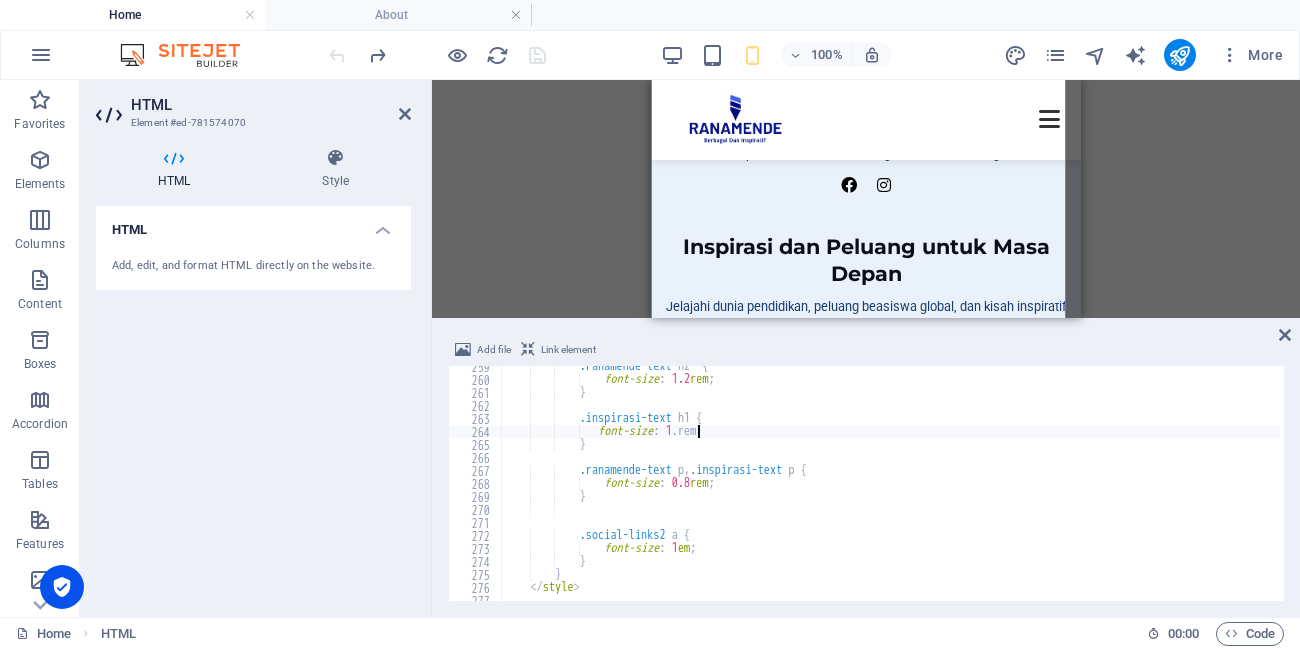 scroll, scrollTop: 0, scrollLeft: 16, axis: horizontal 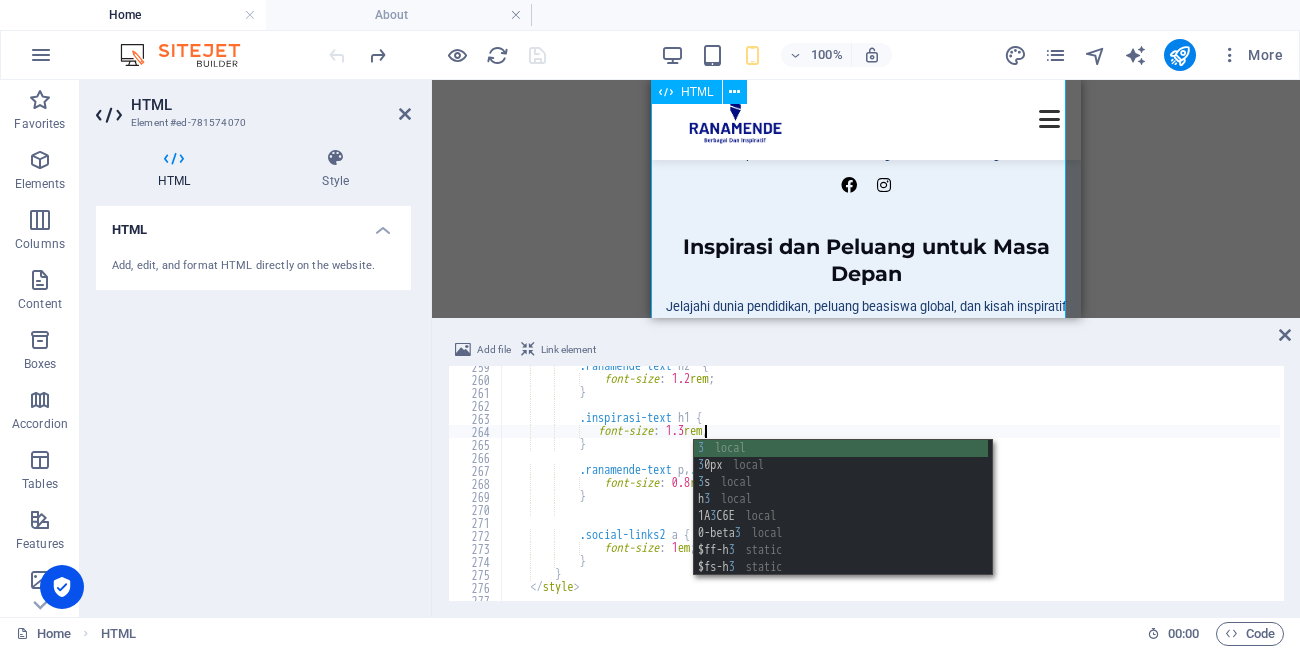type on "font-size: 1.3rem;" 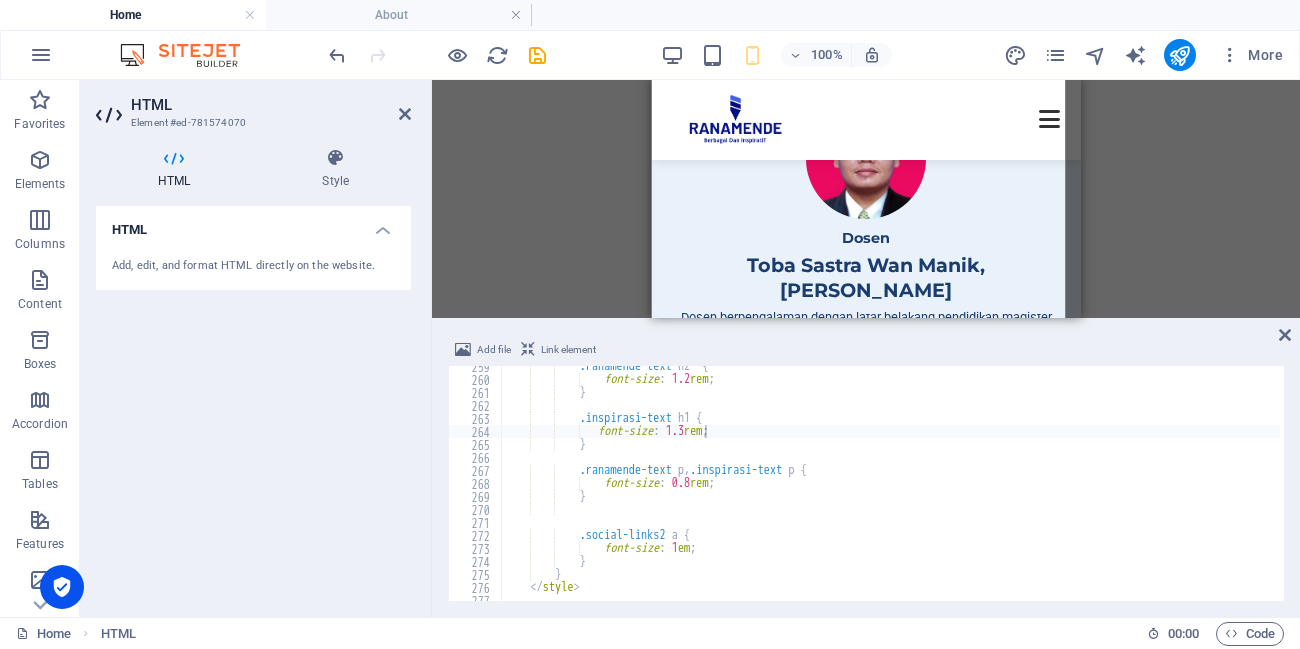 scroll, scrollTop: 999, scrollLeft: 0, axis: vertical 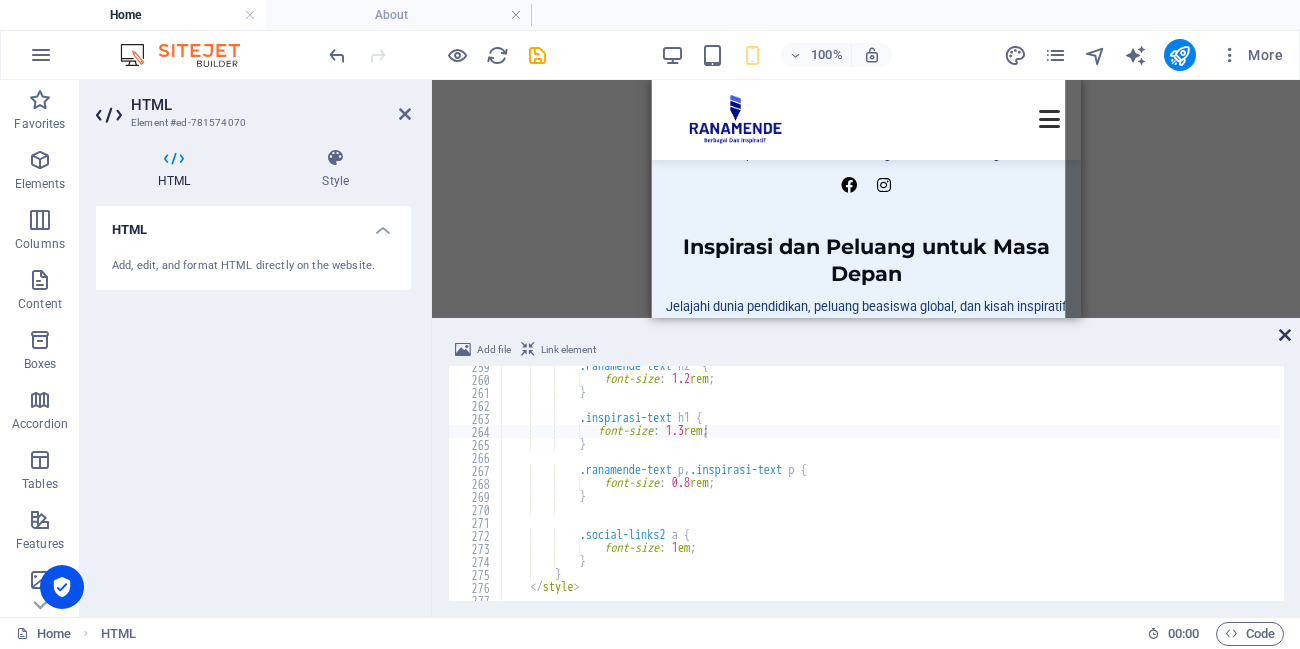 click at bounding box center (1285, 335) 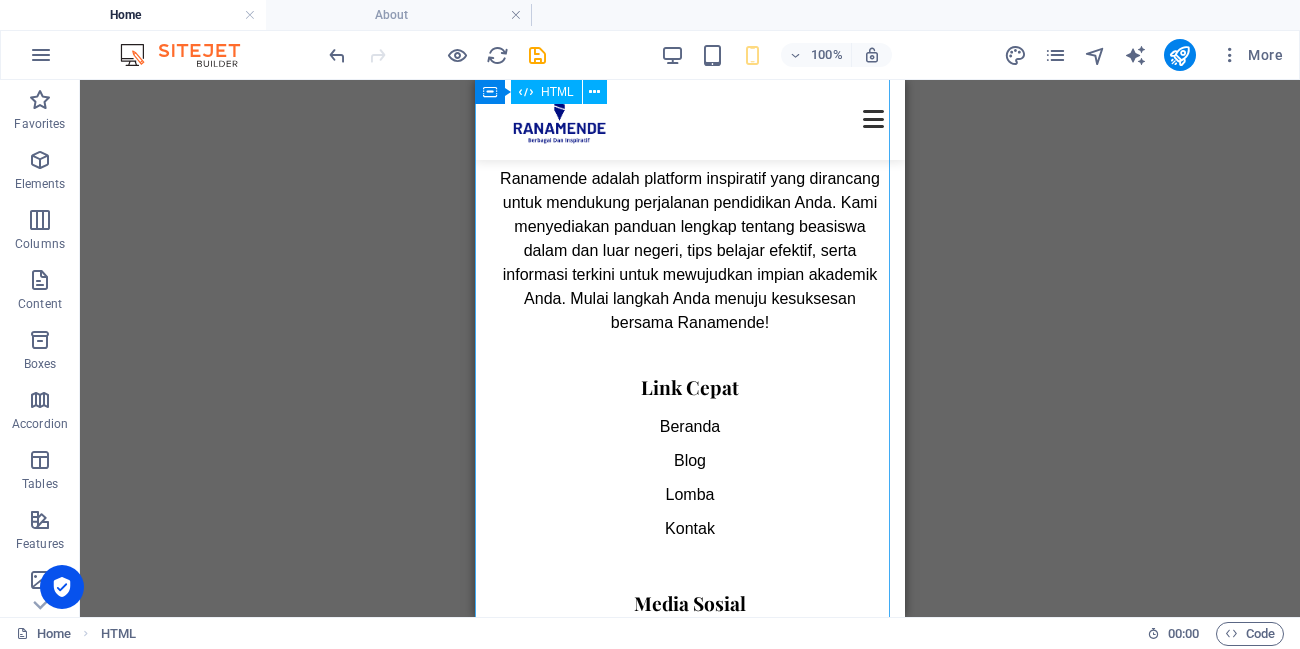 scroll, scrollTop: 4063, scrollLeft: 0, axis: vertical 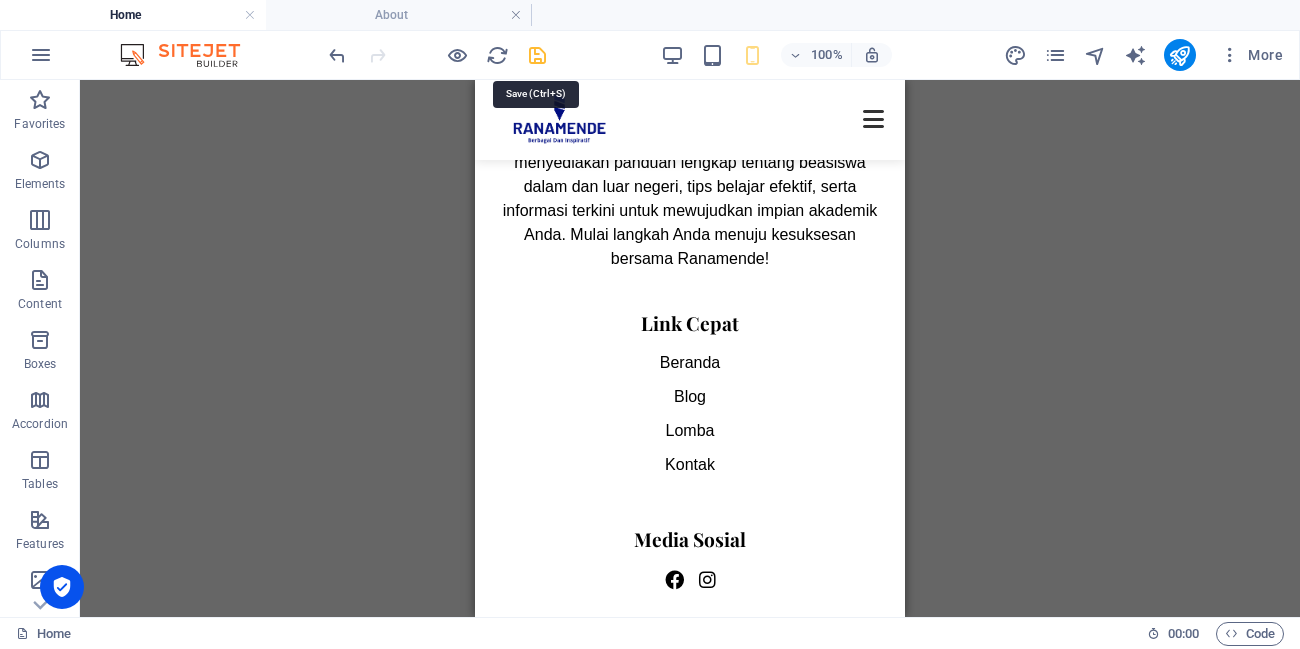 click at bounding box center [537, 55] 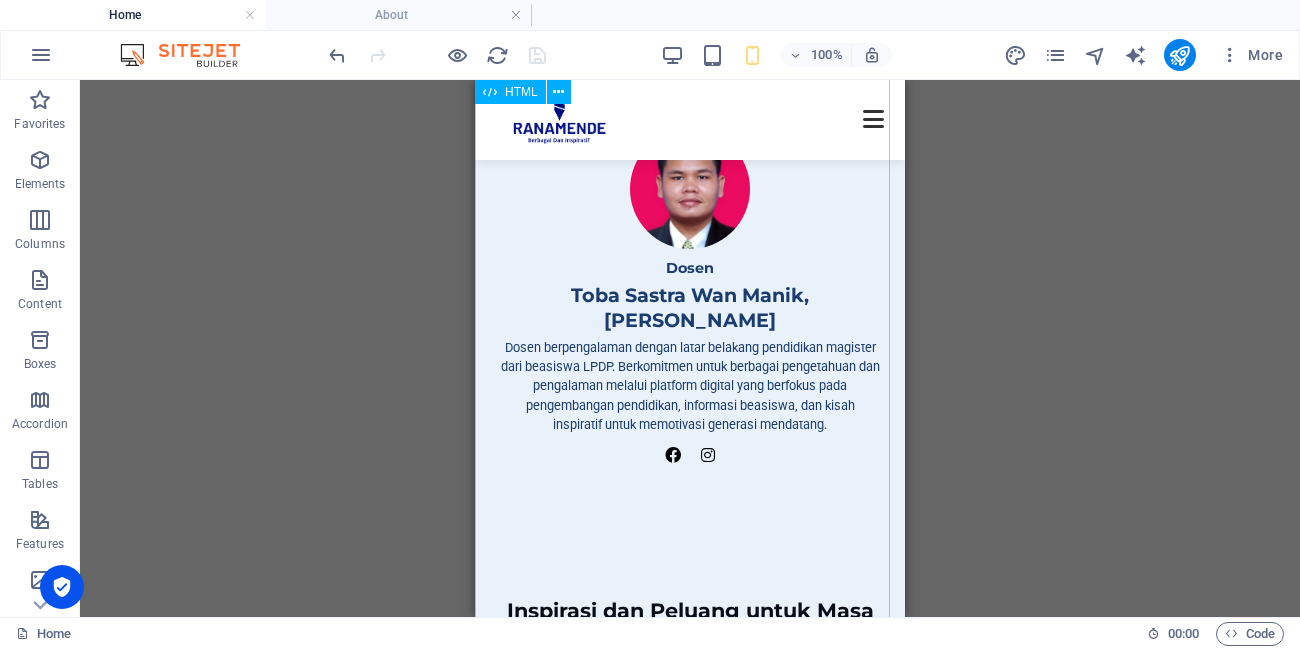 scroll, scrollTop: 1063, scrollLeft: 0, axis: vertical 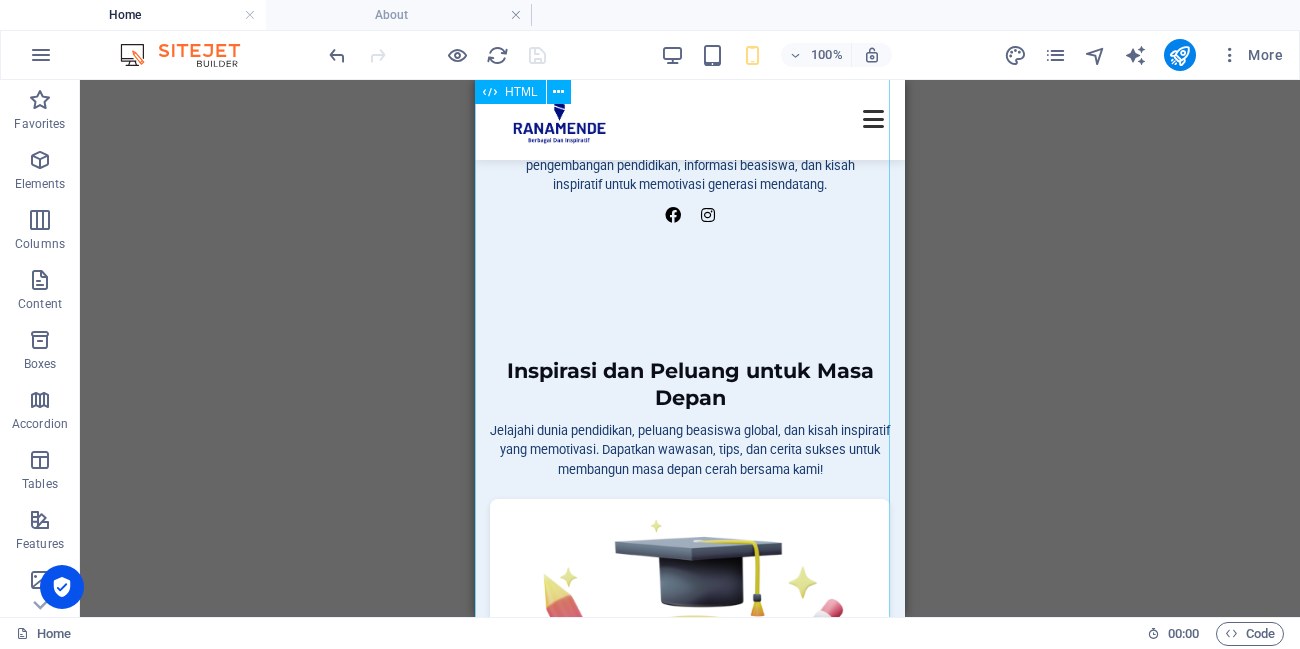 click on "Ranamende: Profil dan Inspirasi
Dosen
Toba Sastra Wan Manik, [PERSON_NAME] berpengalaman dengan latar belakang pendidikan magister dari beasiswa LPDP. Berkomitmen untuk berbagai pengetahuan dan pengalaman melalui platform digital yang berfokus pada pengembangan pendidikan, informasi beasiswa, dan kisah inspiratif untuk memotivasi generasi mendatang.
Inspirasi dan Peluang untuk Masa Depan
Jelajahi dunia pendidikan, peluang beasiswa global, dan kisah inspiratif yang memotivasi. Dapatkan wawasan, tips, dan cerita sukses untuk membangun masa depan cerah bersama kami!
Pendidikan Beasiswa" at bounding box center (690, 923) 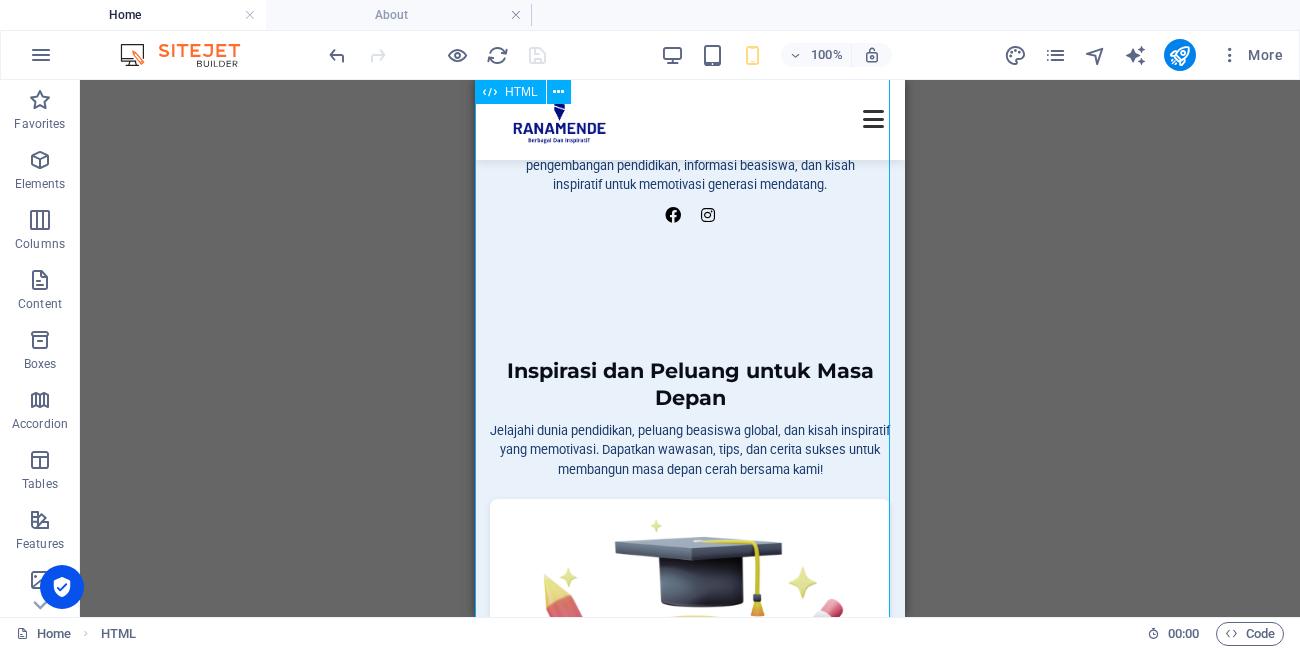 click on "Ranamende: Profil dan Inspirasi
Dosen
Toba Sastra Wan Manik, [PERSON_NAME] berpengalaman dengan latar belakang pendidikan magister dari beasiswa LPDP. Berkomitmen untuk berbagai pengetahuan dan pengalaman melalui platform digital yang berfokus pada pengembangan pendidikan, informasi beasiswa, dan kisah inspiratif untuk memotivasi generasi mendatang.
Inspirasi dan Peluang untuk Masa Depan
Jelajahi dunia pendidikan, peluang beasiswa global, dan kisah inspiratif yang memotivasi. Dapatkan wawasan, tips, dan cerita sukses untuk membangun masa depan cerah bersama kami!
Pendidikan Beasiswa" at bounding box center (690, 923) 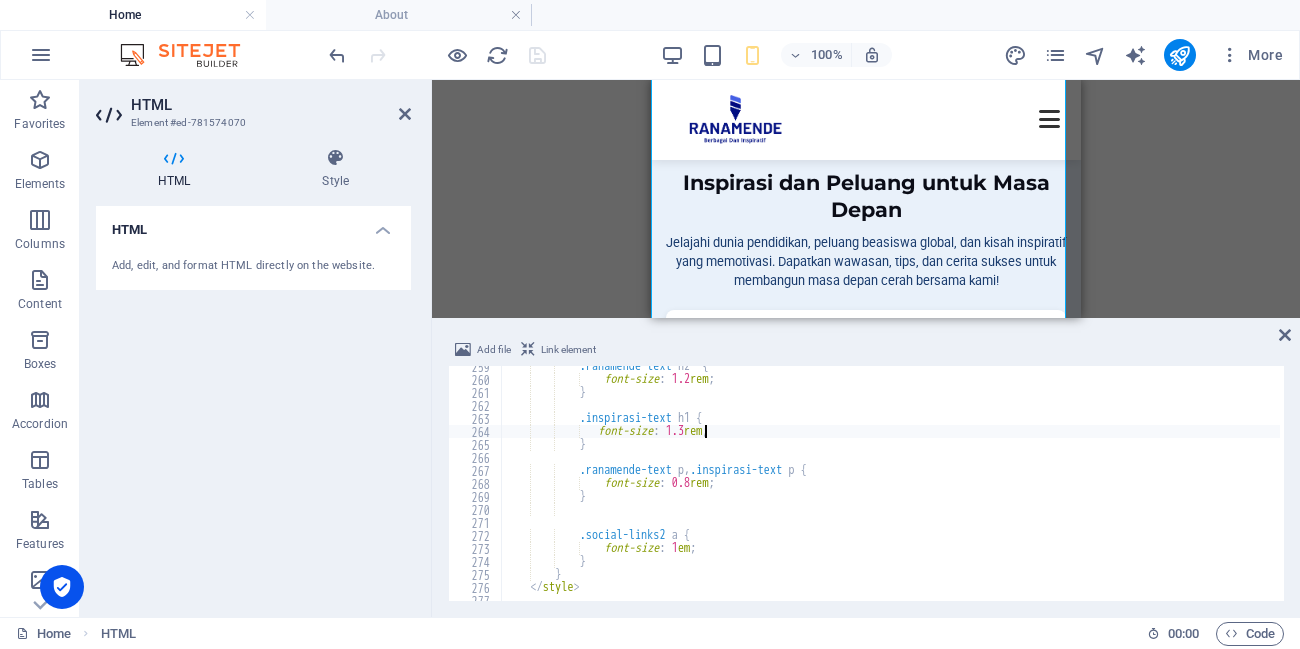 scroll, scrollTop: 3360, scrollLeft: 0, axis: vertical 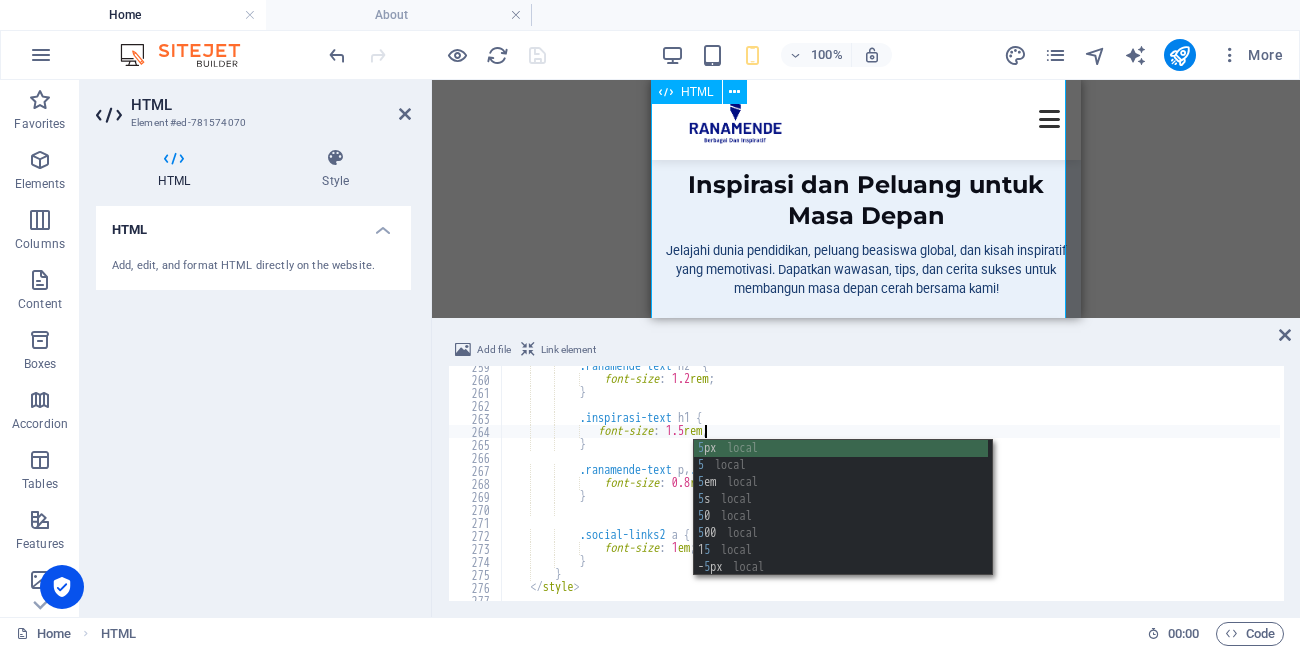type on "font-size: 1.5rem;" 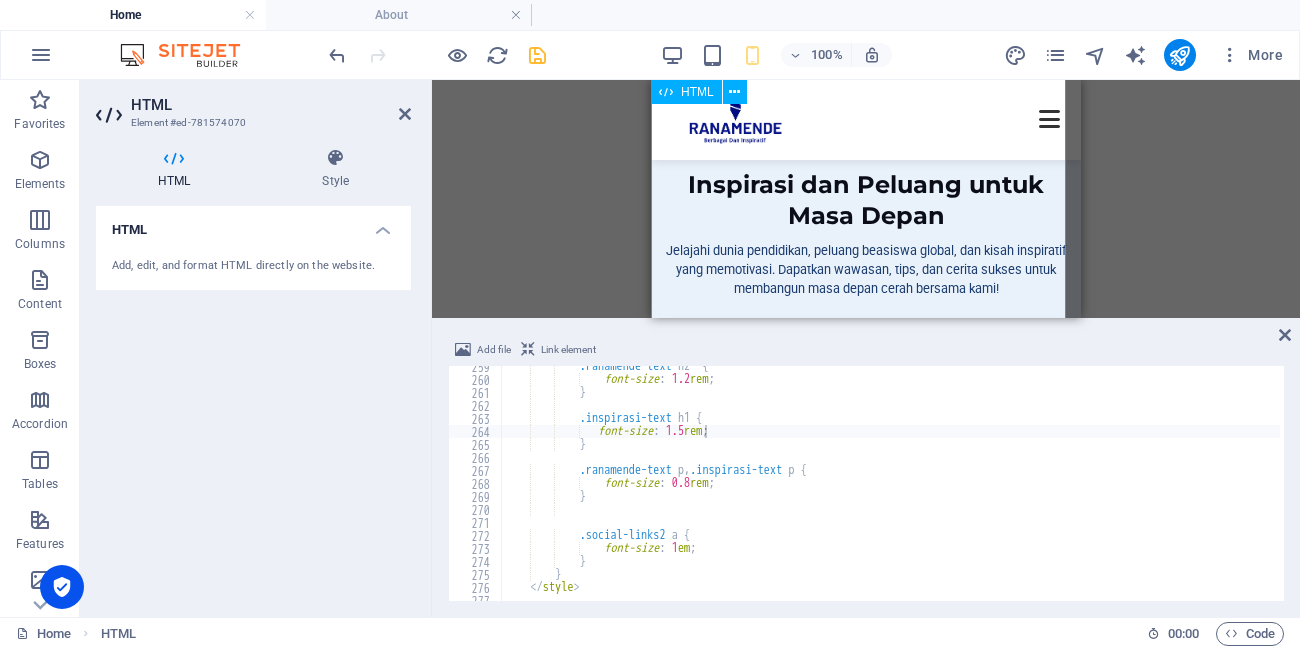 scroll, scrollTop: 943, scrollLeft: 0, axis: vertical 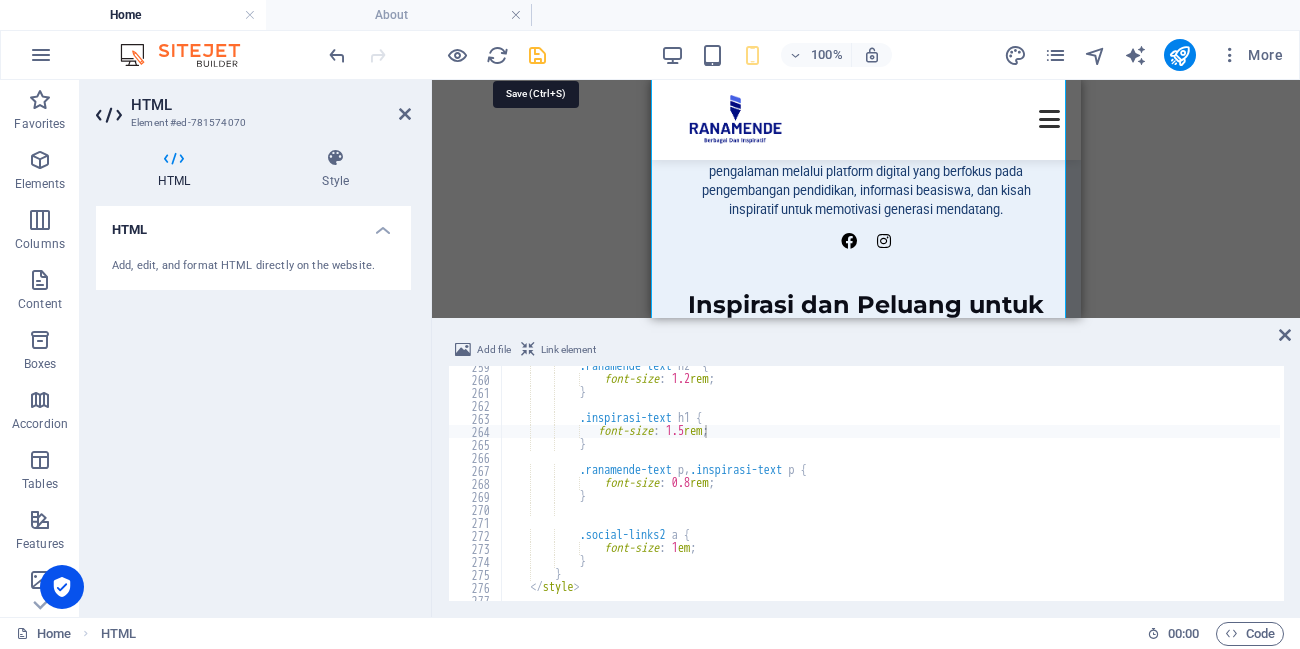 click at bounding box center [537, 55] 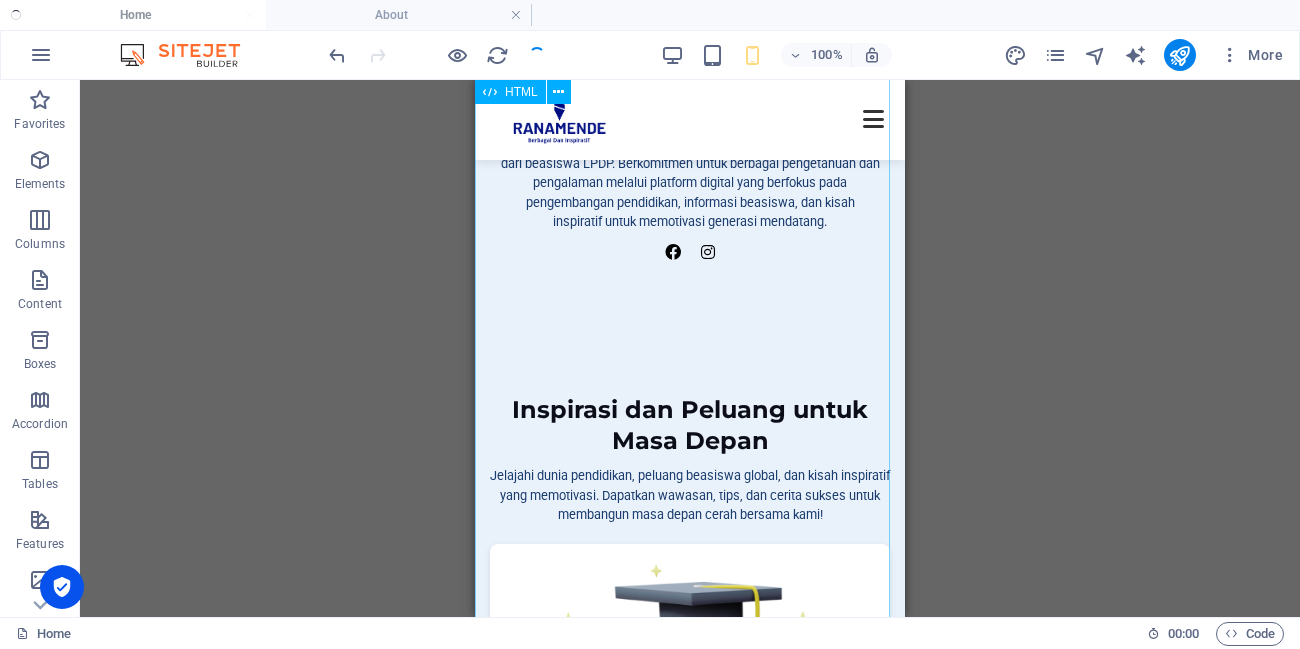 scroll, scrollTop: 1063, scrollLeft: 0, axis: vertical 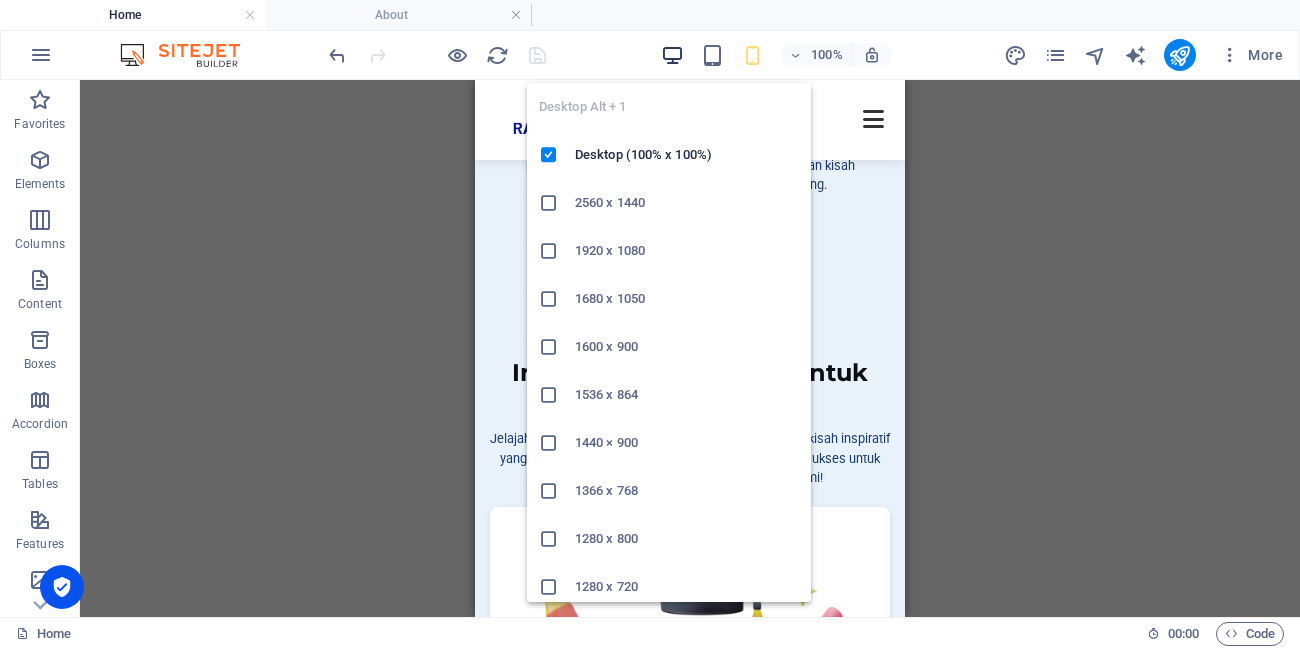 click at bounding box center [672, 55] 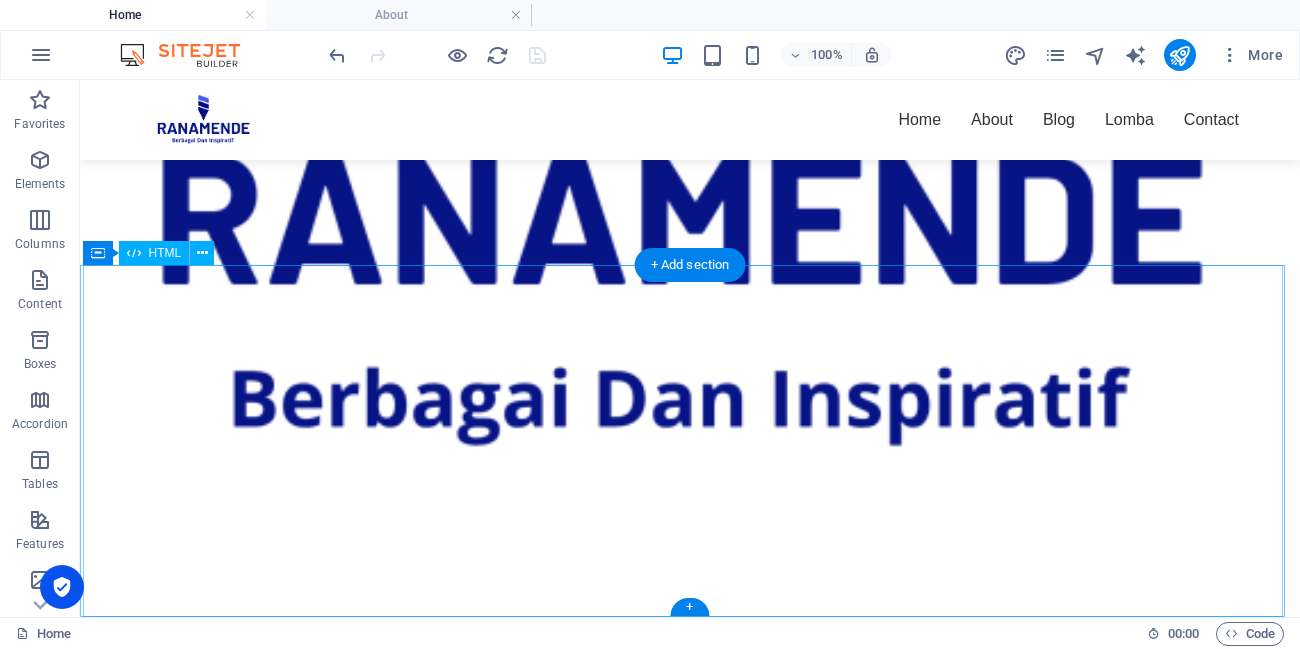 scroll, scrollTop: 2915, scrollLeft: 0, axis: vertical 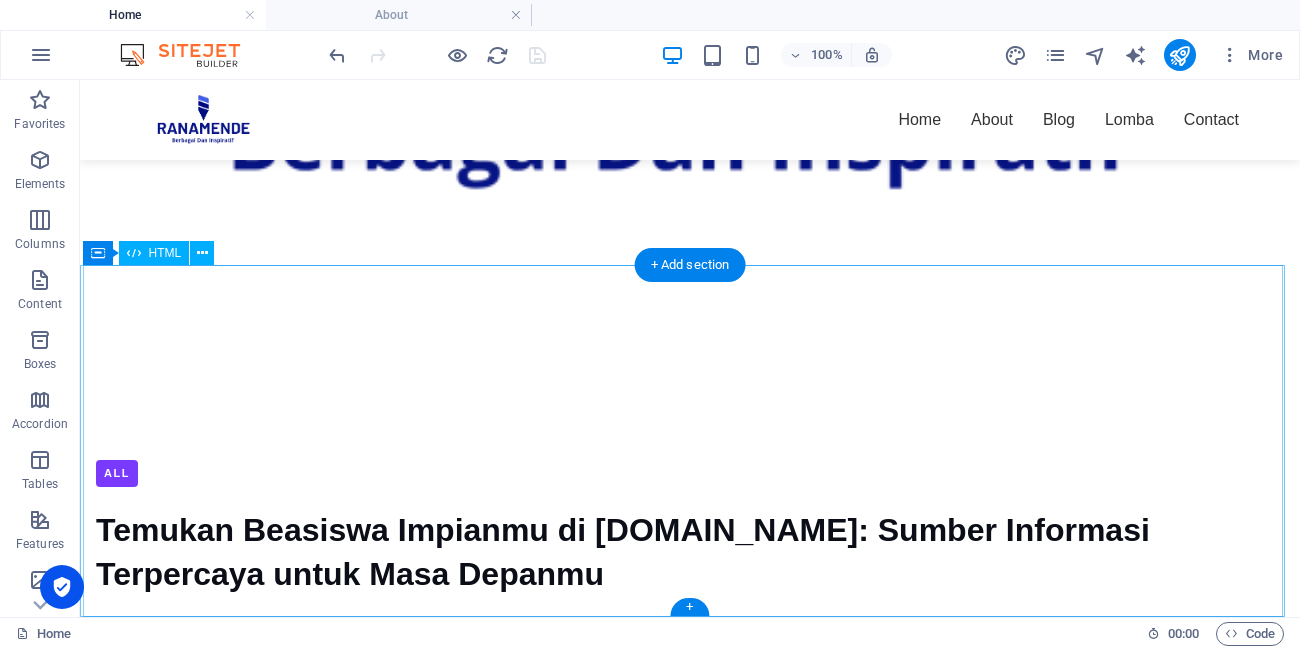 click on "Footer Ranamende
Tentang Kami
Ranamende adalah platform inspiratif yang dirancang untuk mendukung perjalanan pendidikan Anda. Kami menyediakan panduan lengkap tentang beasiswa dalam dan luar negeri, tips belajar efektif, serta informasi terkini untuk mewujudkan impian akademik Anda. Mulai langkah Anda menuju kesuksesan bersama Ranamende!
Link Cepat
Beranda
Blog
Lomba
Kontak
Media Sosial
@Copyright [DOMAIN_NAME]. All Rights Reserved" at bounding box center (690, 1090) 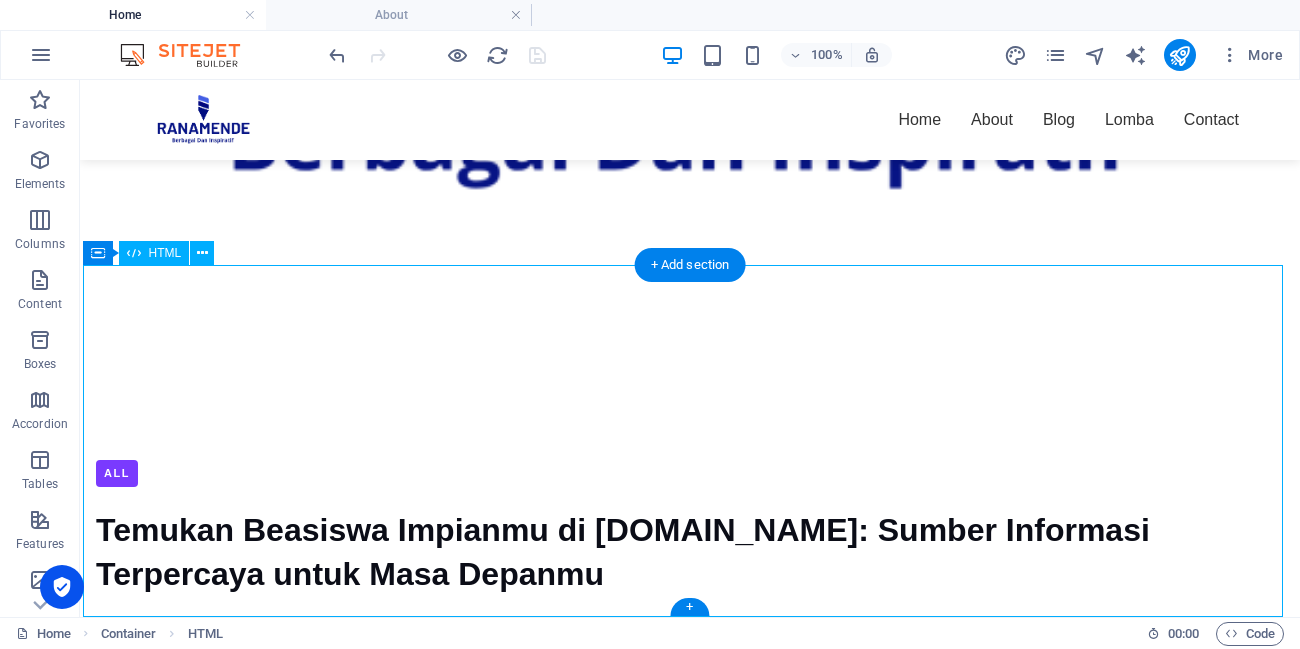 click on "Footer Ranamende
Tentang Kami
Ranamende adalah platform inspiratif yang dirancang untuk mendukung perjalanan pendidikan Anda. Kami menyediakan panduan lengkap tentang beasiswa dalam dan luar negeri, tips belajar efektif, serta informasi terkini untuk mewujudkan impian akademik Anda. Mulai langkah Anda menuju kesuksesan bersama Ranamende!
Link Cepat
Beranda
Blog
Lomba
Kontak
Media Sosial
@Copyright [DOMAIN_NAME]. All Rights Reserved" at bounding box center (690, 1090) 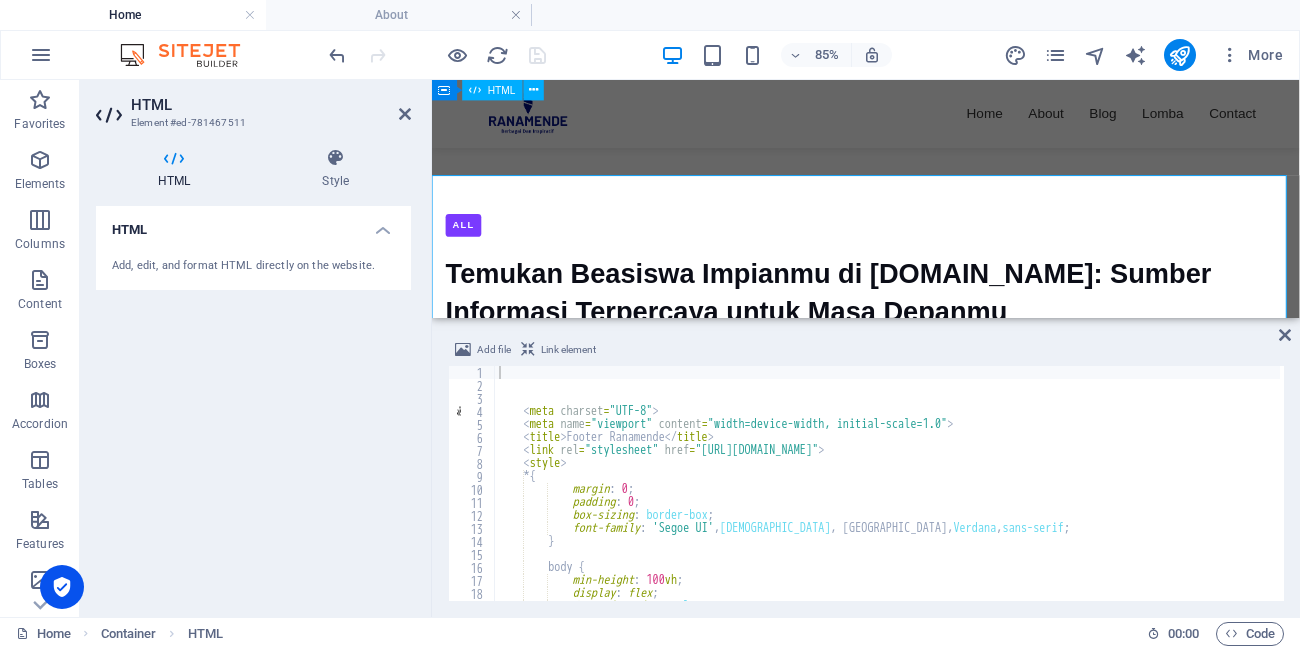 scroll, scrollTop: 2917, scrollLeft: 0, axis: vertical 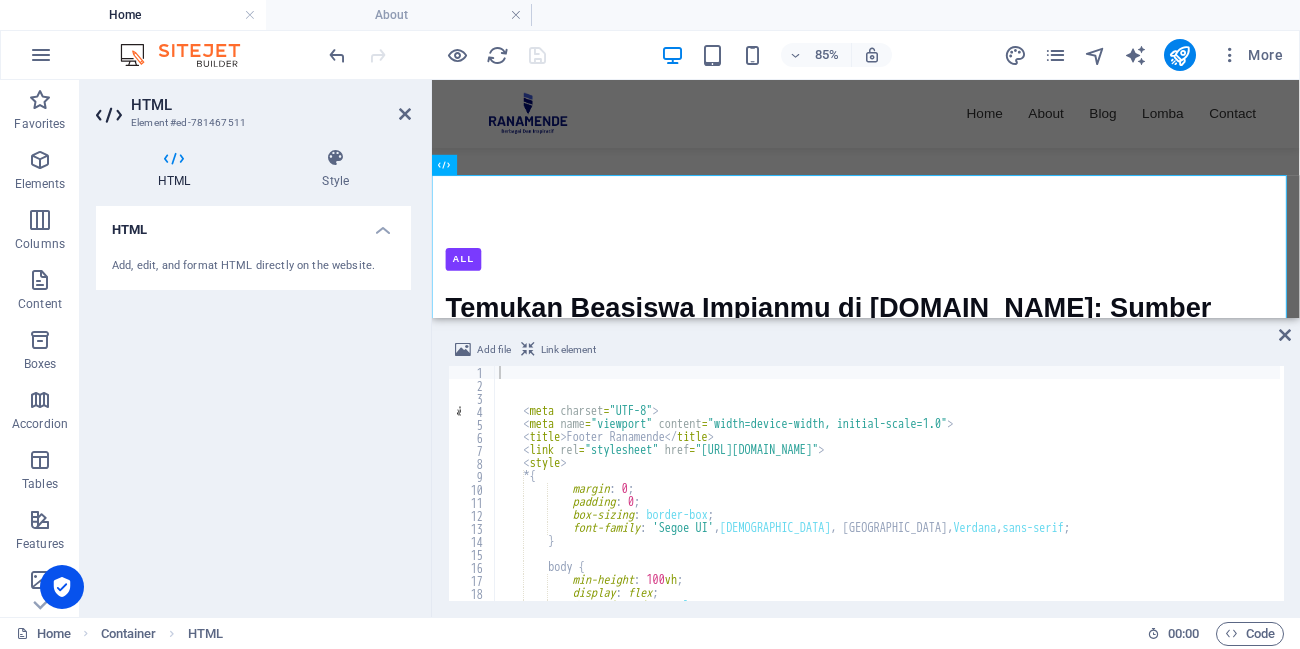 type on "margin: 0;" 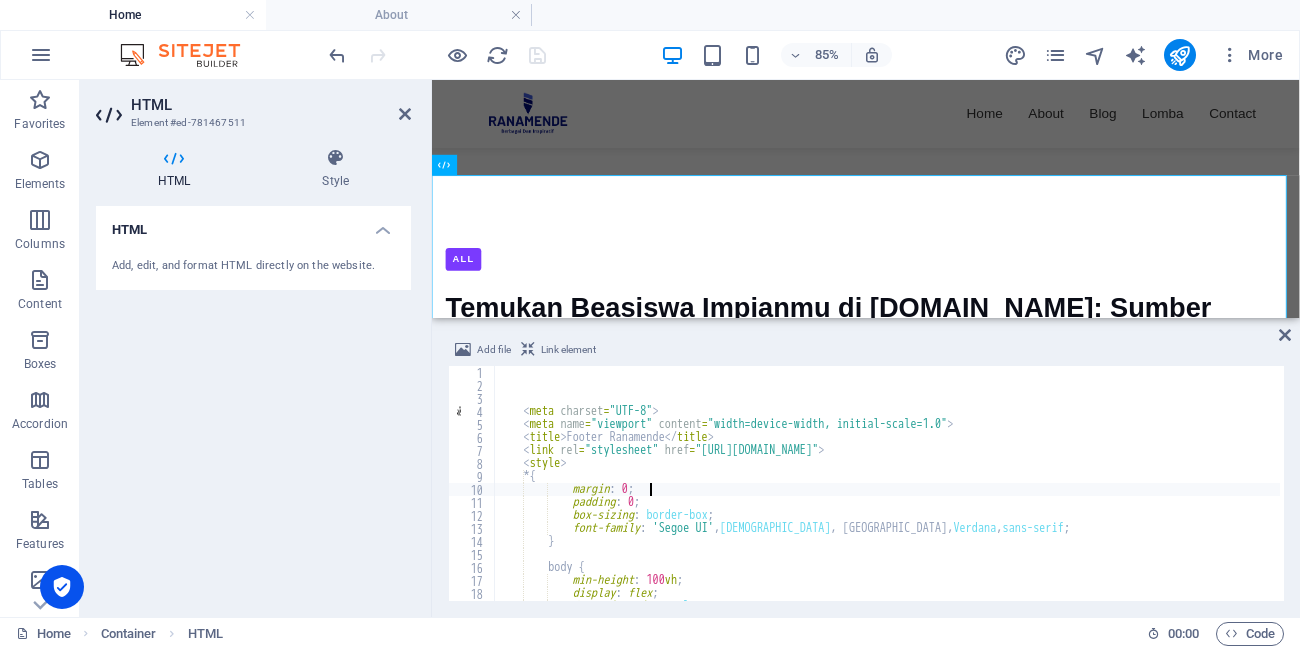 click on "< meta   charset = "UTF-8" >      < meta   name = "viewport"   content = "width=device-width, initial-scale=1.0" >      < title > Footer Ranamende </ title >      < link   rel = "stylesheet"   href = "[URL][DOMAIN_NAME]" >      < style >          *  {                margin :   0 ;                padding :   0 ;                box-sizing :   border-box ;                font-family :   ' Segoe UI ' ,  Tahoma , [GEOGRAPHIC_DATA],  Verdana ,  sans-serif ;           }                     body   {                min-height :   100 vh ;                display :   flex ;                flex-direction :   column ;" at bounding box center (1637, 494) 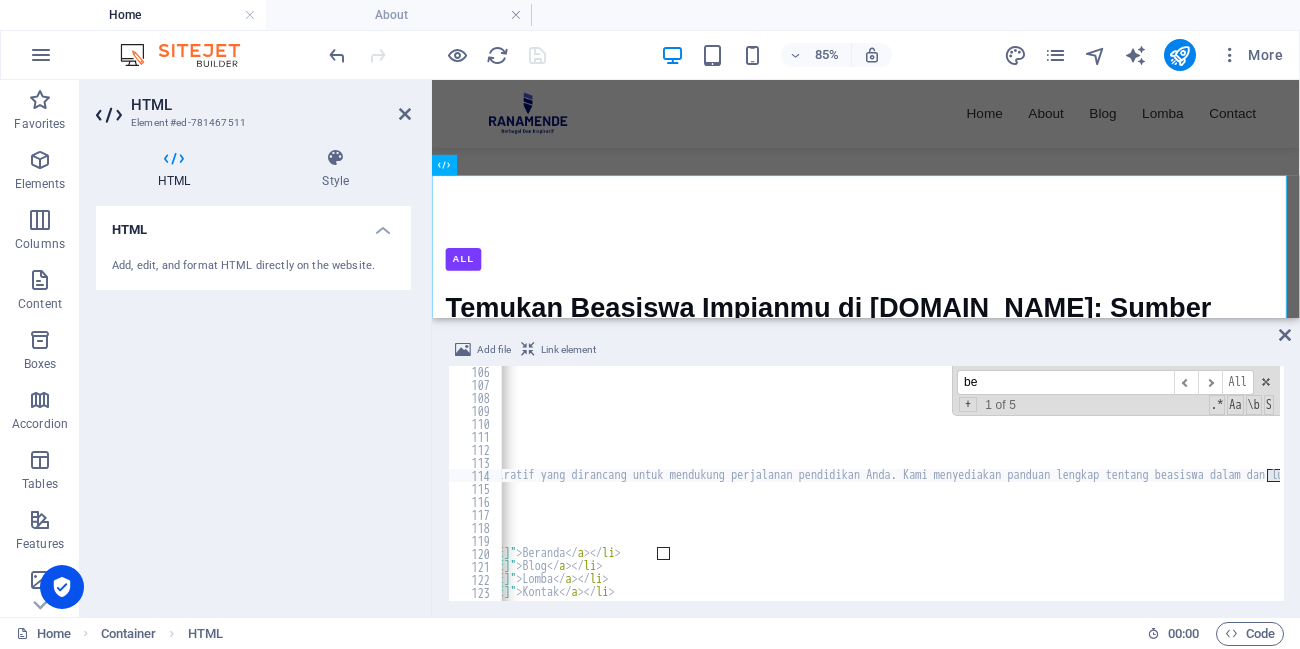 scroll, scrollTop: 1367, scrollLeft: 0, axis: vertical 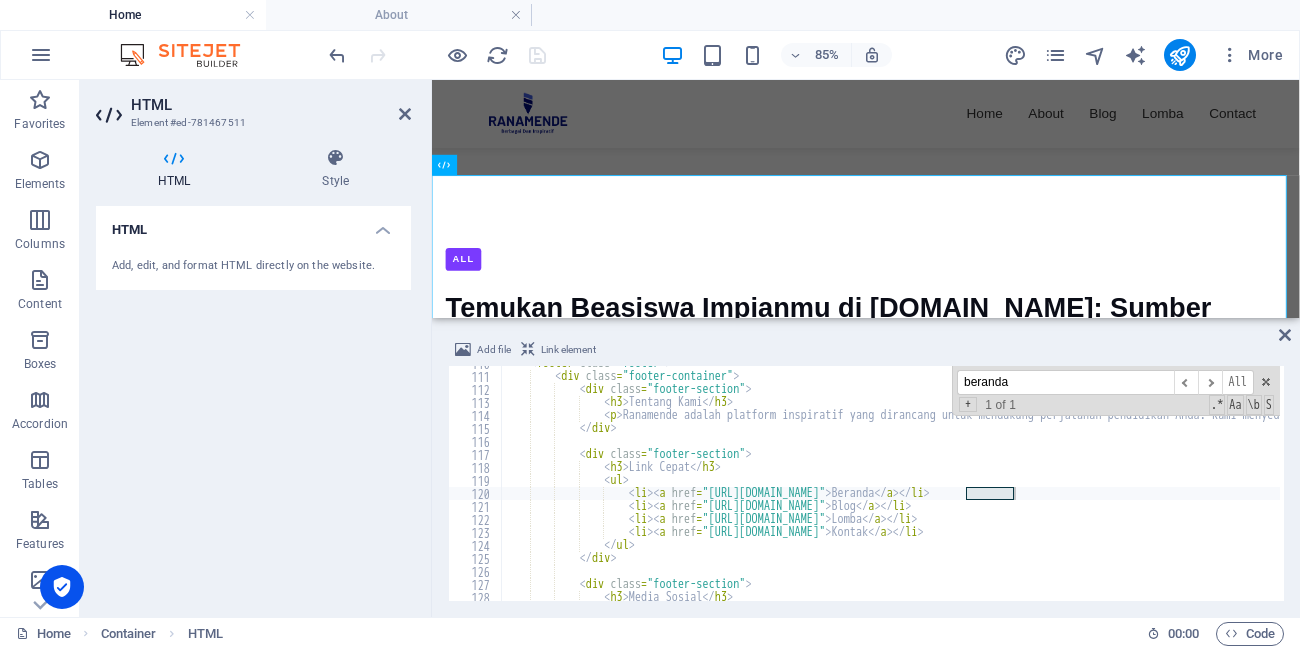 type on "beranda" 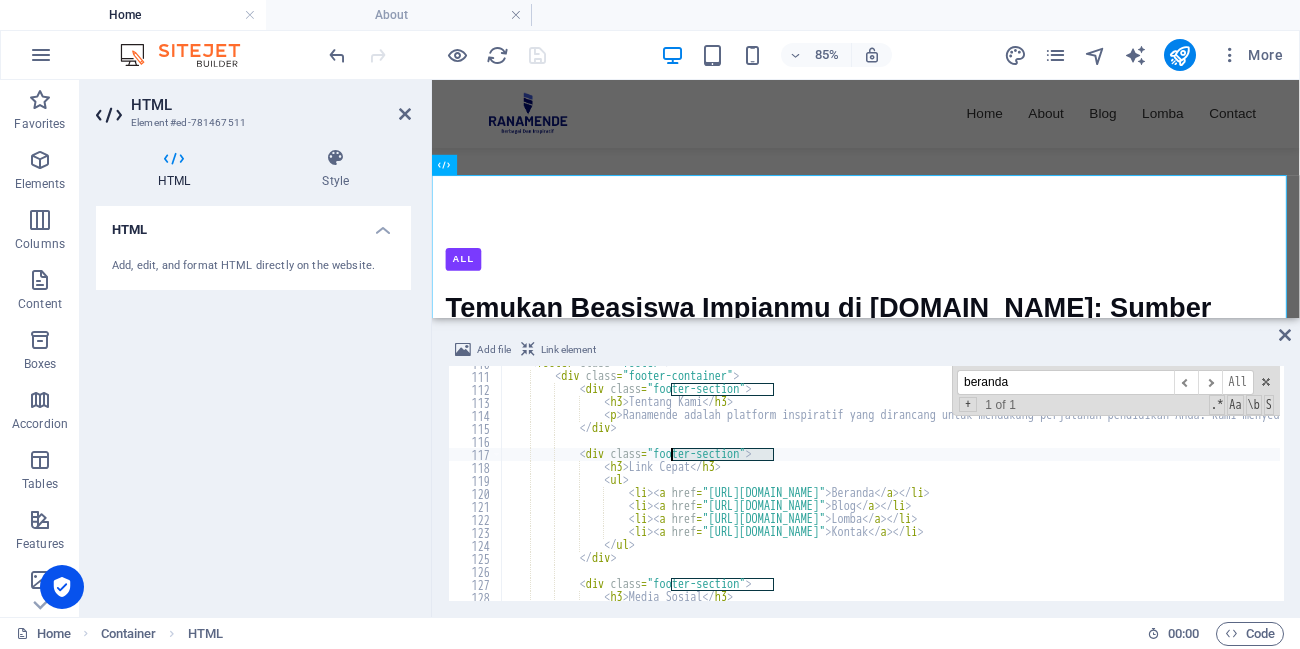 drag, startPoint x: 770, startPoint y: 450, endPoint x: 667, endPoint y: 454, distance: 103.077644 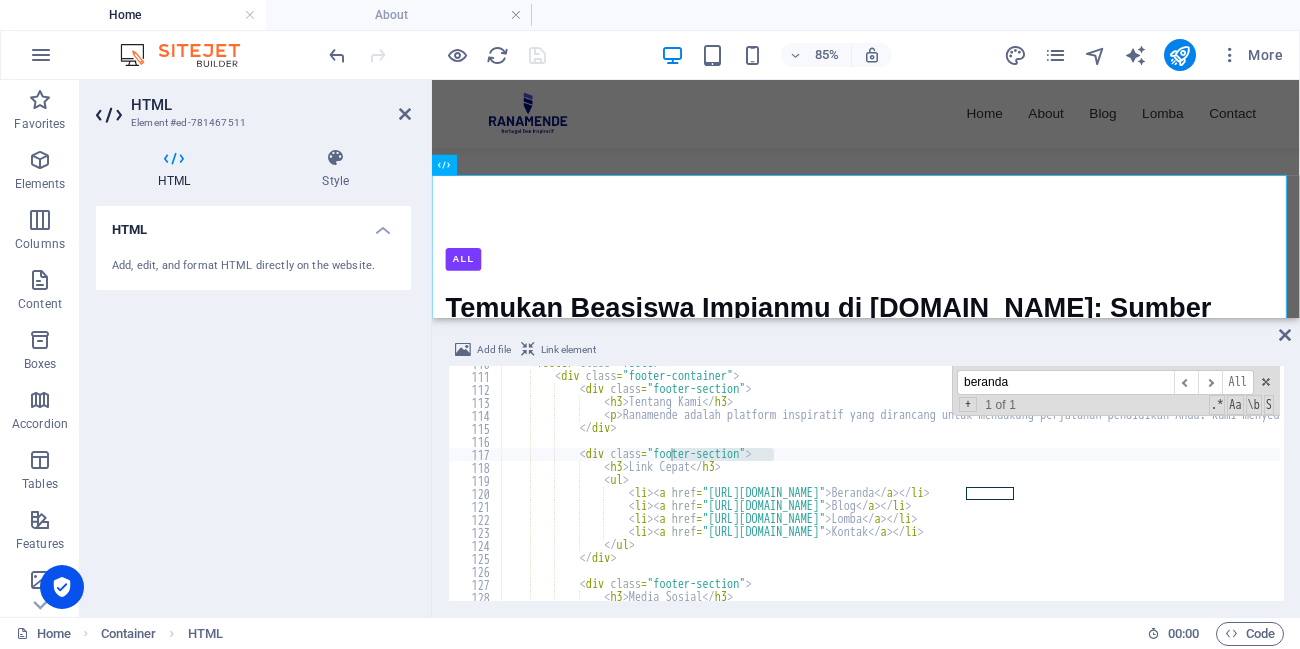 click on "beranda" at bounding box center (1065, 382) 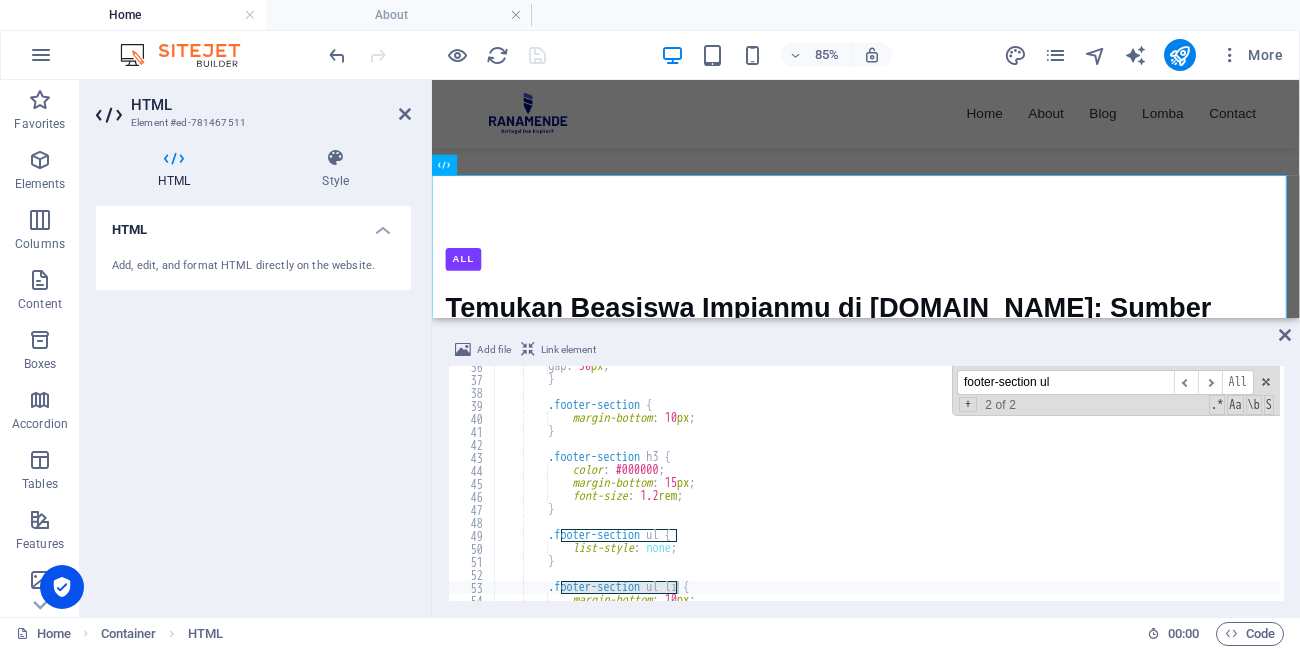 scroll, scrollTop: 462, scrollLeft: 0, axis: vertical 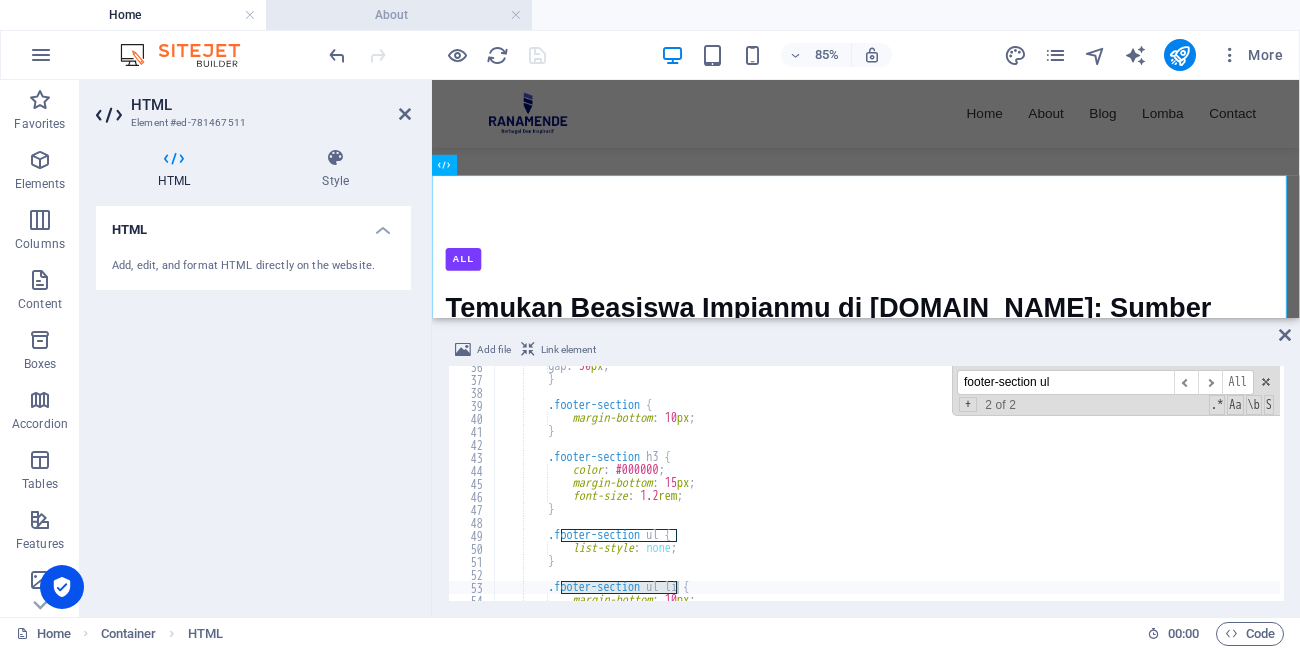 click on "About" at bounding box center [399, 15] 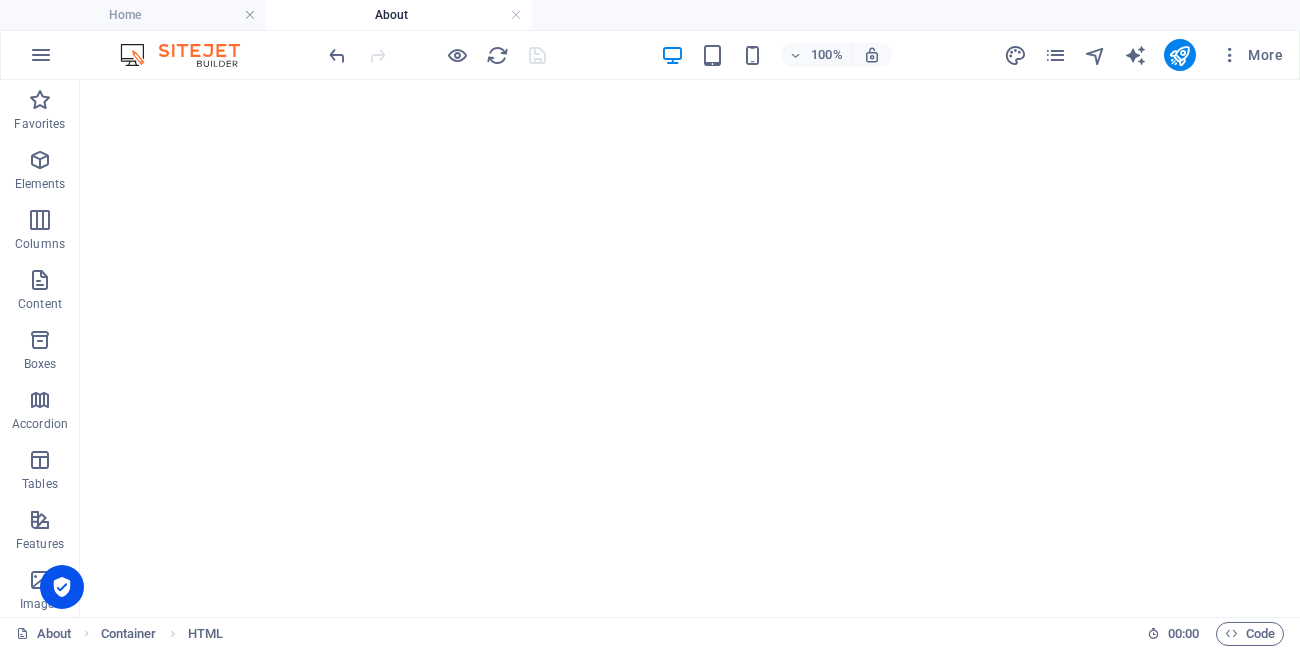 scroll, scrollTop: 0, scrollLeft: 0, axis: both 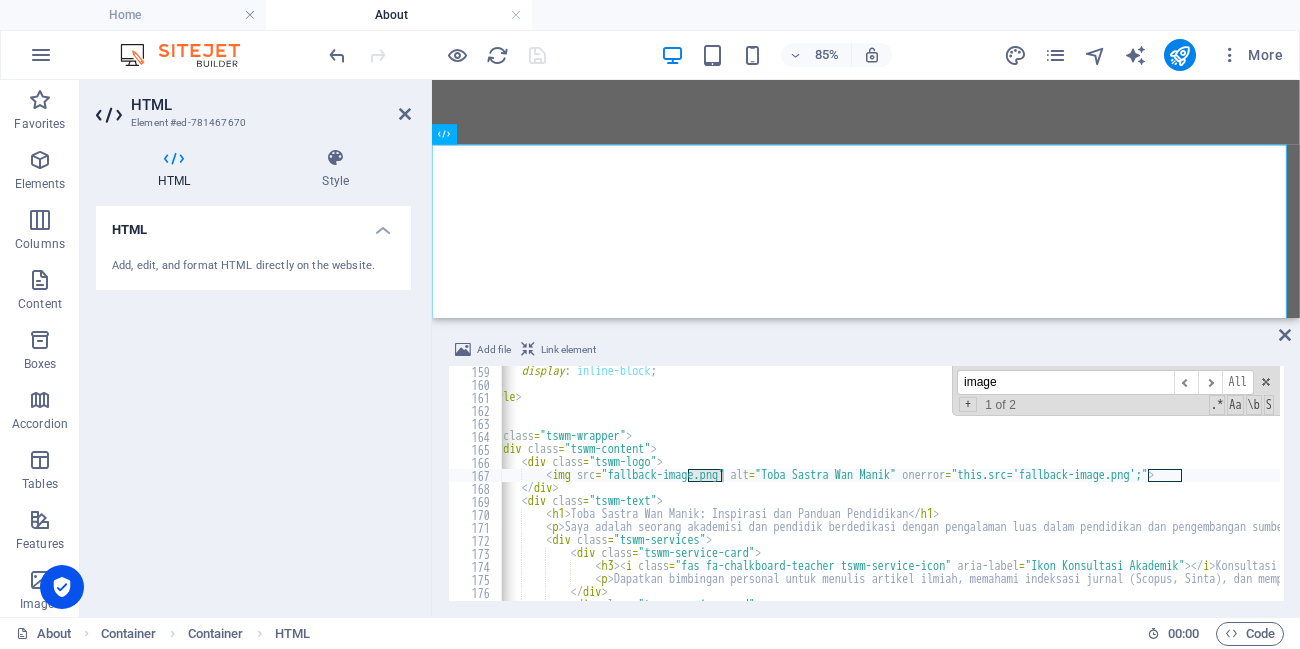 type on "image" 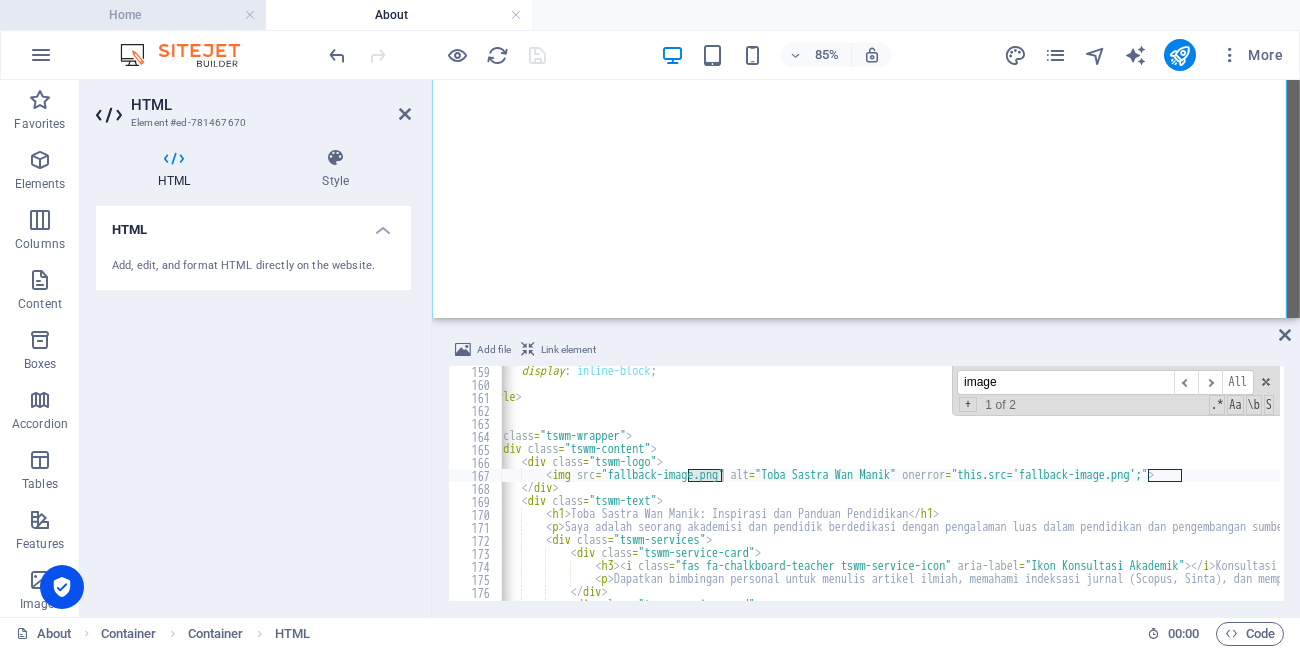 click on "Home" at bounding box center [133, 15] 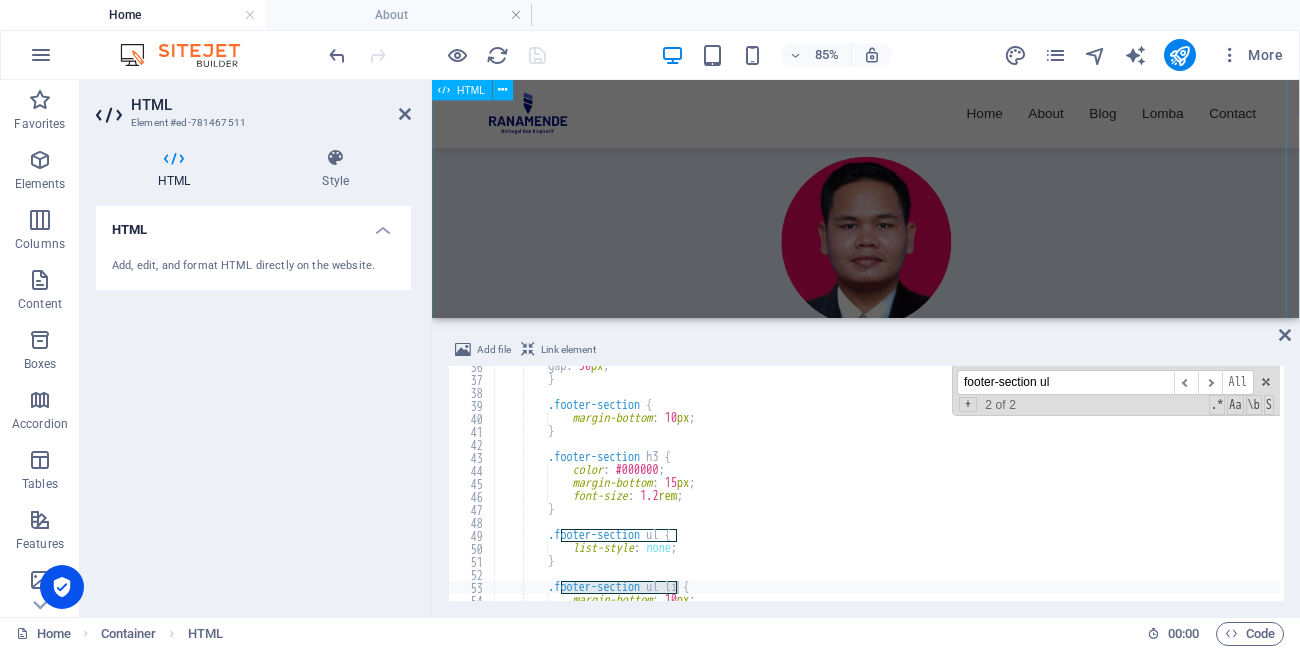 scroll, scrollTop: 637, scrollLeft: 0, axis: vertical 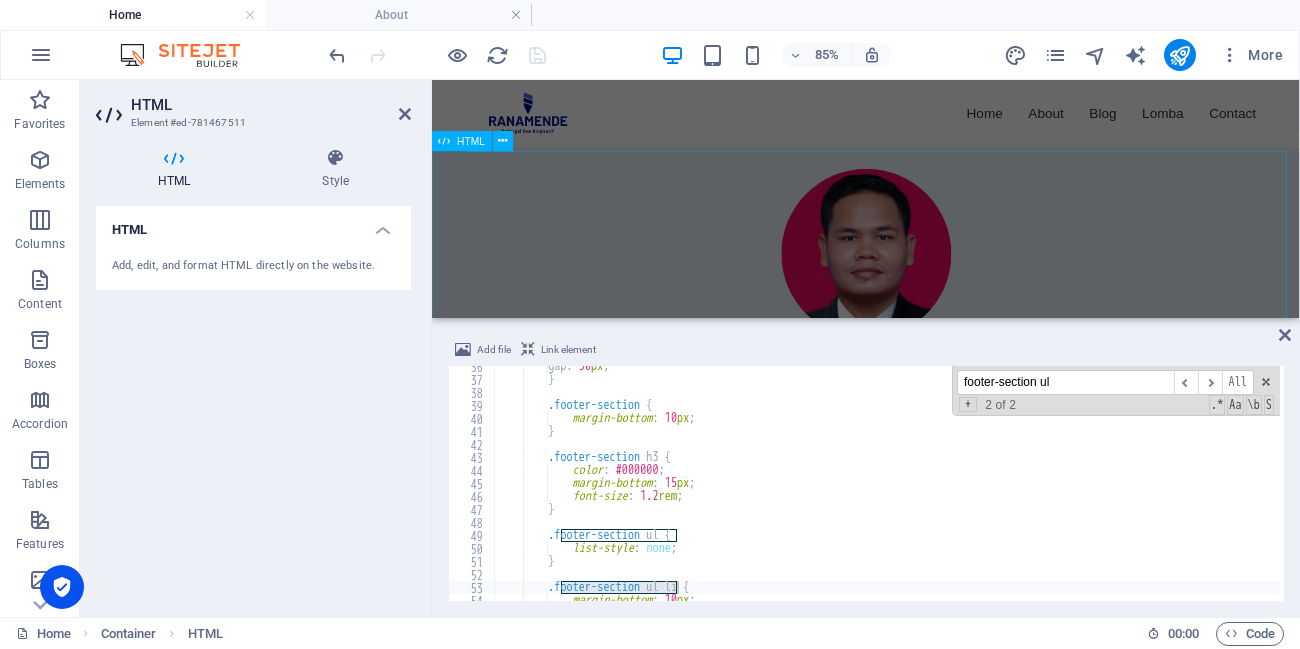 click on "Ranamende: Profil dan Inspirasi
Dosen
Toba Sastra Wan Manik, [PERSON_NAME] berpengalaman dengan latar belakang pendidikan magister dari beasiswa LPDP. Berkomitmen untuk berbagai pengetahuan dan pengalaman melalui platform digital yang berfokus pada pengembangan pendidikan, informasi beasiswa, dan kisah inspiratif untuk memotivasi generasi mendatang.
Inspirasi dan Peluang untuk Masa Depan
Jelajahi dunia pendidikan, peluang beasiswa global, dan kisah inspiratif yang memotivasi. Dapatkan wawasan, tips, dan cerita sukses untuk membangun masa depan cerah bersama kami!
Pendidikan Beasiswa" at bounding box center [942, 765] 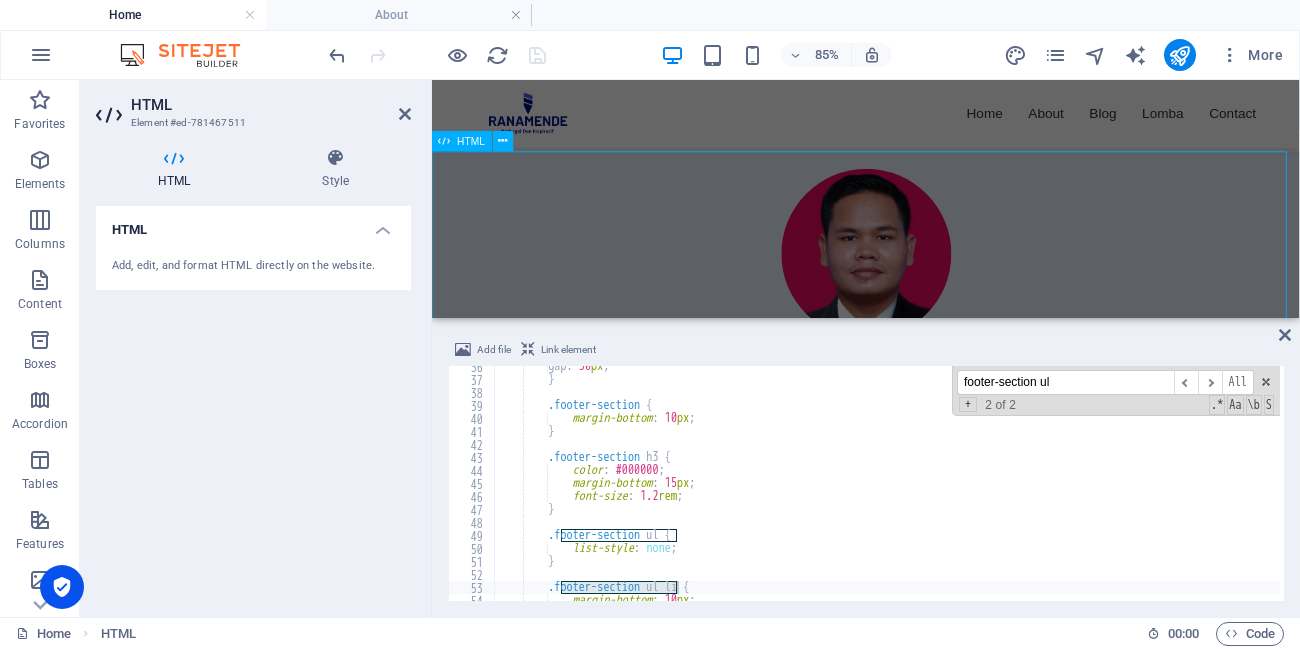 click on "Ranamende: Profil dan Inspirasi
Dosen
Toba Sastra Wan Manik, [PERSON_NAME] berpengalaman dengan latar belakang pendidikan magister dari beasiswa LPDP. Berkomitmen untuk berbagai pengetahuan dan pengalaman melalui platform digital yang berfokus pada pengembangan pendidikan, informasi beasiswa, dan kisah inspiratif untuk memotivasi generasi mendatang.
Inspirasi dan Peluang untuk Masa Depan
Jelajahi dunia pendidikan, peluang beasiswa global, dan kisah inspiratif yang memotivasi. Dapatkan wawasan, tips, dan cerita sukses untuk membangun masa depan cerah bersama kami!
Pendidikan Beasiswa" at bounding box center (942, 765) 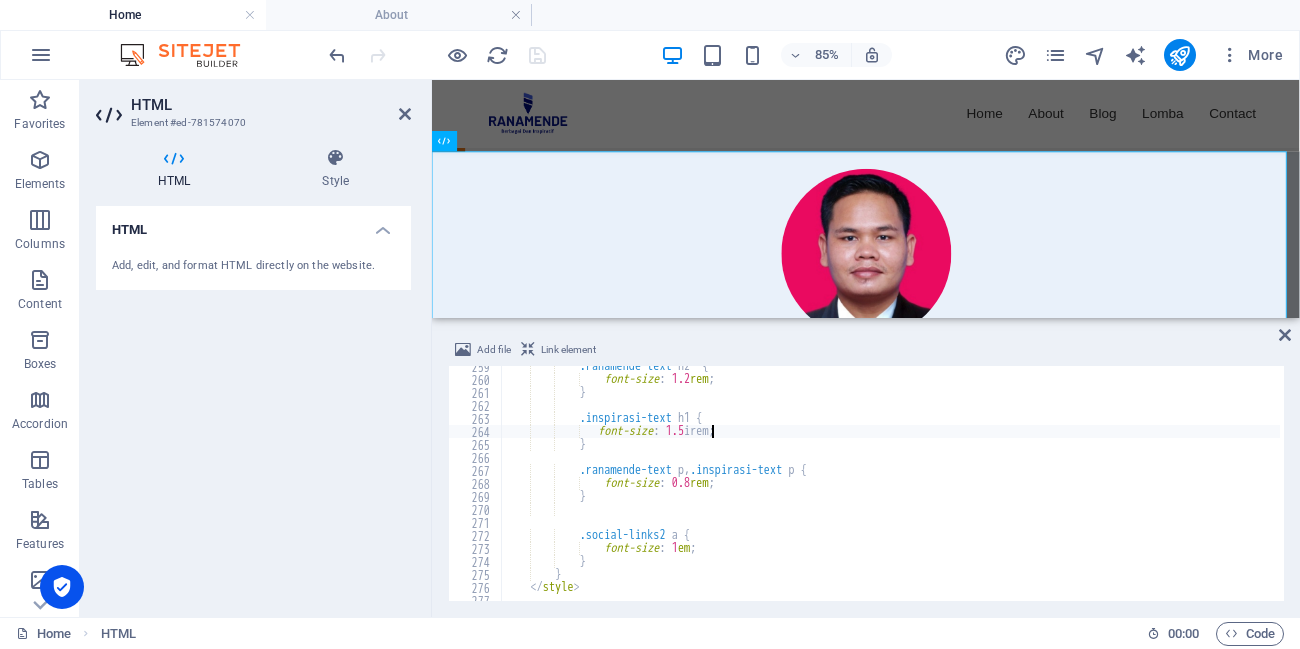 scroll, scrollTop: 0, scrollLeft: 16, axis: horizontal 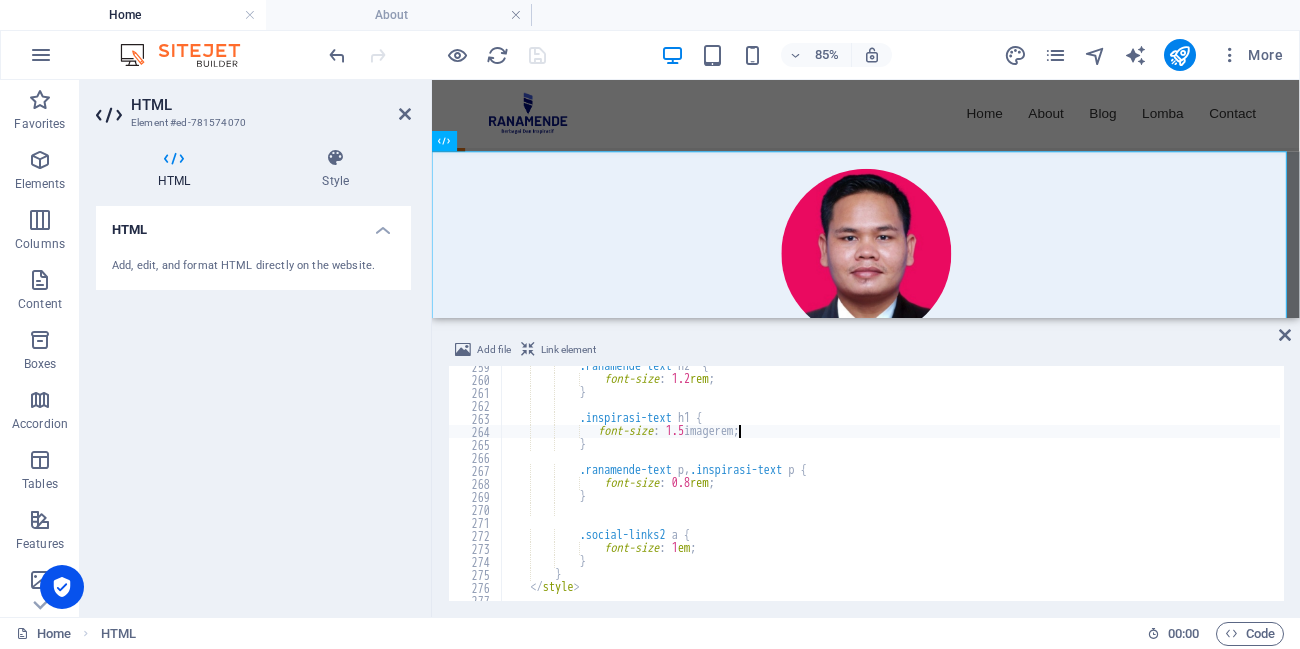 type on "font-size: 1.5rem;" 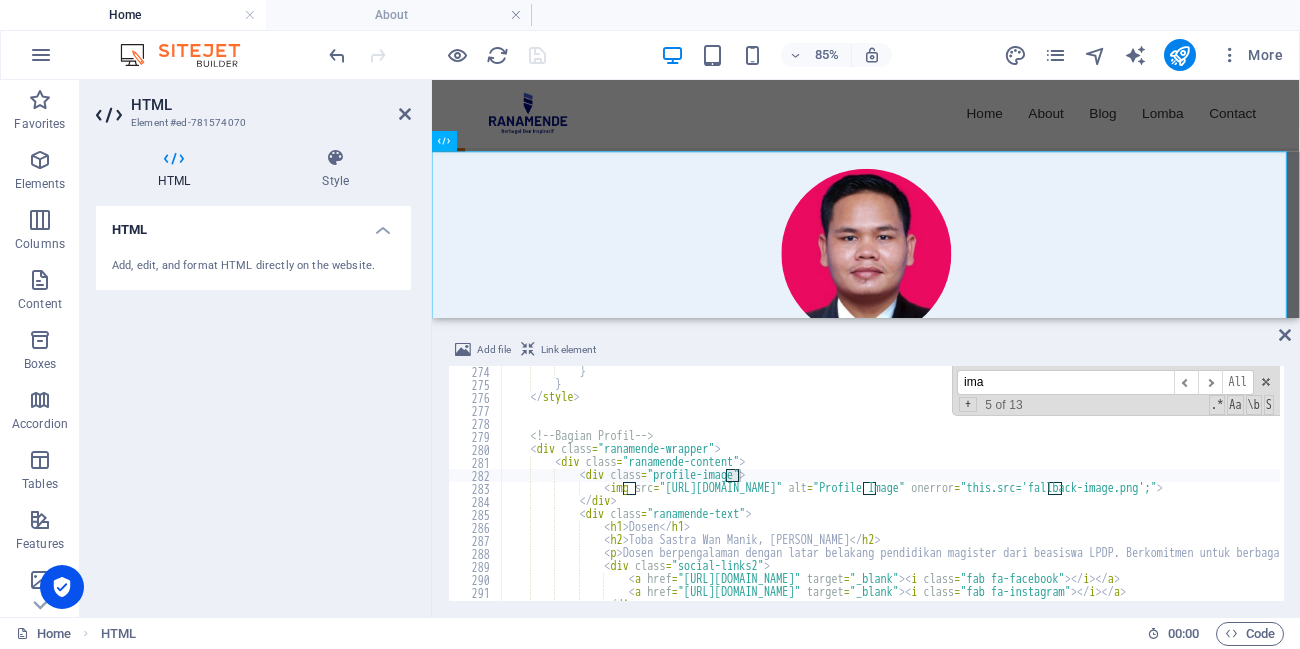 scroll, scrollTop: 3551, scrollLeft: 0, axis: vertical 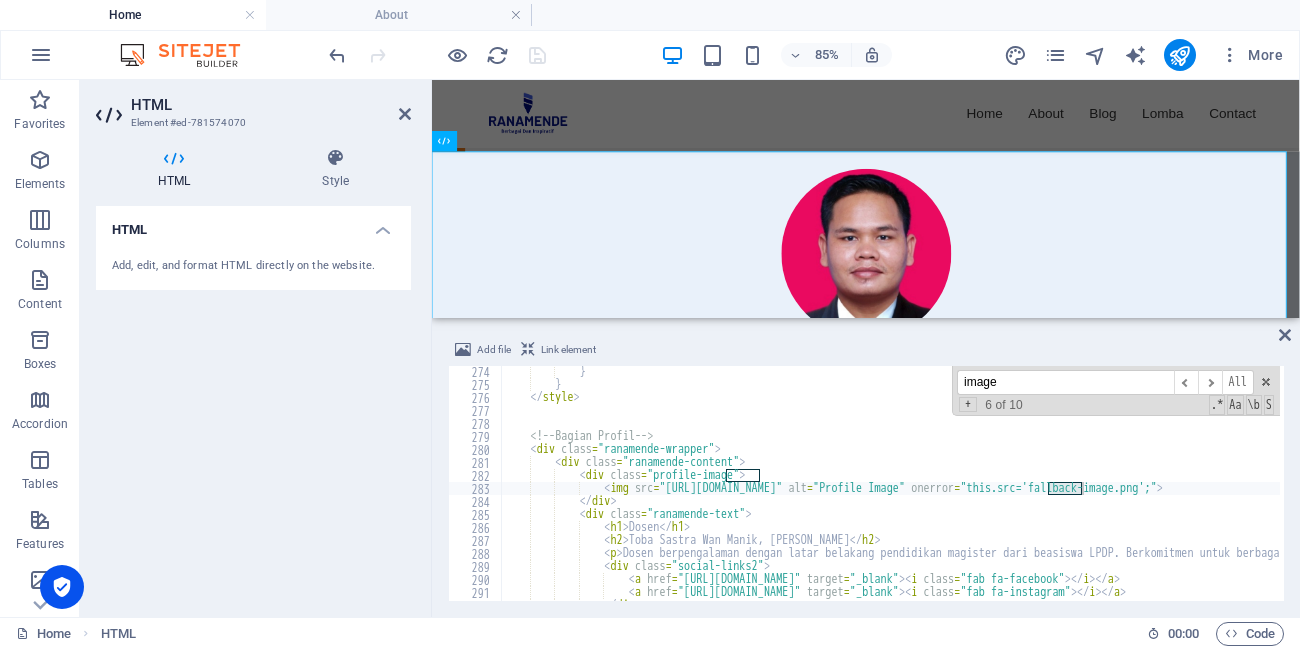 type on "image" 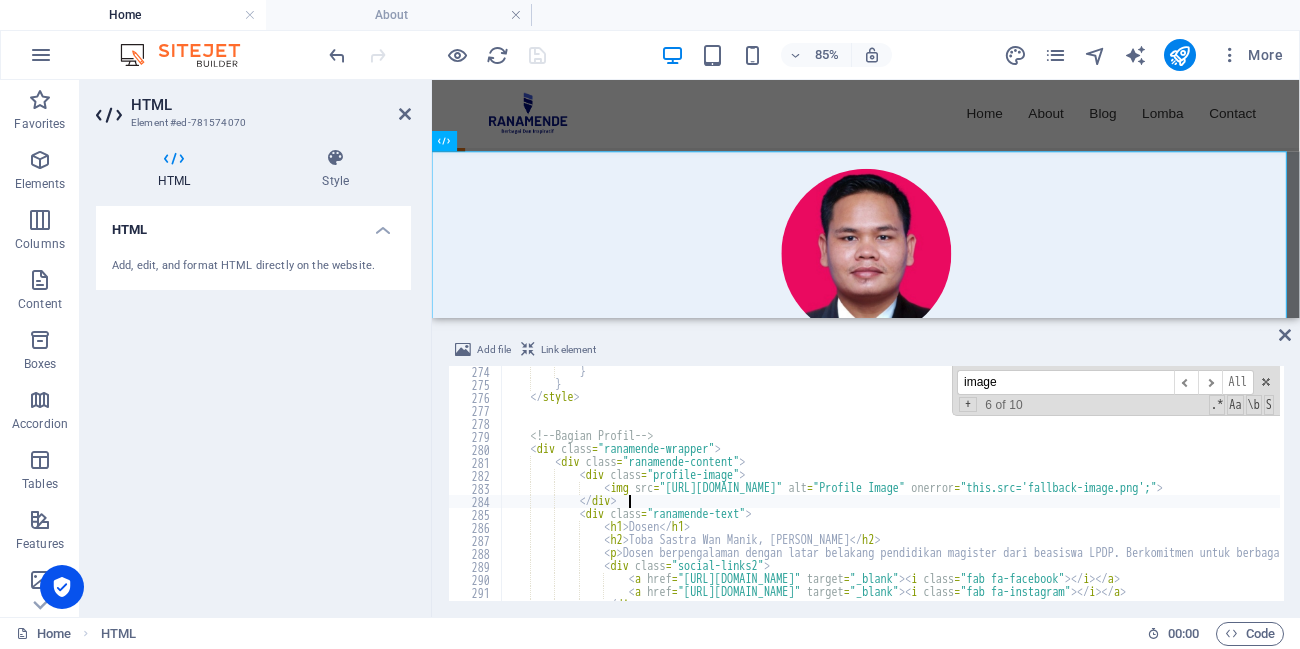scroll, scrollTop: 0, scrollLeft: 9, axis: horizontal 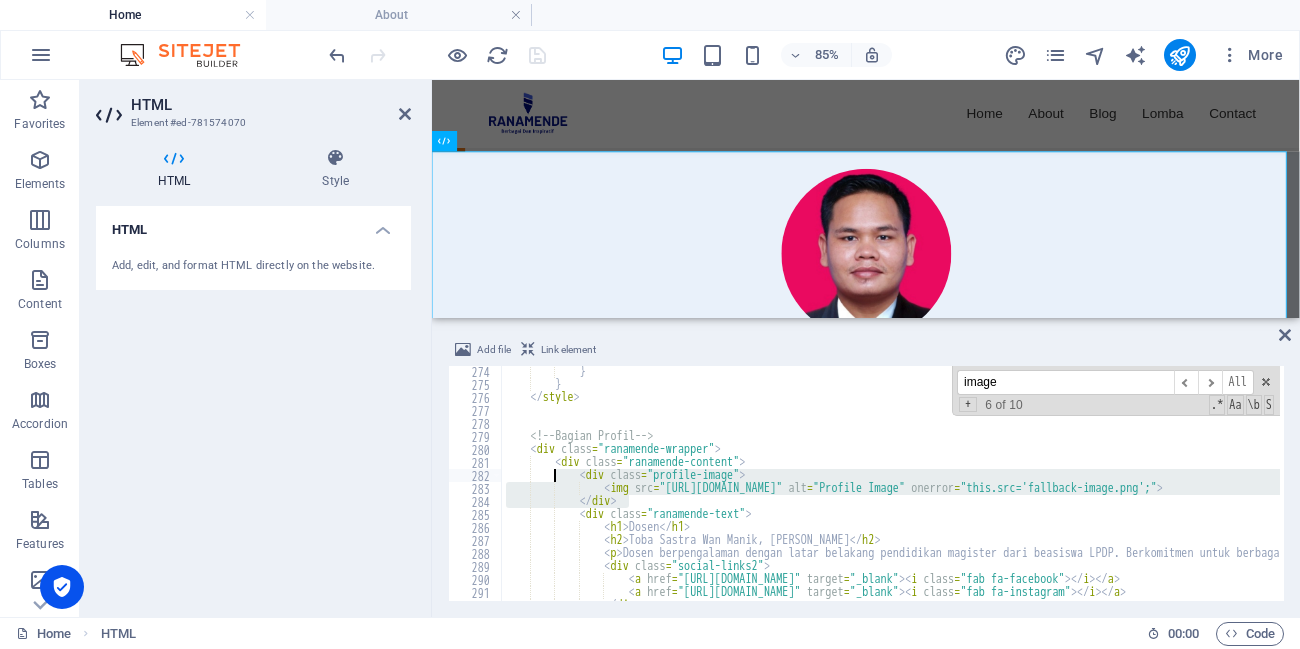 drag, startPoint x: 638, startPoint y: 503, endPoint x: 553, endPoint y: 472, distance: 90.47652 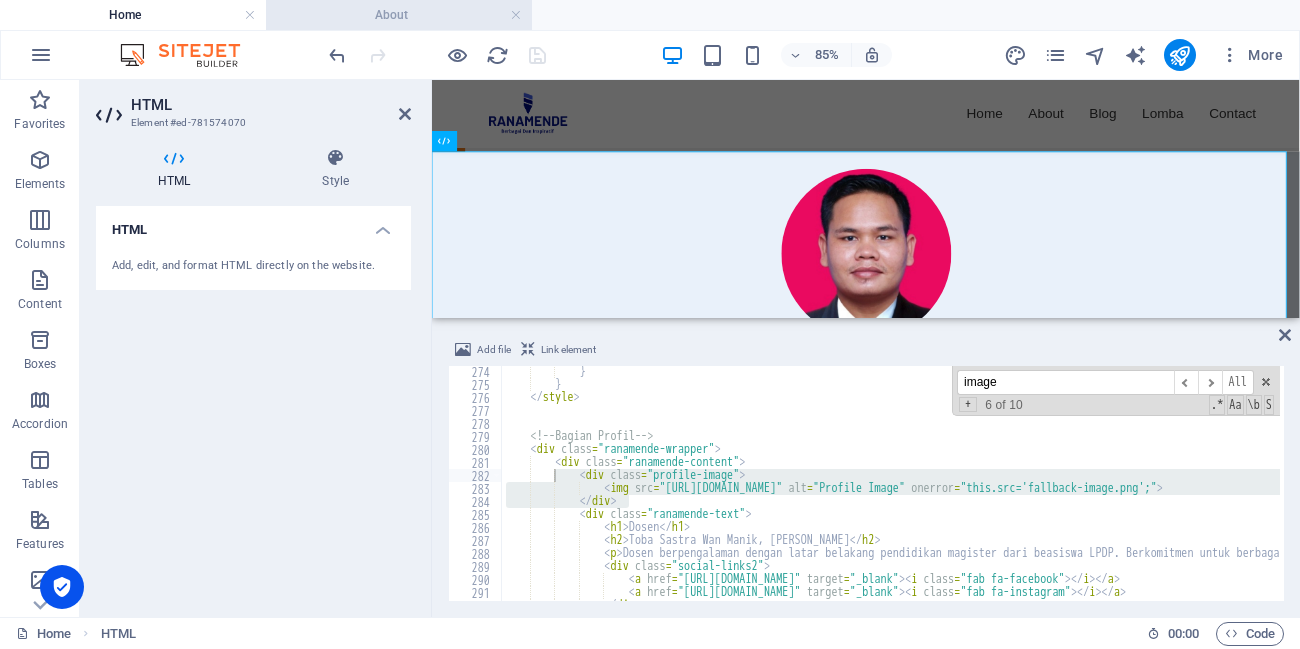 click on "About" at bounding box center [399, 15] 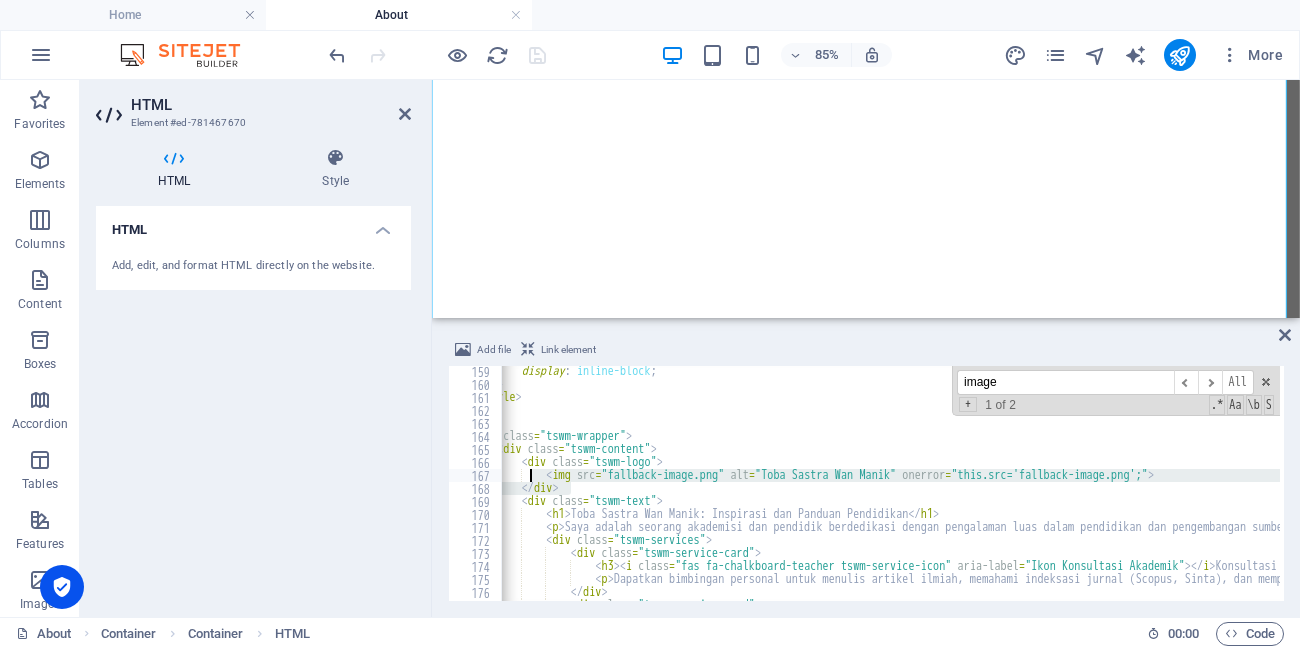 drag, startPoint x: 578, startPoint y: 488, endPoint x: 533, endPoint y: 472, distance: 47.759815 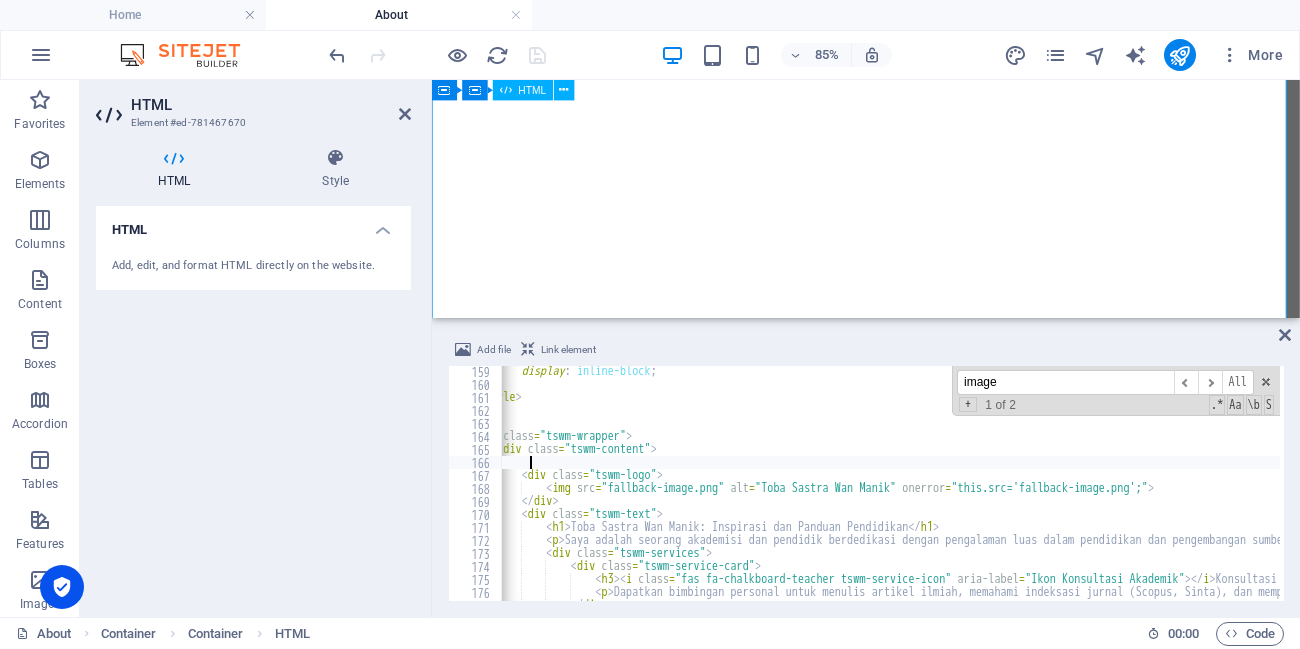 scroll, scrollTop: 0, scrollLeft: 5, axis: horizontal 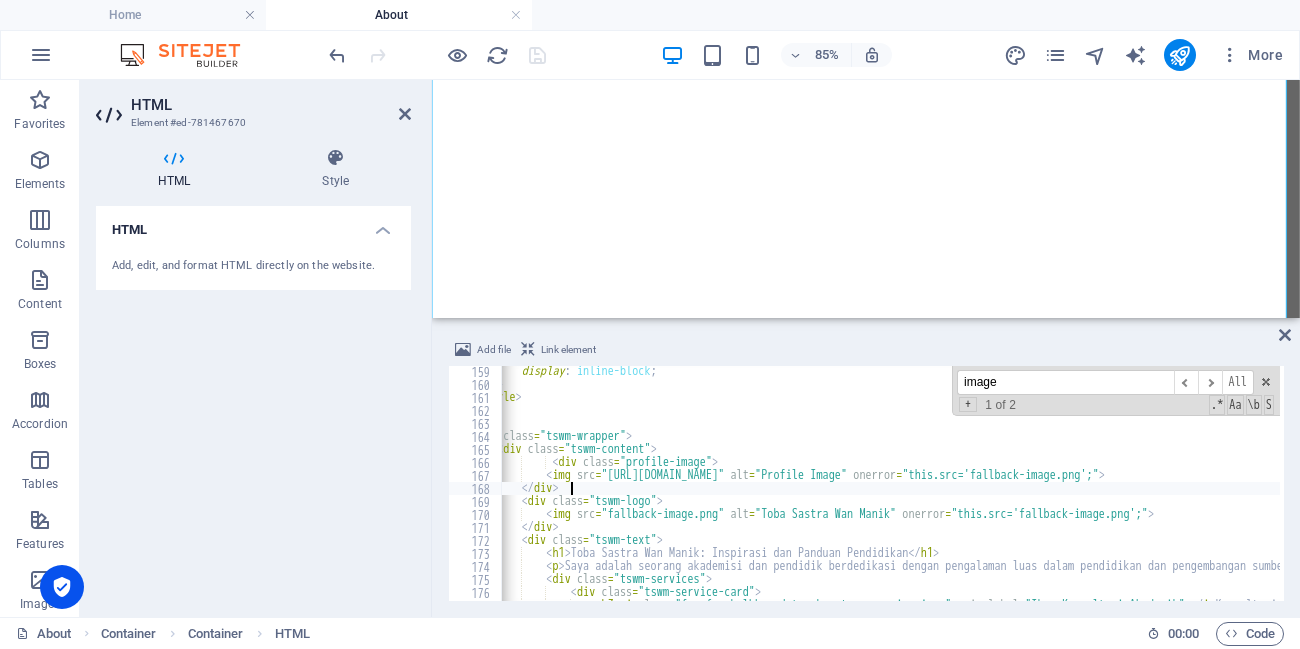 click on "display :   inline-block ;           }      </ style >      < div   class = "tswm-wrapper" >           < div   class = "tswm-content" >                       < div   class = "profile-image" >                     < img   src = "[URL][DOMAIN_NAME]"   alt = "Profile Image"   onerror = "this.src='fallback-image.png';" >                </ div >                < div   class = "tswm-logo" >                     < img   src = "fallback-image.png"   alt = "Toba Sastra Wan Manik"   onerror = "this.src='fallback-image.png';" >                </ div >                < div   class = "tswm-text" >                     < h1 > Toba Sastra Wan Manik: Inspirasi dan Panduan Pendidikan </ h1 >                     < p > </ p >                     < div   class = "tswm-services" >                          < div   class = "tswm-service-card" >                               < h3 > < i   class = "fas fa-chalkboard-teacher tswm-service-icon"   aria-label = "Ikon Konsultasi Akademik" > </ i > </ h3 >" at bounding box center [2049, 493] 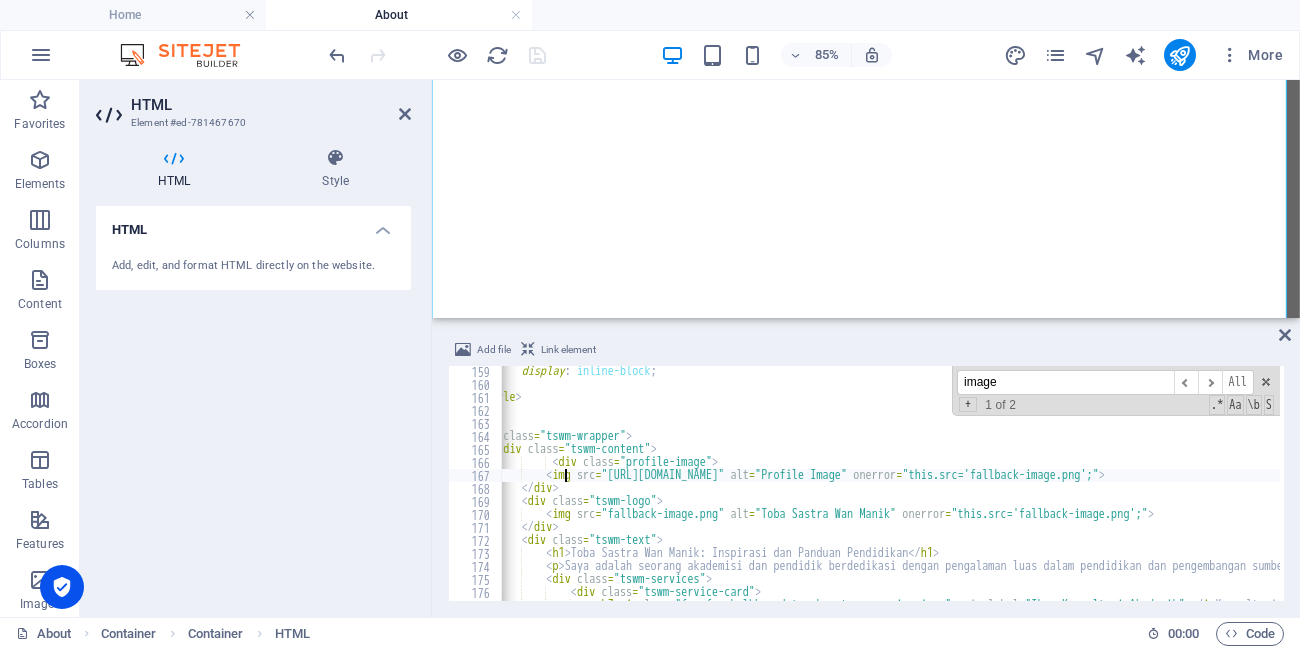 click on "display :   inline-block ;           }      </ style >      < div   class = "tswm-wrapper" >           < div   class = "tswm-content" >                       < div   class = "profile-image" >                     < img   src = "[URL][DOMAIN_NAME]"   alt = "Profile Image"   onerror = "this.src='fallback-image.png';" >                </ div >                < div   class = "tswm-logo" >                     < img   src = "fallback-image.png"   alt = "Toba Sastra Wan Manik"   onerror = "this.src='fallback-image.png';" >                </ div >                < div   class = "tswm-text" >                     < h1 > Toba Sastra Wan Manik: Inspirasi dan Panduan Pendidikan </ h1 >                     < p > </ p >                     < div   class = "tswm-services" >                          < div   class = "tswm-service-card" >                               < h3 > < i   class = "fas fa-chalkboard-teacher tswm-service-icon"   aria-label = "Ikon Konsultasi Akademik" > </ i > </ h3 >" at bounding box center (2049, 493) 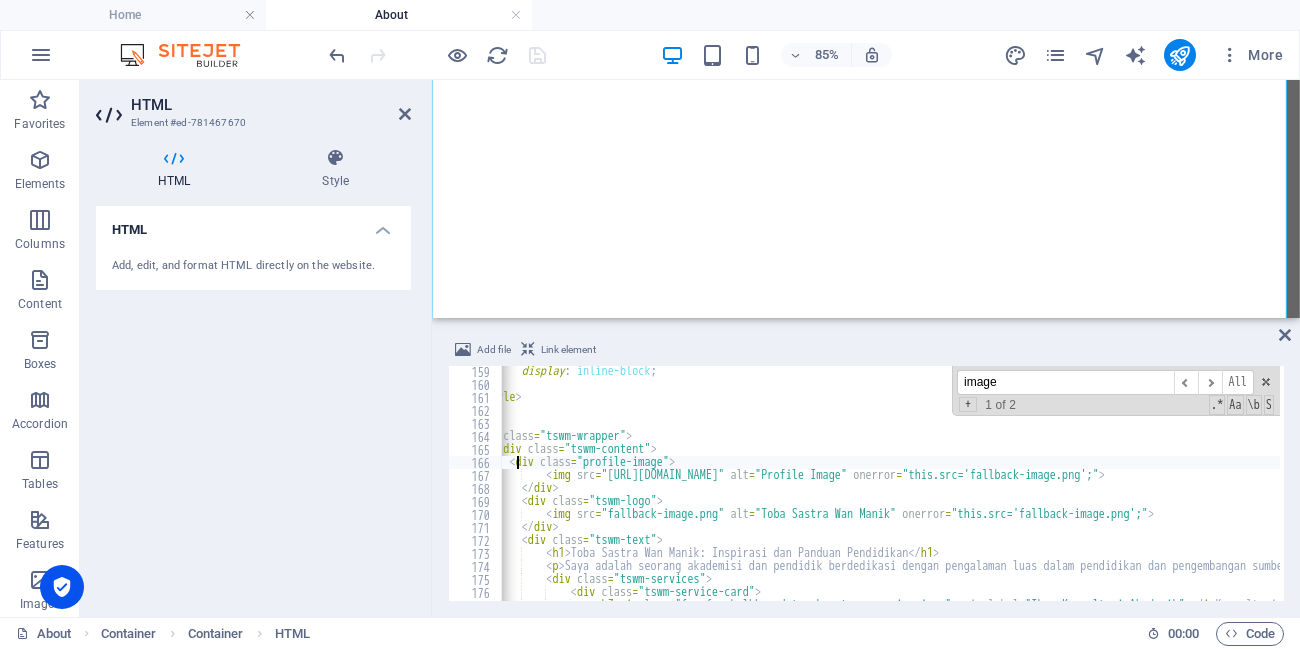 scroll, scrollTop: 0, scrollLeft: 6, axis: horizontal 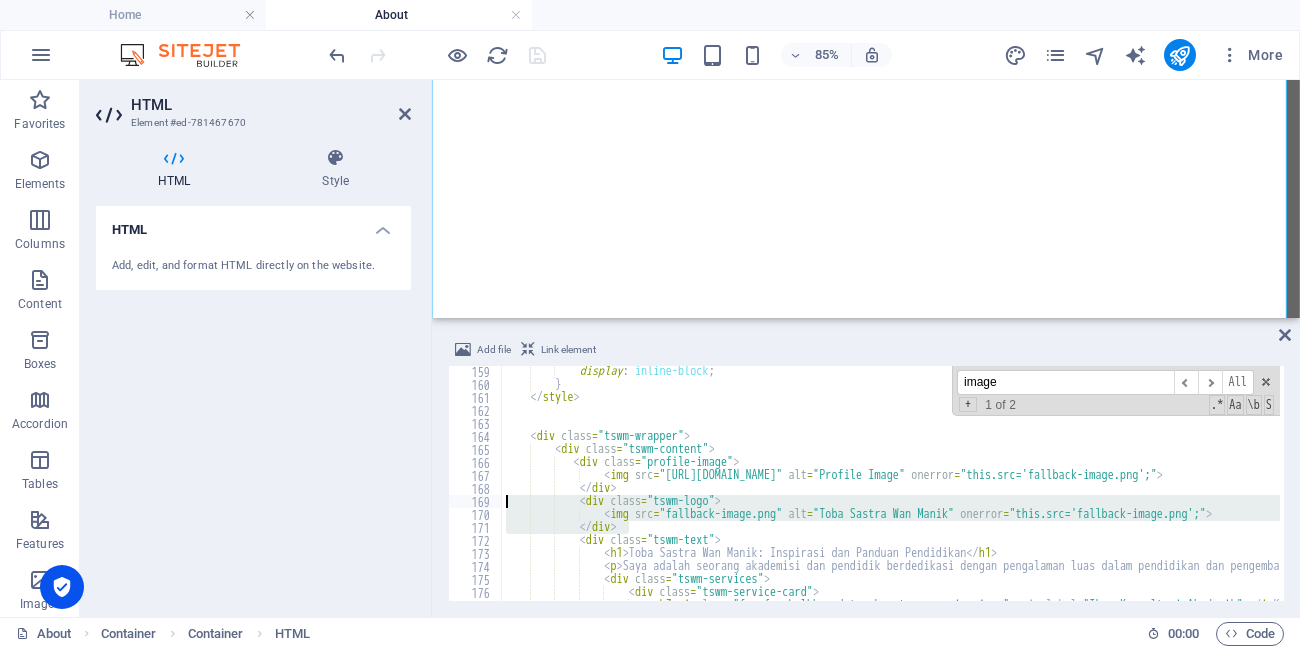 drag, startPoint x: 579, startPoint y: 528, endPoint x: 481, endPoint y: 501, distance: 101.65137 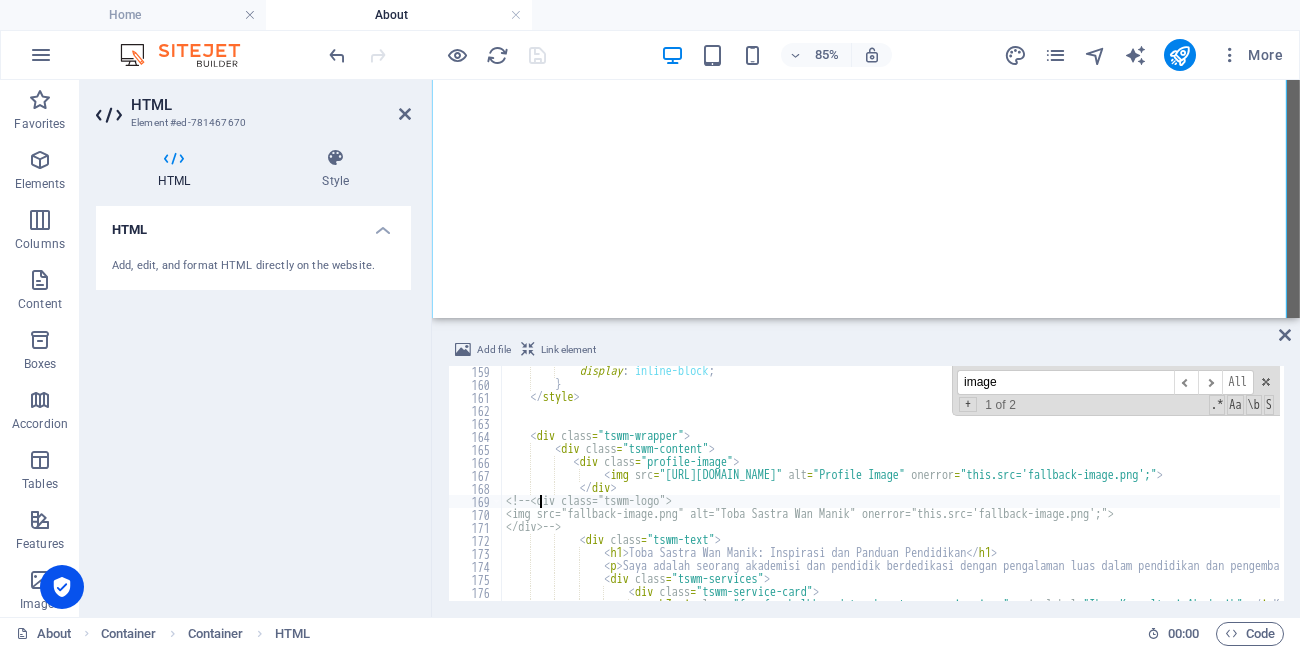 click on "display :   inline-block ;           }      </ style >      < div   class = "tswm-wrapper" >           < div   class = "tswm-content" >               < div   class = "profile-image" >                     < img   src = "[URL][DOMAIN_NAME]"   alt = "Profile Image"   onerror = "this.src='fallback-image.png';" >                </ div > <!--              <div class="tswm-logo">     <img src="fallback-image.png" alt="Toba Sastra Wan Manik" onerror="this.src='fallback-image.png';"> </div>  -->                < div   class = "tswm-text" >                     < h1 > Toba Sastra Wan Manik: Inspirasi dan Panduan Pendidikan </ h1 >                     < p > </ p >                     < div   class = "tswm-services" >                          < div   class = "tswm-service-card" >                               < h3 > < i   class = "fas fa-chalkboard-teacher tswm-service-icon"   aria-label = "Ikon Konsultasi Akademik" > </ i > Konsultasi Akademik </ h3 >" at bounding box center [2107, 493] 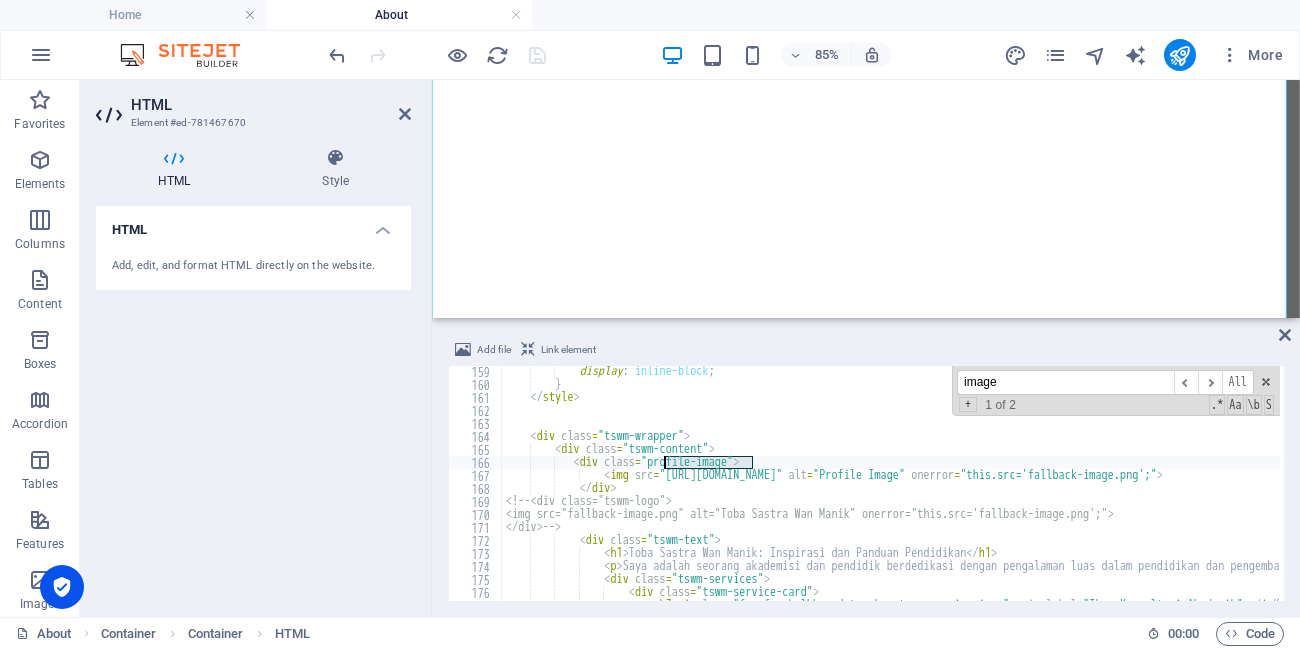 drag, startPoint x: 753, startPoint y: 464, endPoint x: 663, endPoint y: 462, distance: 90.02222 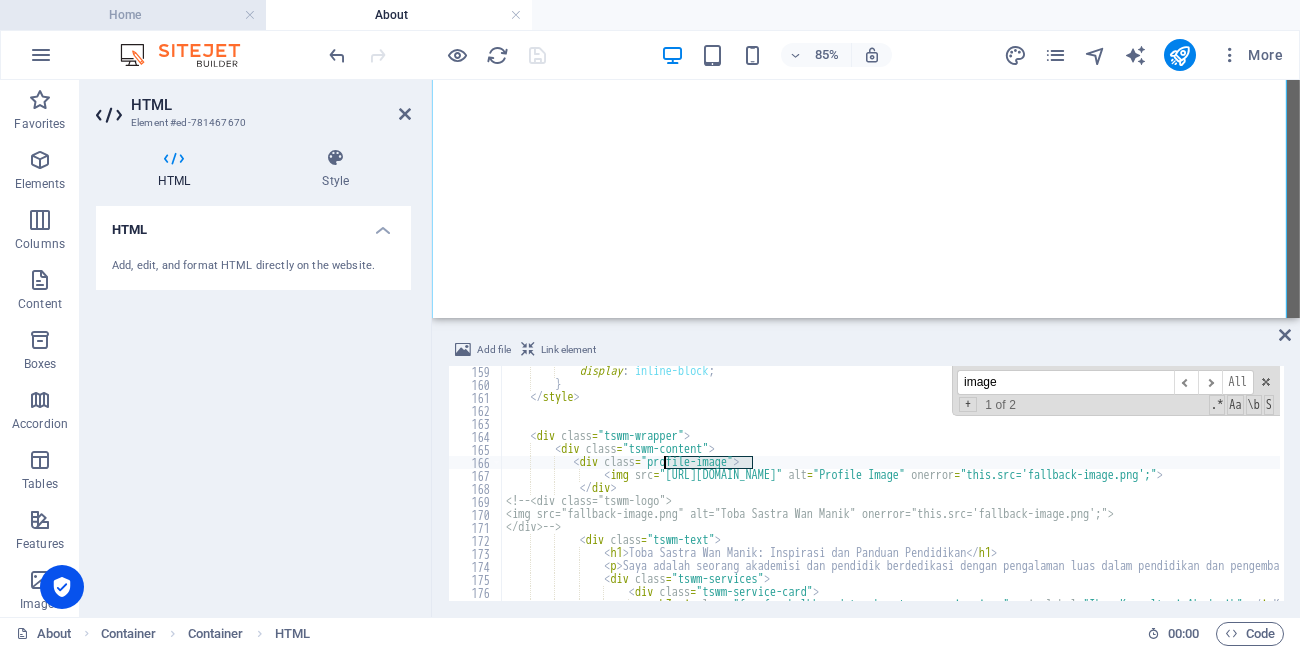 type on "<div class="profile-image">" 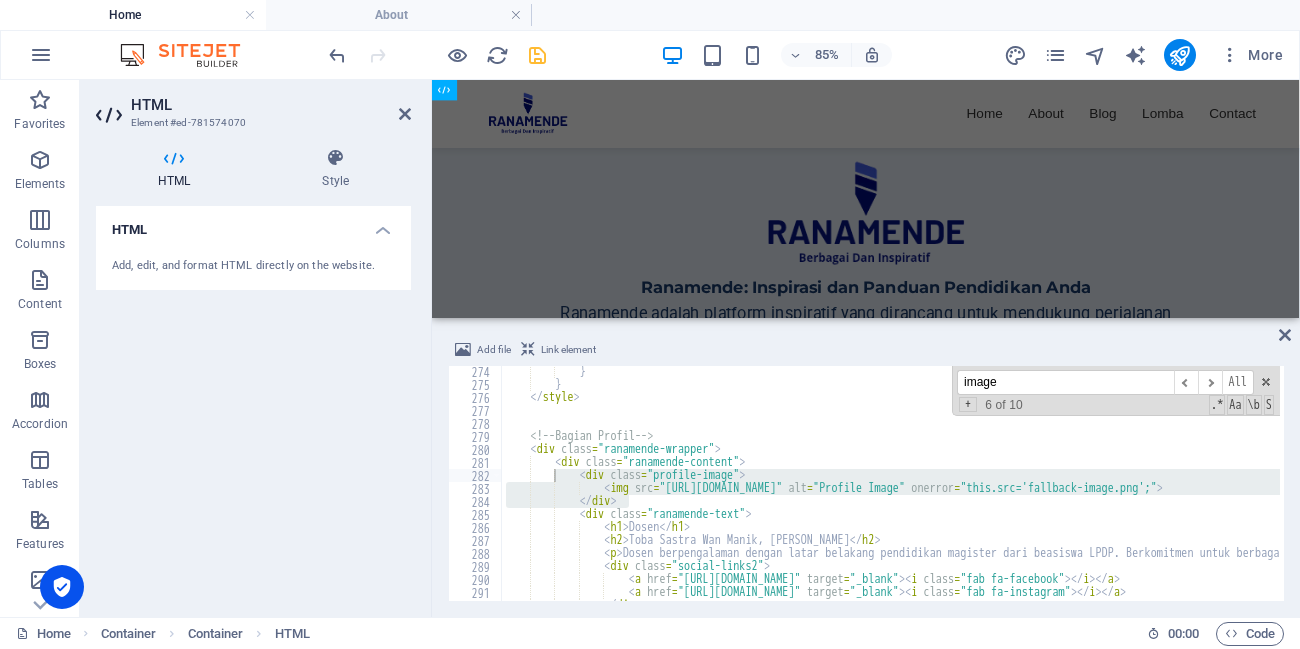 scroll, scrollTop: 637, scrollLeft: 0, axis: vertical 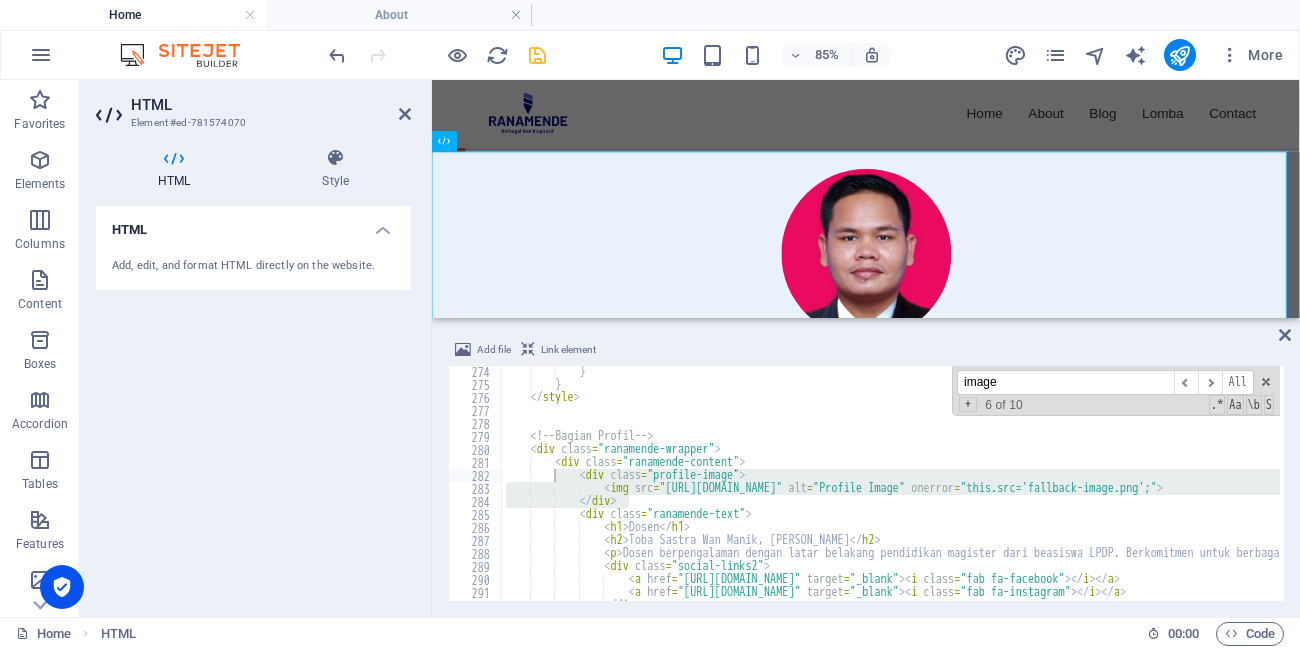 click on "image" at bounding box center [1065, 382] 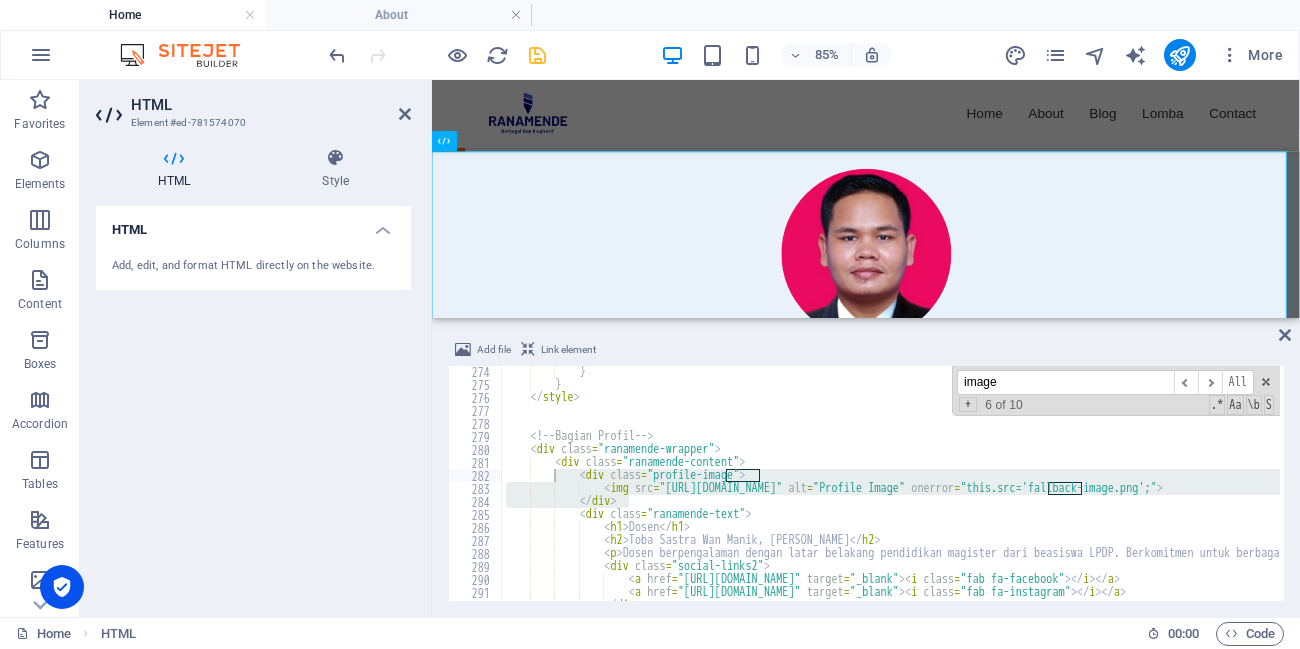 click on "image" at bounding box center [1065, 382] 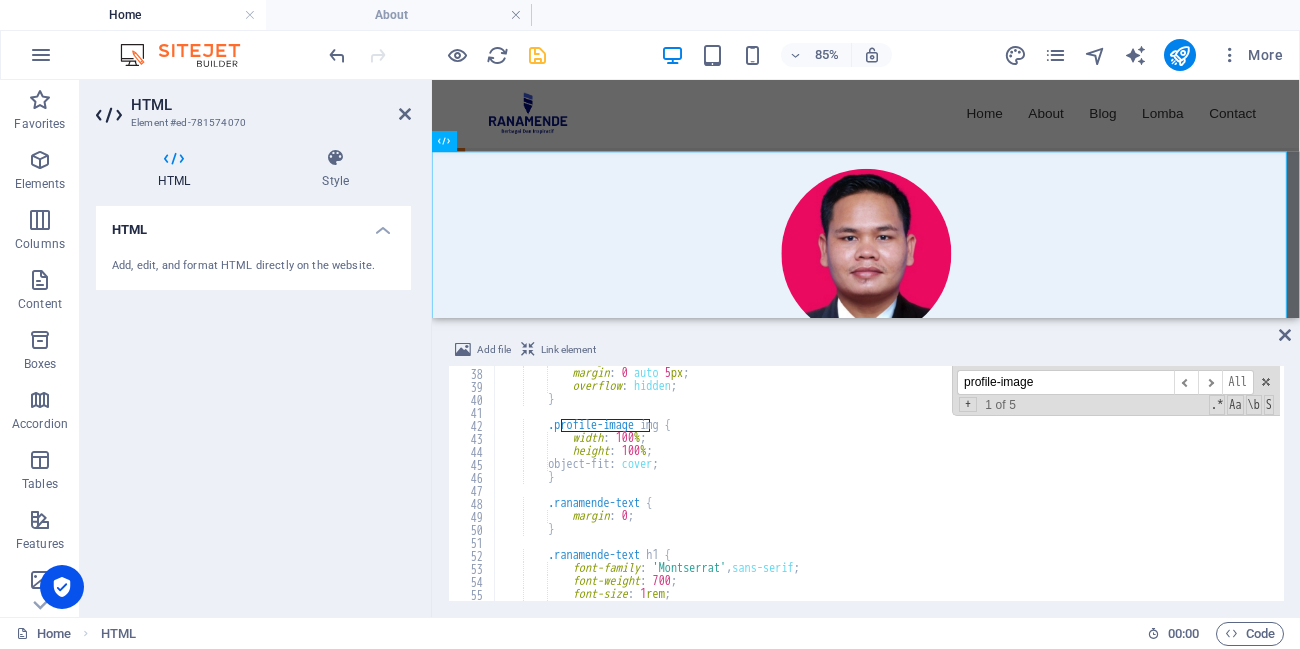 scroll, scrollTop: 481, scrollLeft: 0, axis: vertical 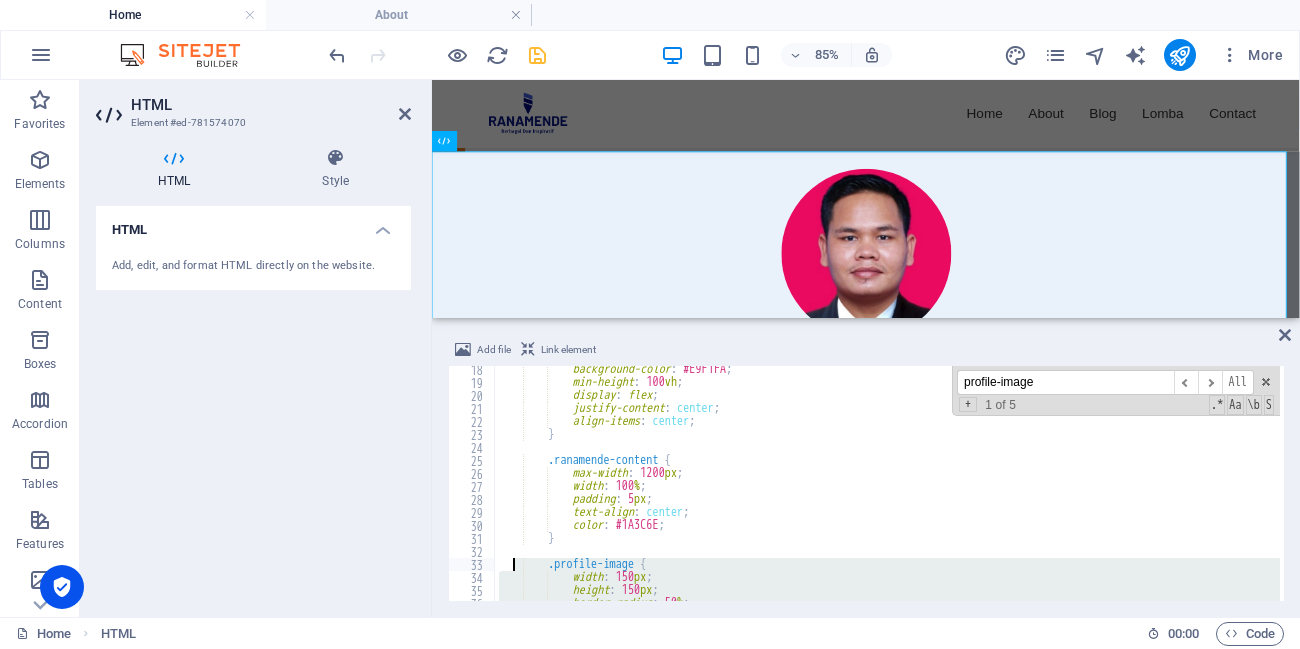 drag, startPoint x: 568, startPoint y: 482, endPoint x: 515, endPoint y: 559, distance: 93.47727 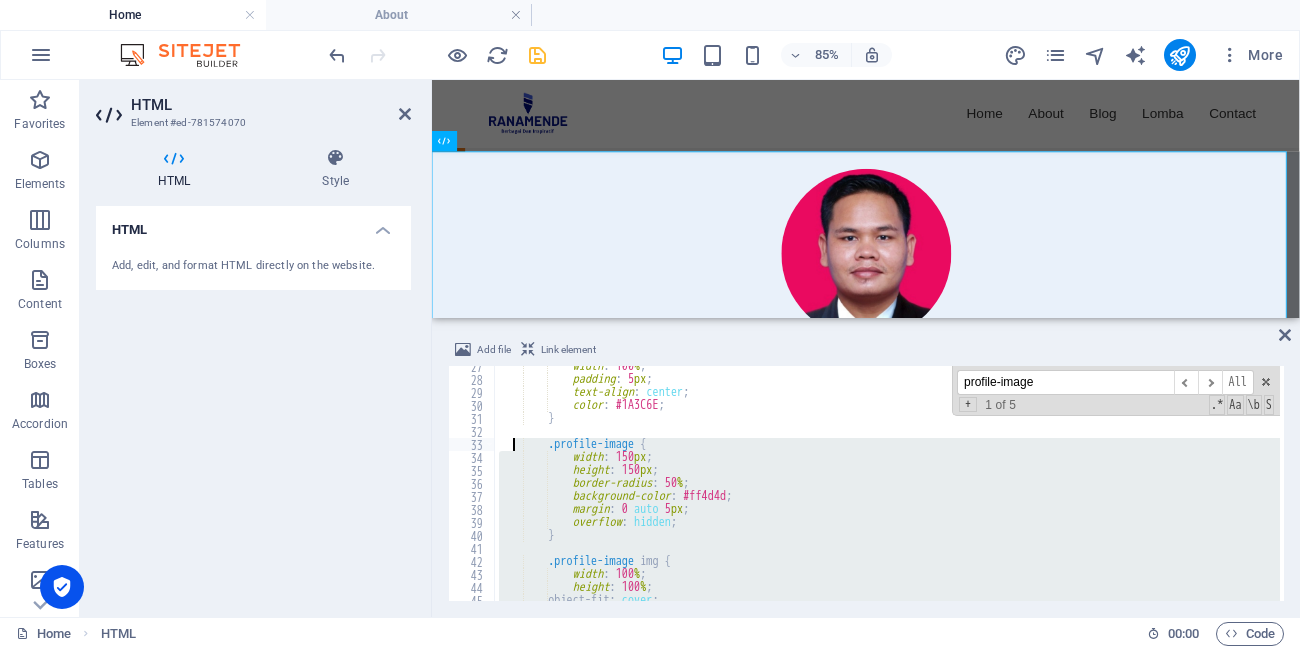 scroll, scrollTop: 464, scrollLeft: 0, axis: vertical 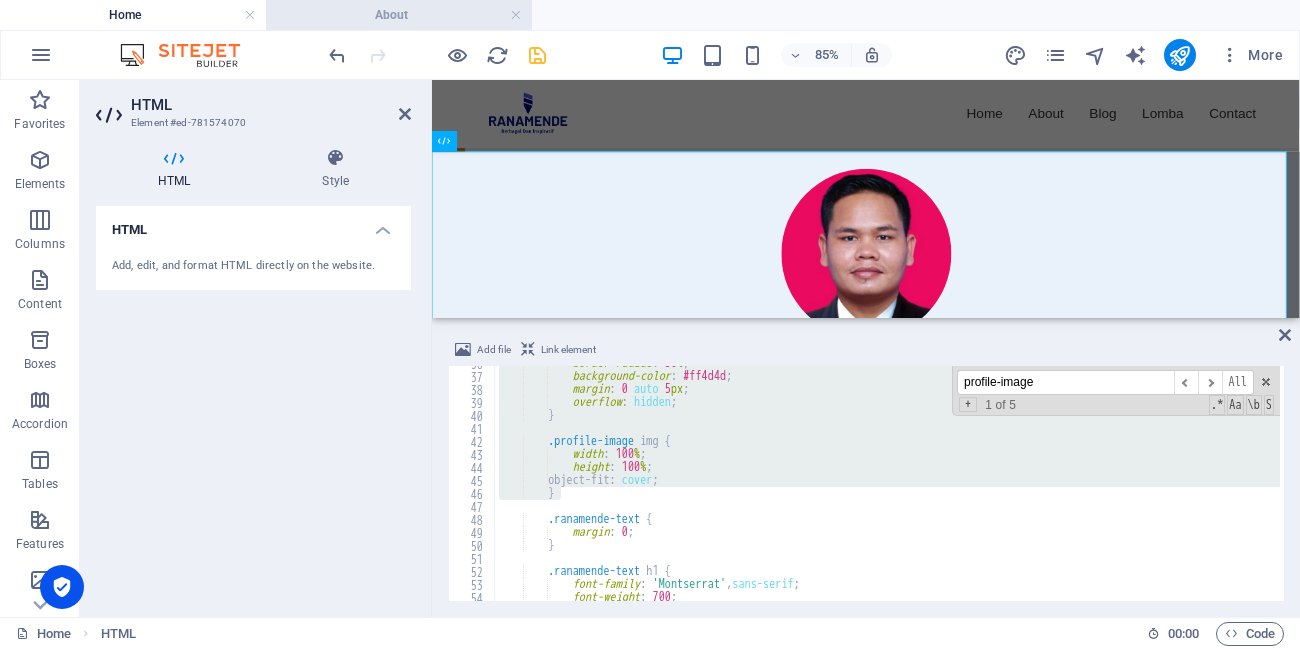 click on "About" at bounding box center (399, 15) 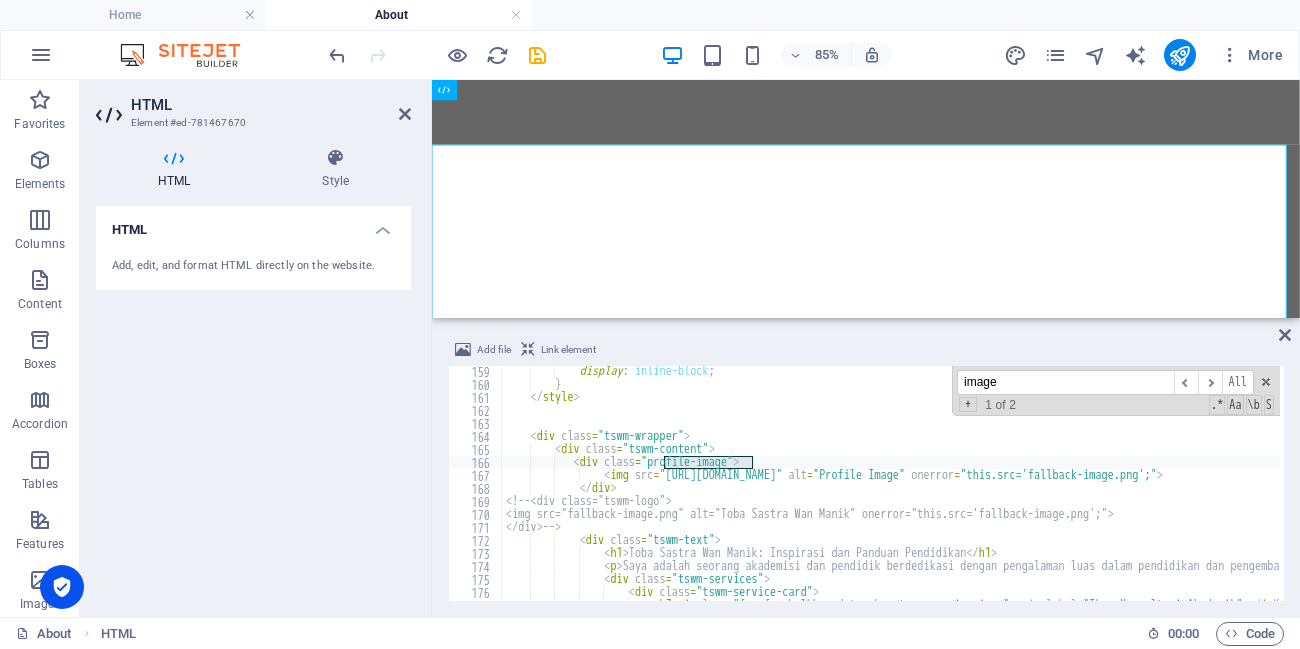 scroll, scrollTop: 0, scrollLeft: 0, axis: both 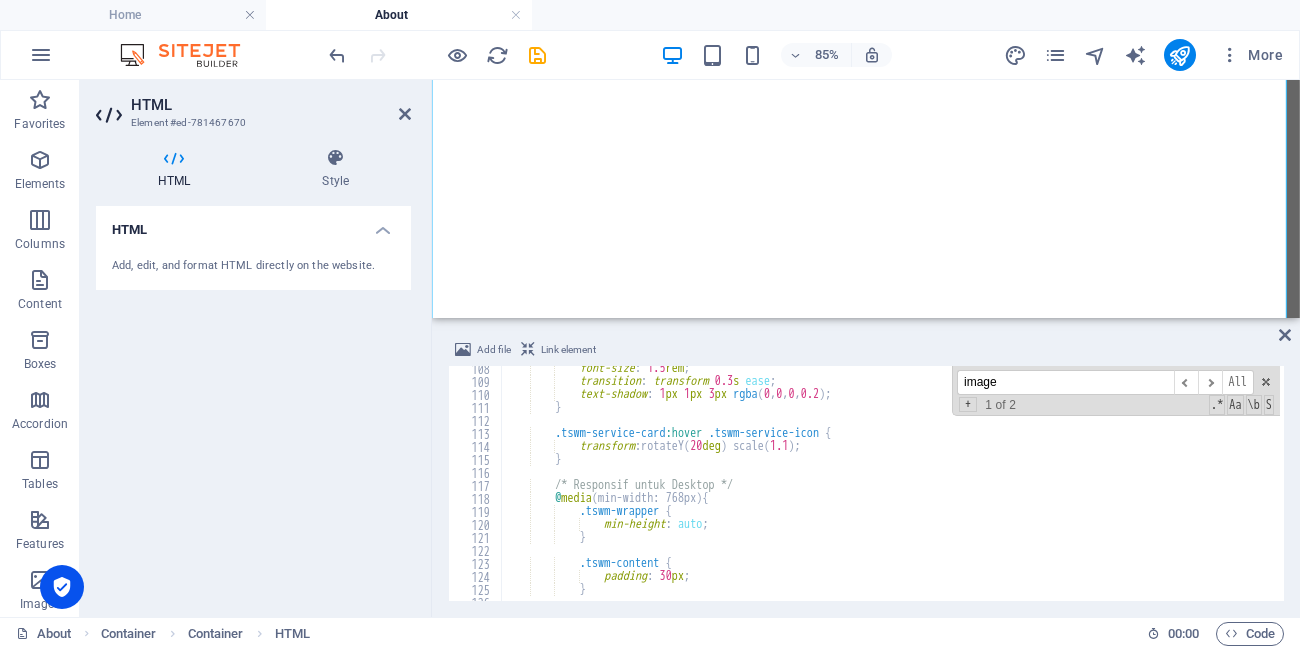 type on "}" 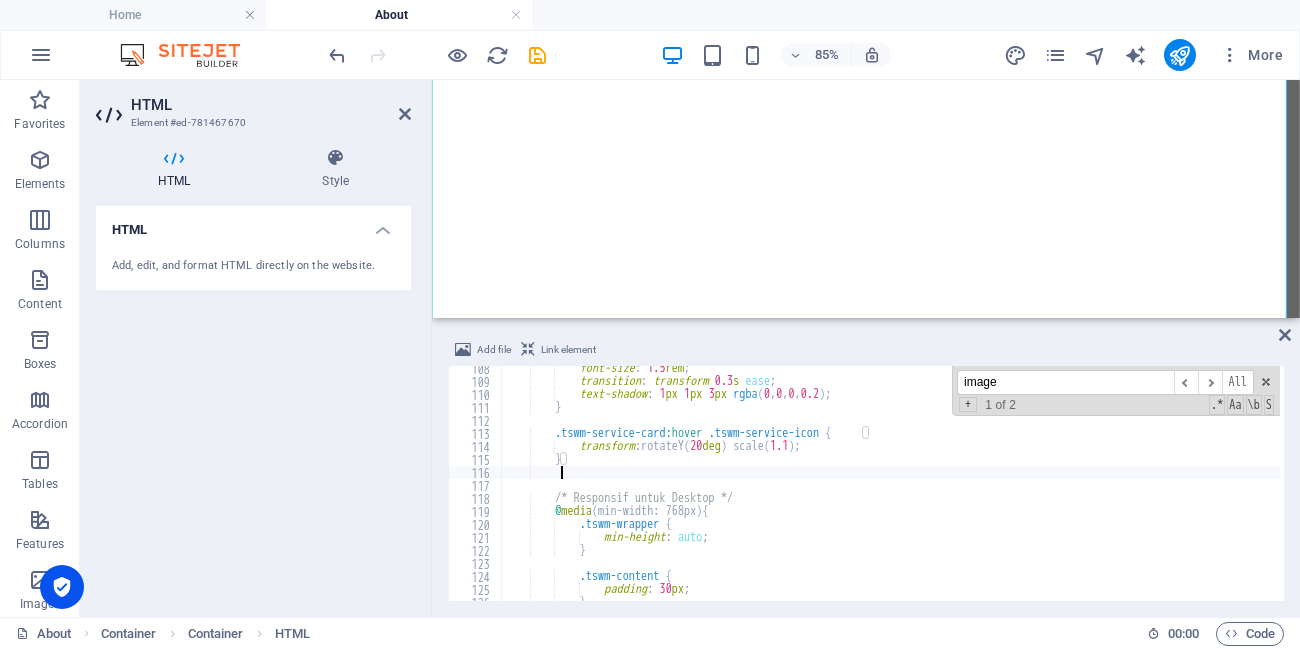scroll, scrollTop: 0, scrollLeft: 3, axis: horizontal 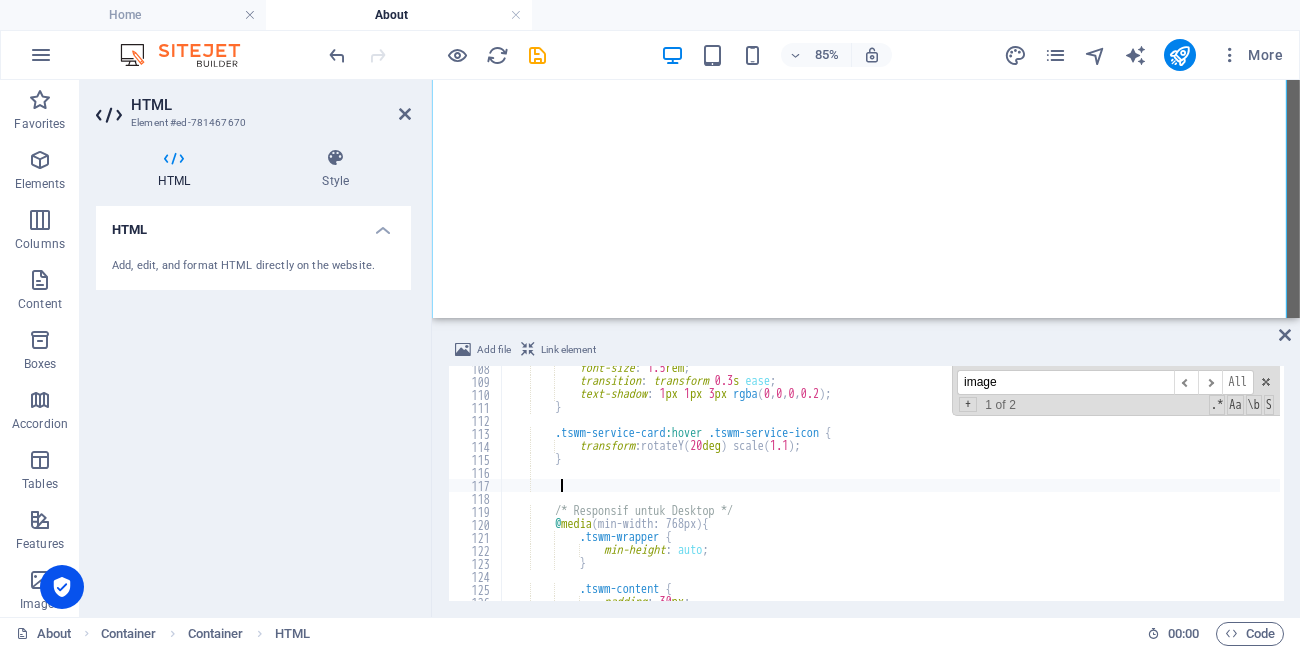 paste on "}" 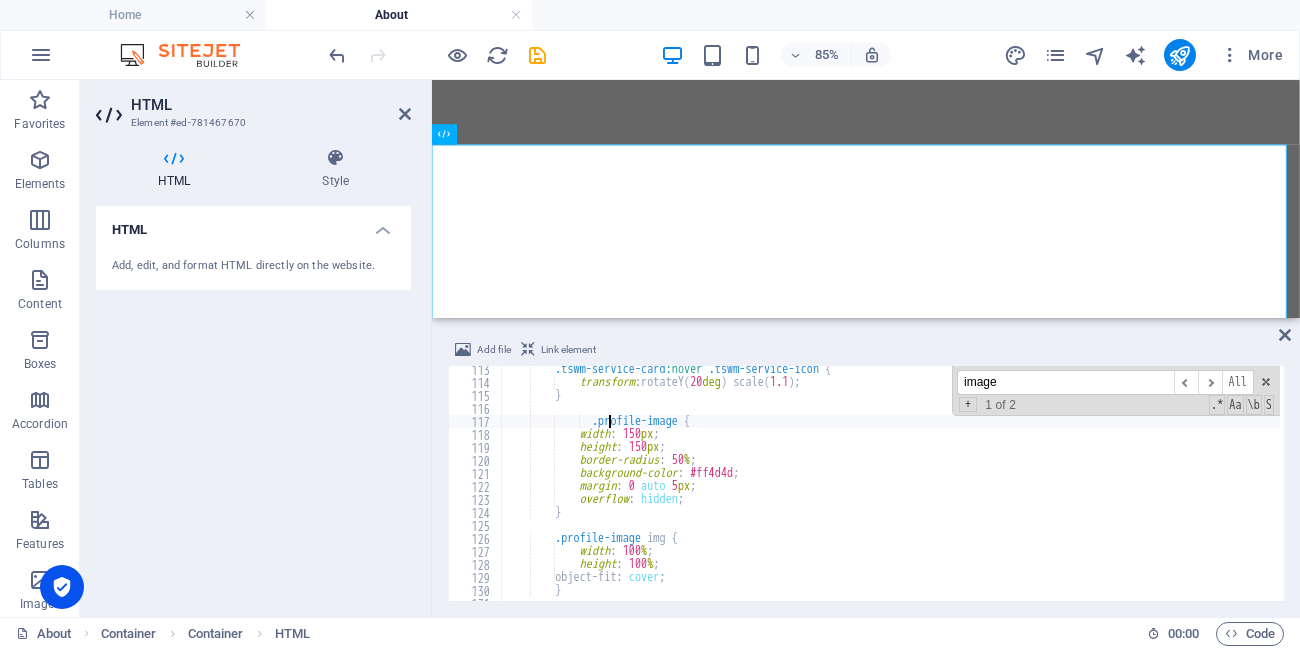 click on ".tswm-service-card :hover   .tswm-service-icon   {                transform :  rotateY( 20 deg ) scale( 1.1 ) ;           }                             .profile-image   {                width :   150 px ;                height :   150 px ;                border-radius :   50 % ;                background-color :   #ff4d4d ;                margin :   0   auto   5 px ;                overflow :   hidden ;           }           .profile-image   img   {                width :   100 % ;                height :   100 % ;               object-fit :   cover ;           }" at bounding box center [2107, 491] 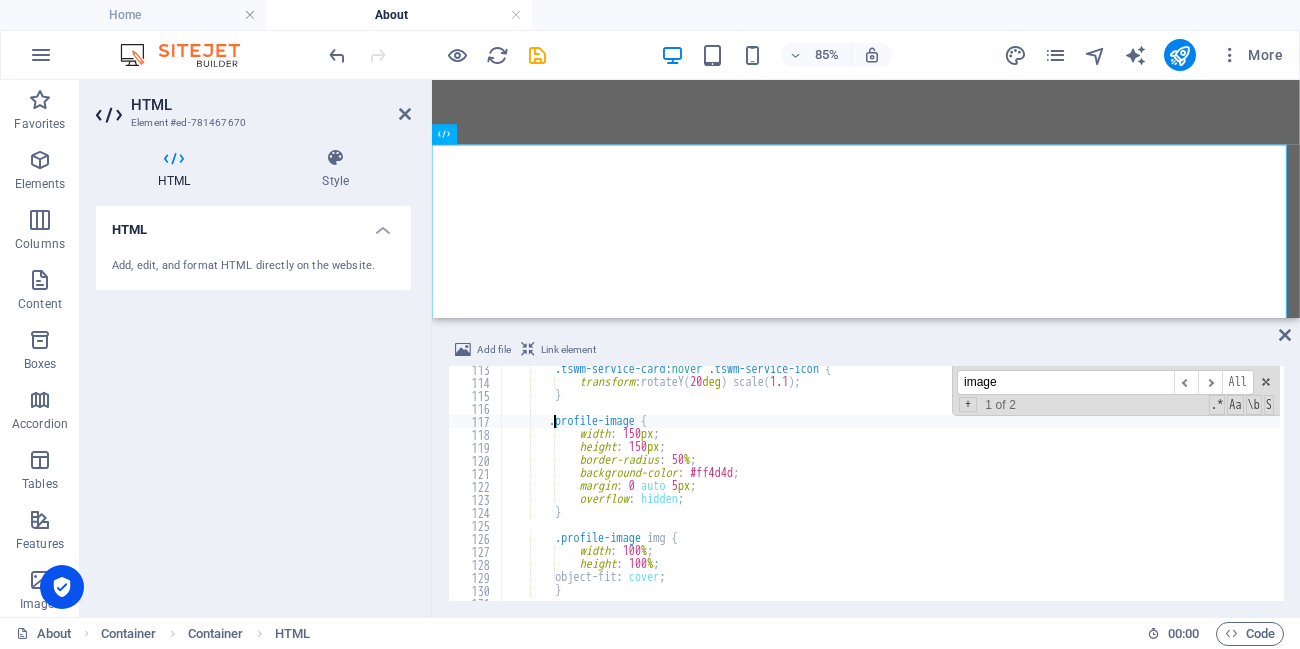 scroll, scrollTop: 0, scrollLeft: 4, axis: horizontal 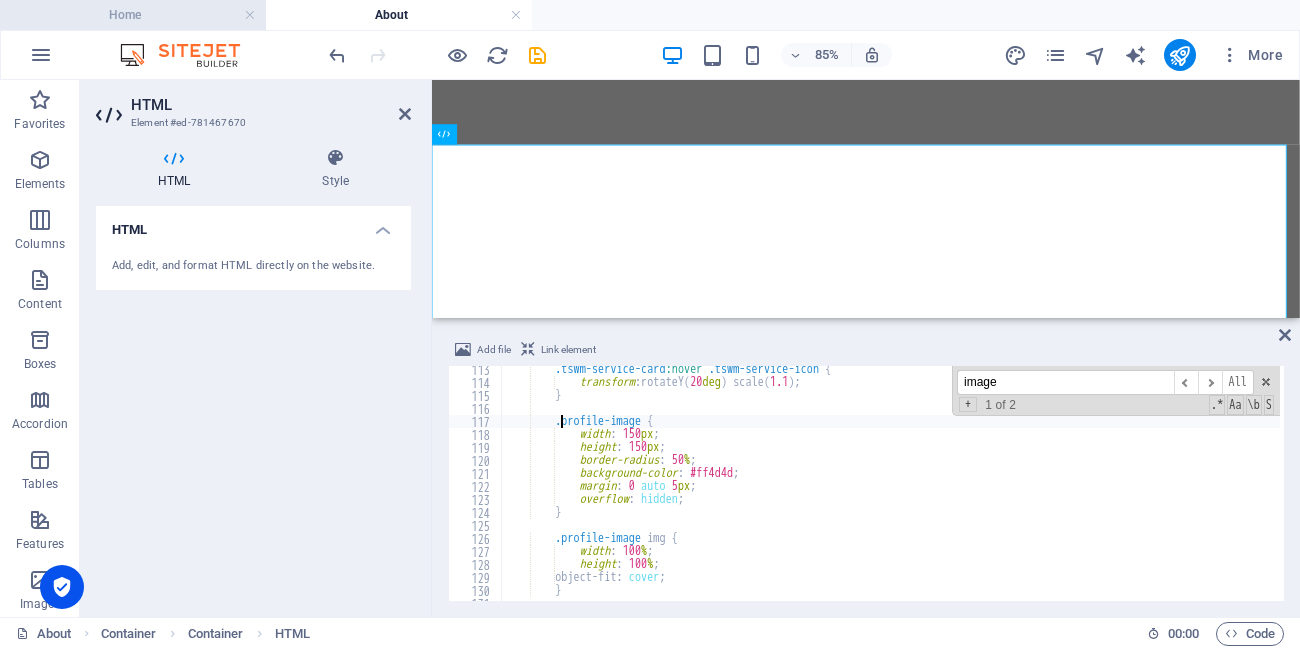 type on ".profile-image {" 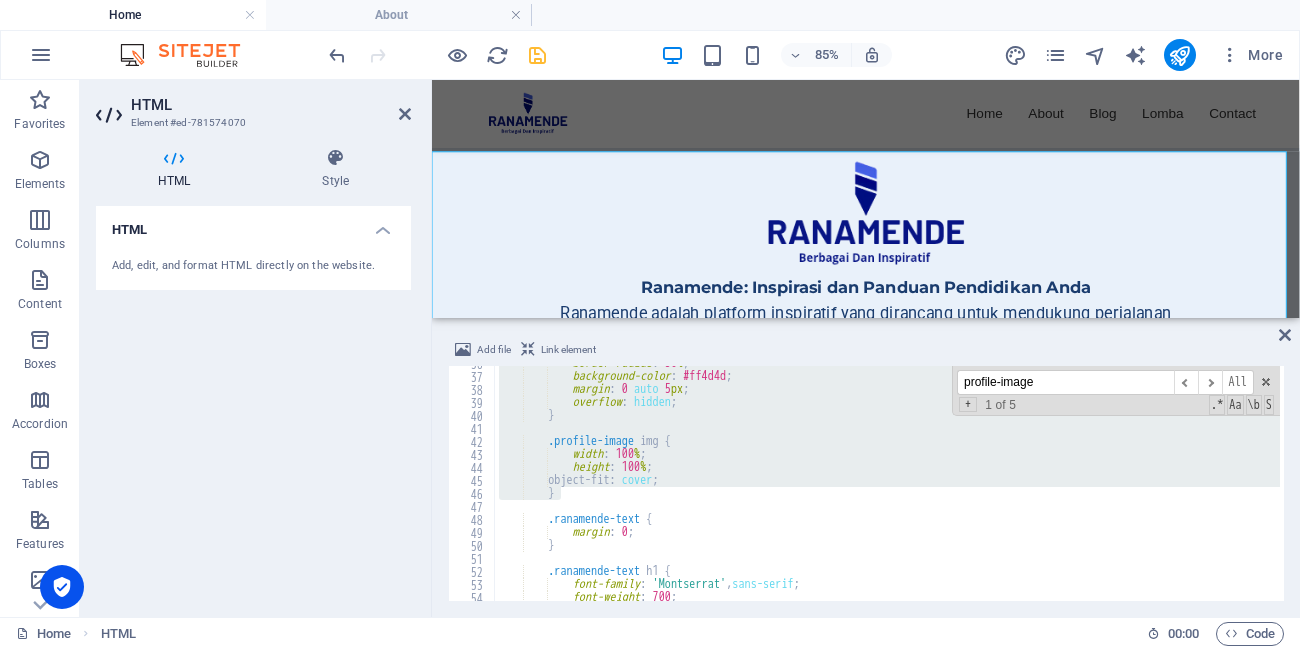 scroll, scrollTop: 637, scrollLeft: 0, axis: vertical 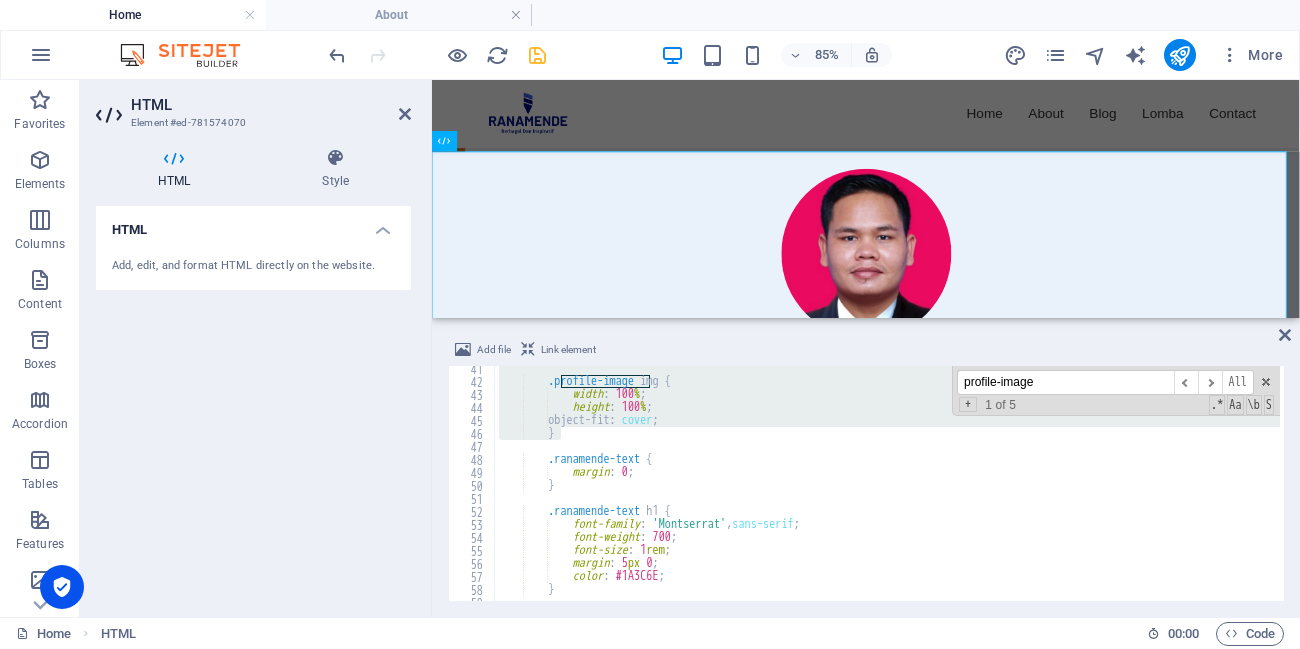click on "+ 1 of 5 .* Aa \b S" at bounding box center (1115, 405) 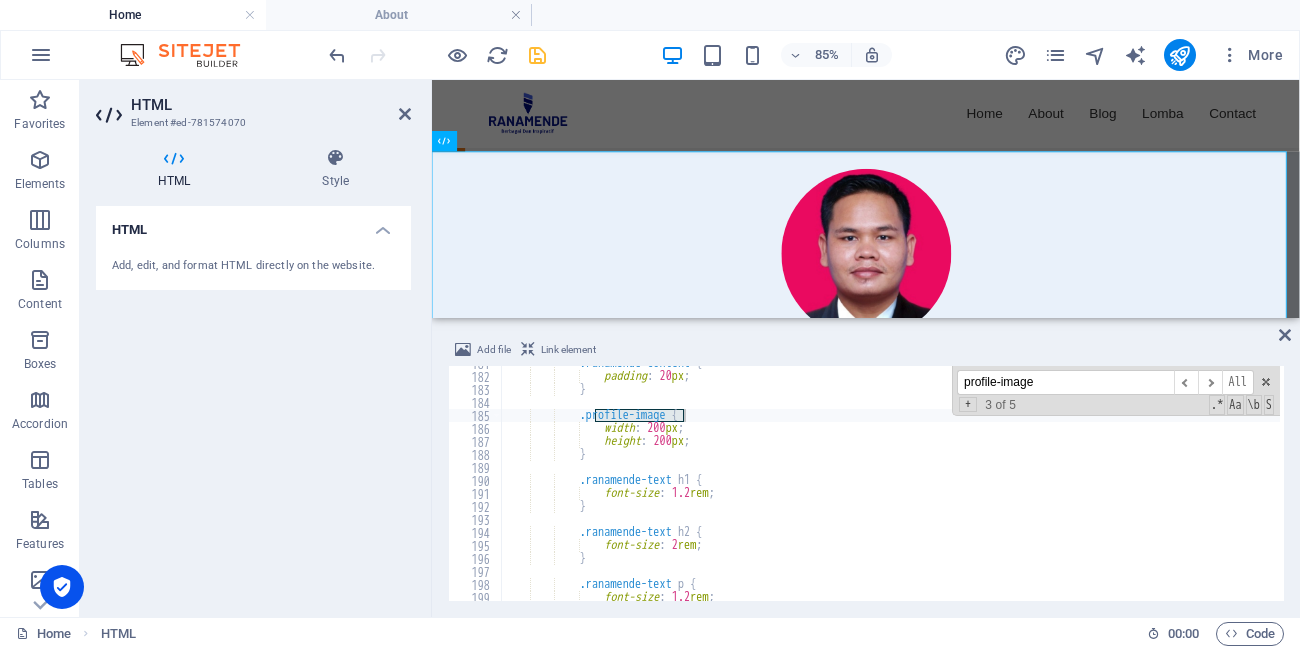 scroll, scrollTop: 2350, scrollLeft: 0, axis: vertical 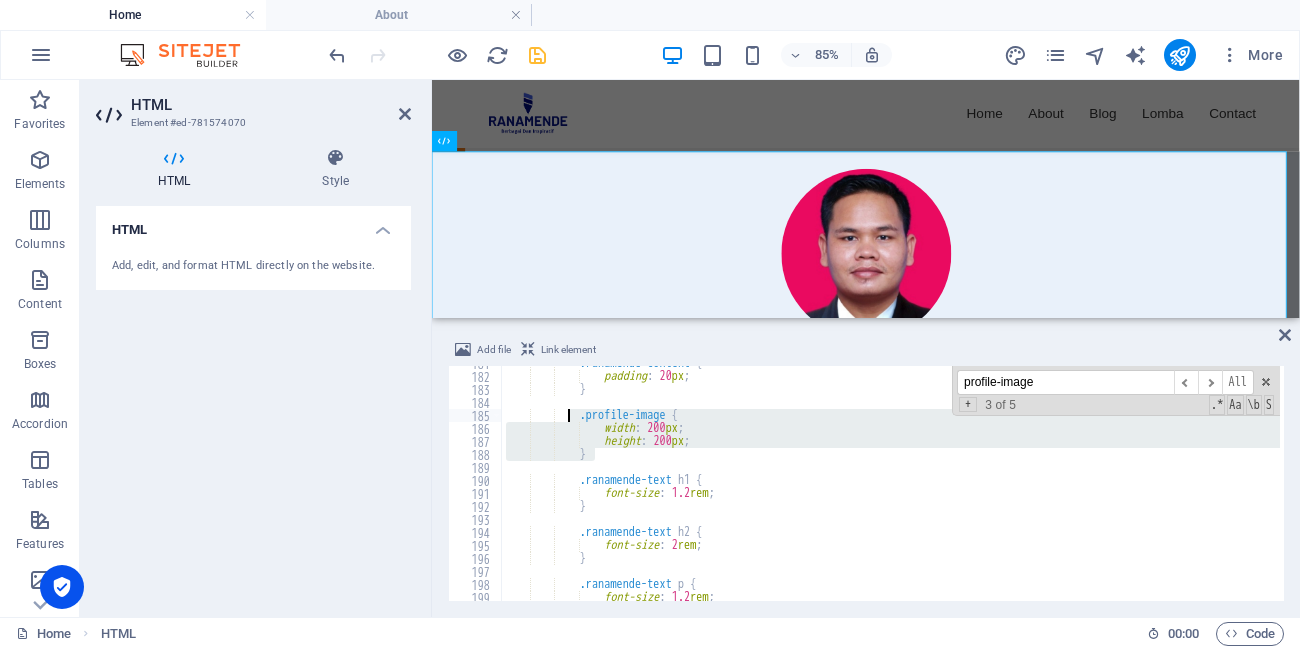 drag, startPoint x: 621, startPoint y: 458, endPoint x: 567, endPoint y: 411, distance: 71.5891 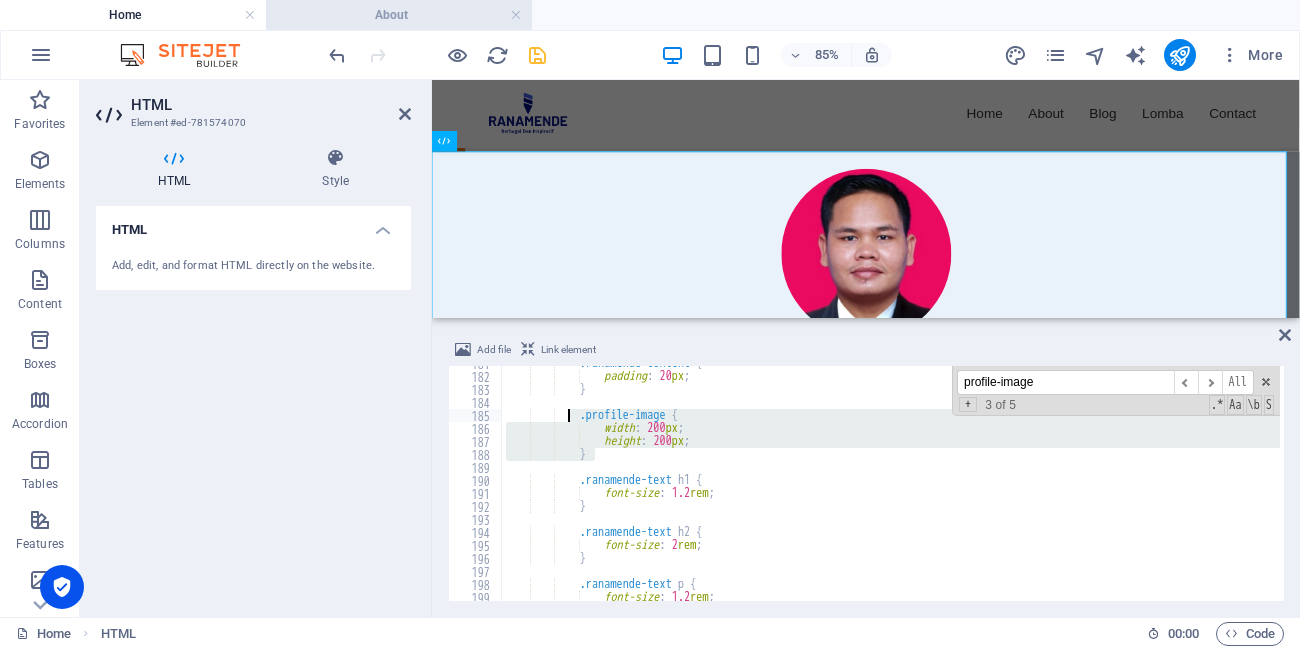 click on "About" at bounding box center [399, 15] 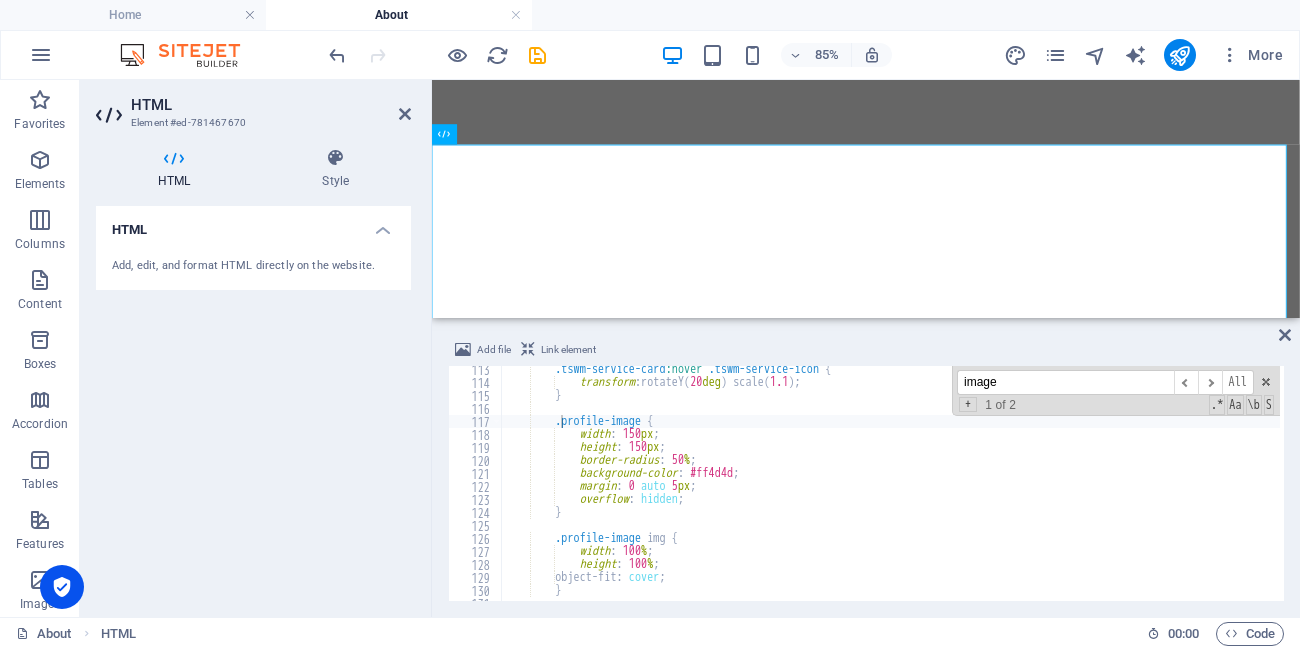 scroll, scrollTop: 0, scrollLeft: 0, axis: both 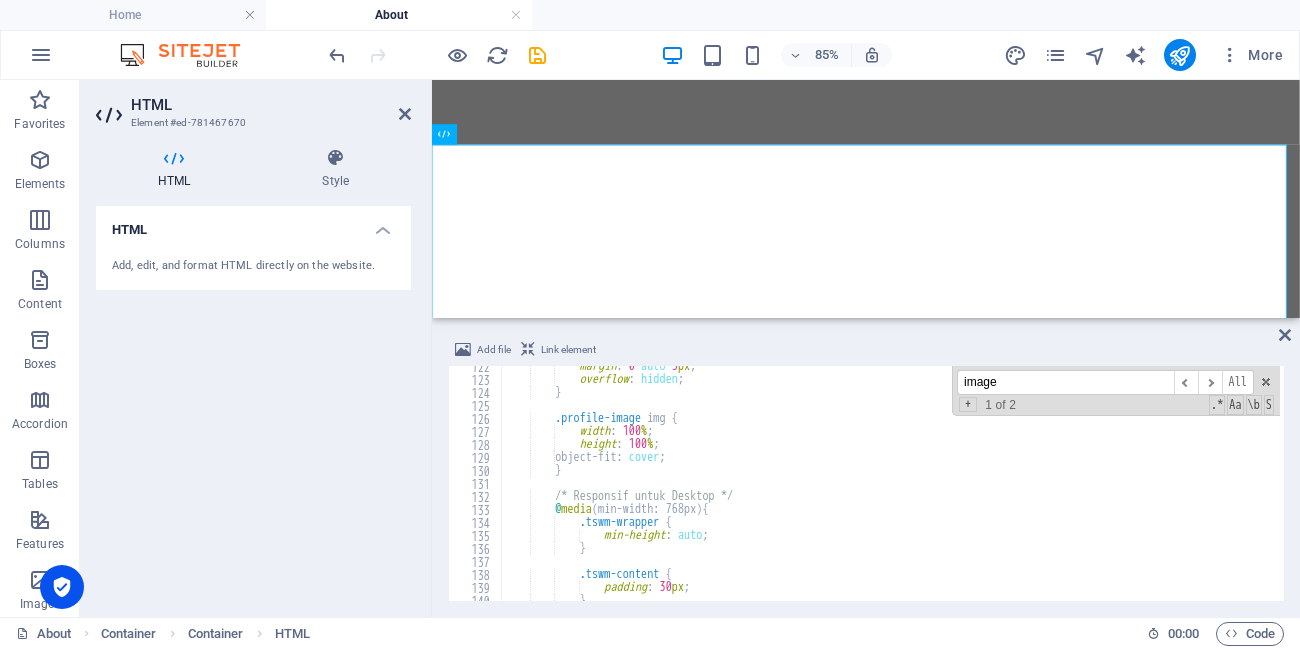 type on "}" 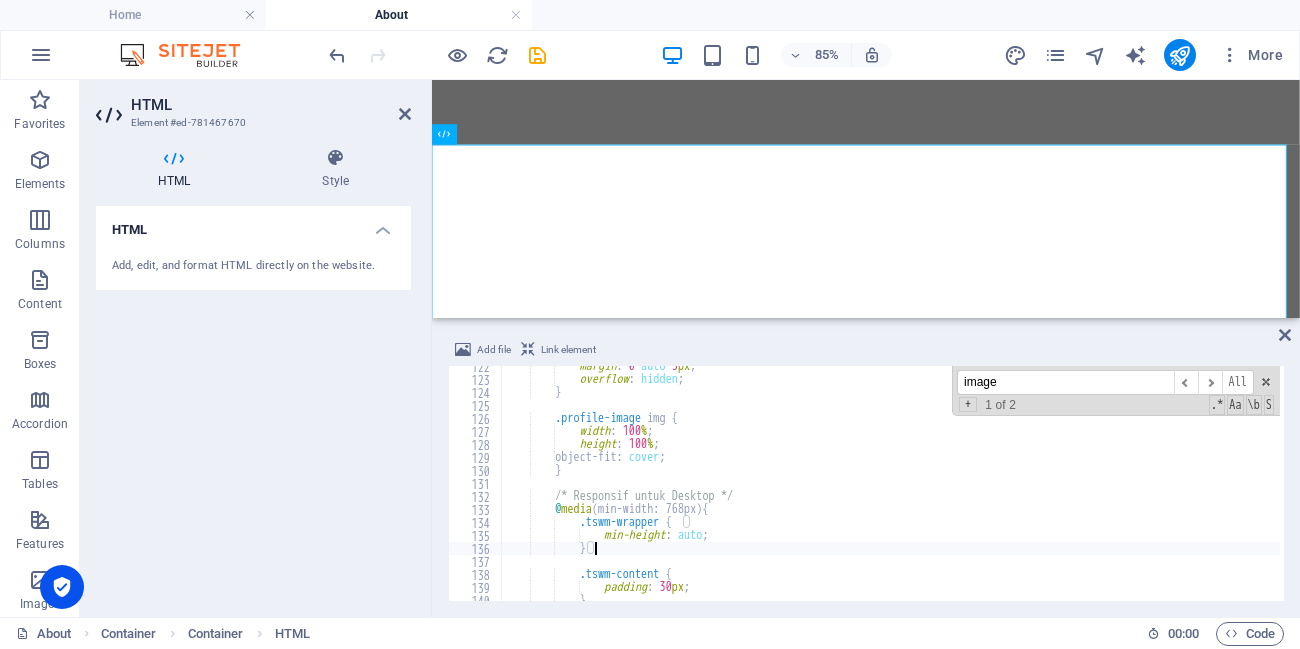 click on "margin :   0   auto   5 px ;                overflow :   hidden ;           }           .profile-image   img   {                width :   100 % ;                height :   100 % ;               object-fit :   cover ;           }           /* Responsif untuk Desktop */           @ media  (min-width: 768px)  {                .tswm-wrapper   {                     min-height :   auto ;                }                .tswm-content   {                     padding :   30 px ;                }" at bounding box center (2107, 488) 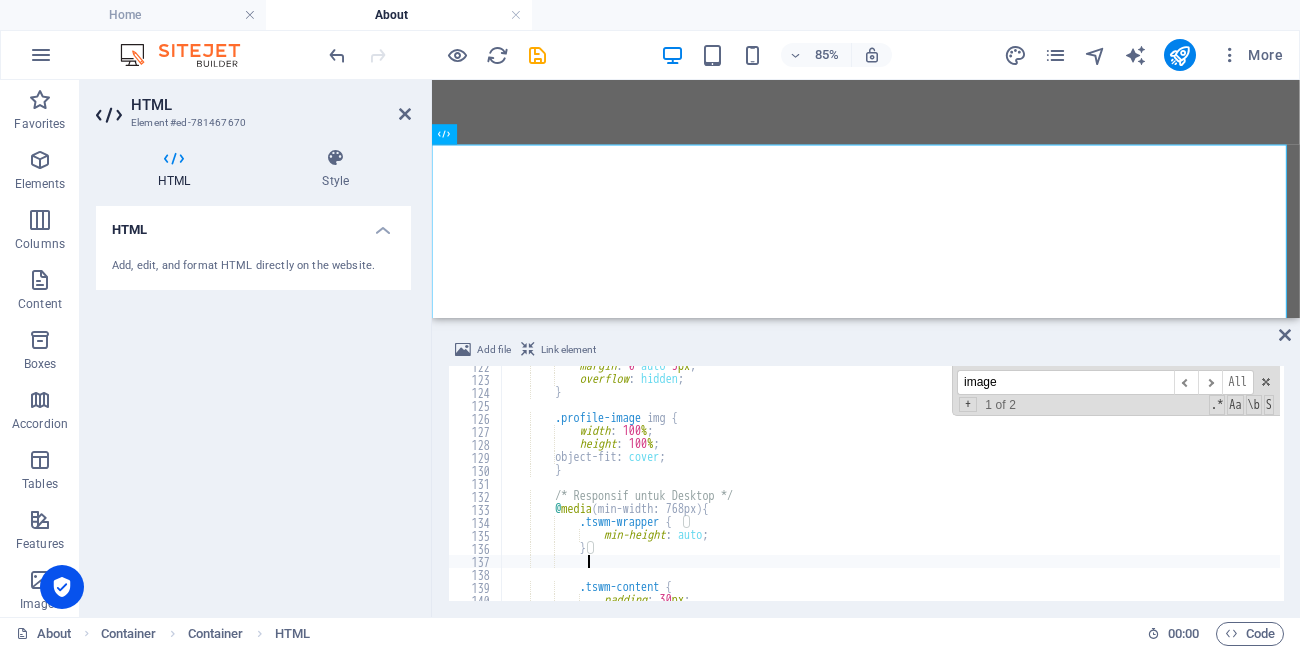 scroll, scrollTop: 0, scrollLeft: 5, axis: horizontal 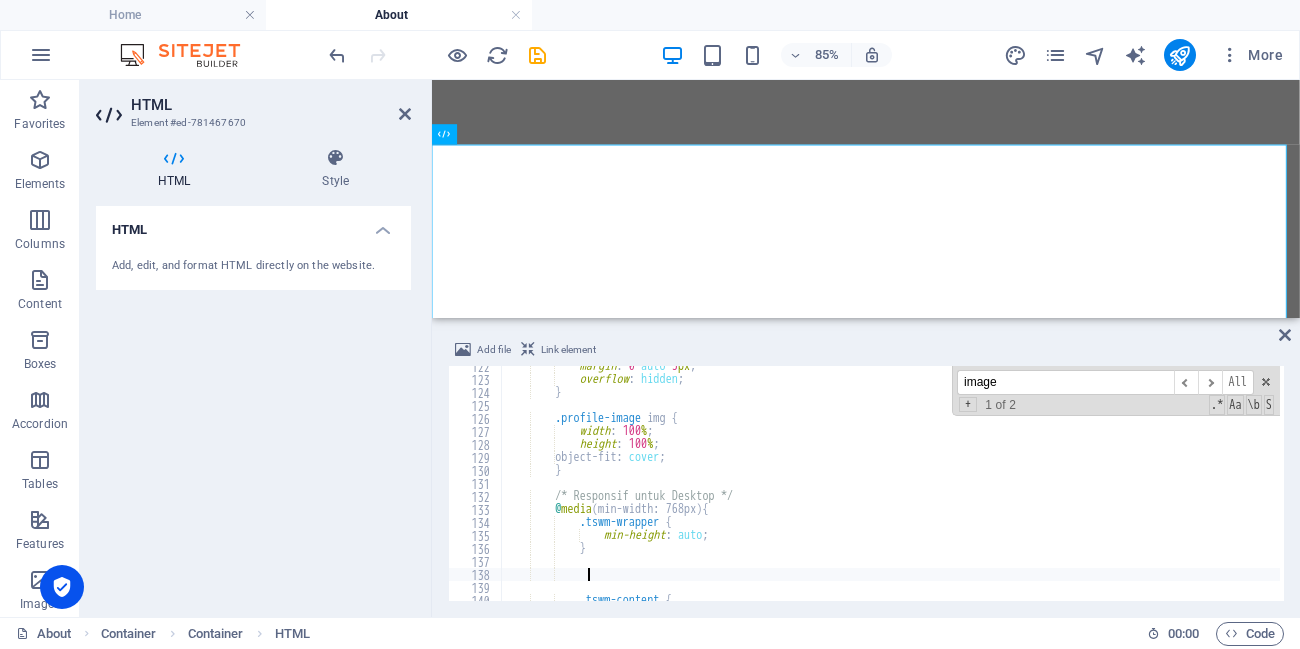 paste on "}" 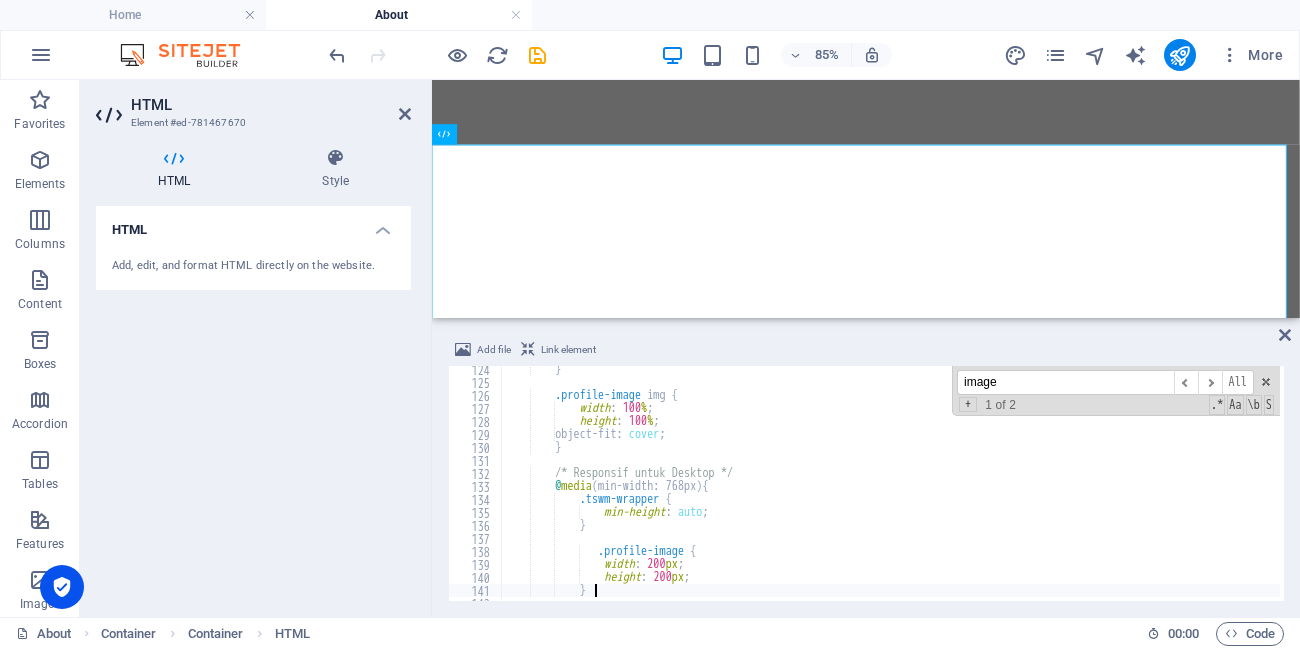 scroll, scrollTop: 1602, scrollLeft: 0, axis: vertical 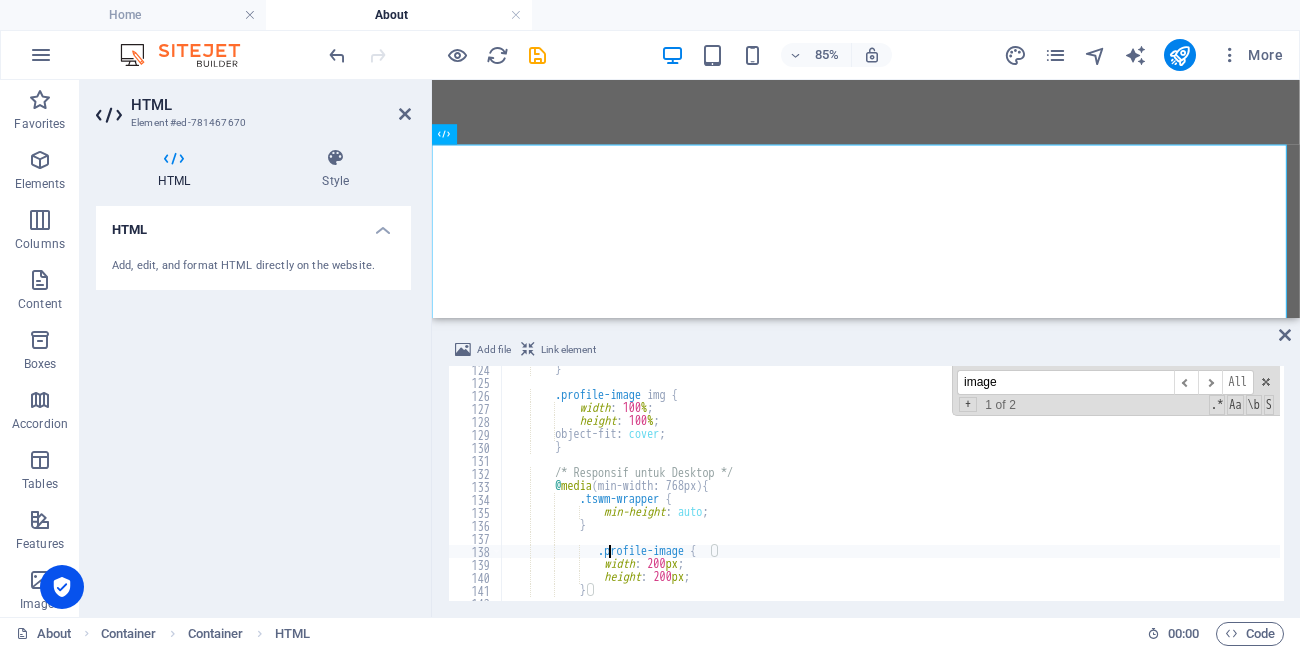 click on "}           .profile-image   img   {                width :   100 % ;                height :   100 % ;               object-fit :   cover ;           }           /* Responsif untuk Desktop */           @ media  (min-width: 768px)  {                .tswm-wrapper   {                     min-height :   auto ;                }                                   .profile-image   {                     width :   200 px ;                     height :   200 px ;                }" at bounding box center (2107, 491) 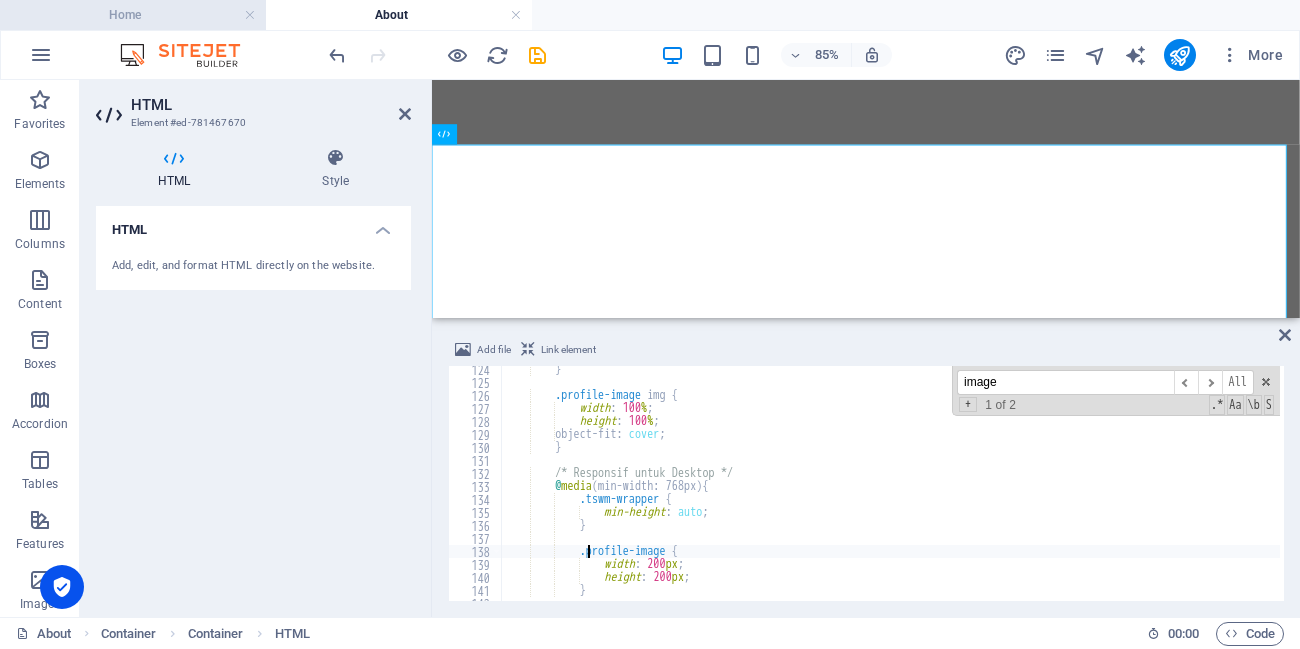 type on ".profile-image {" 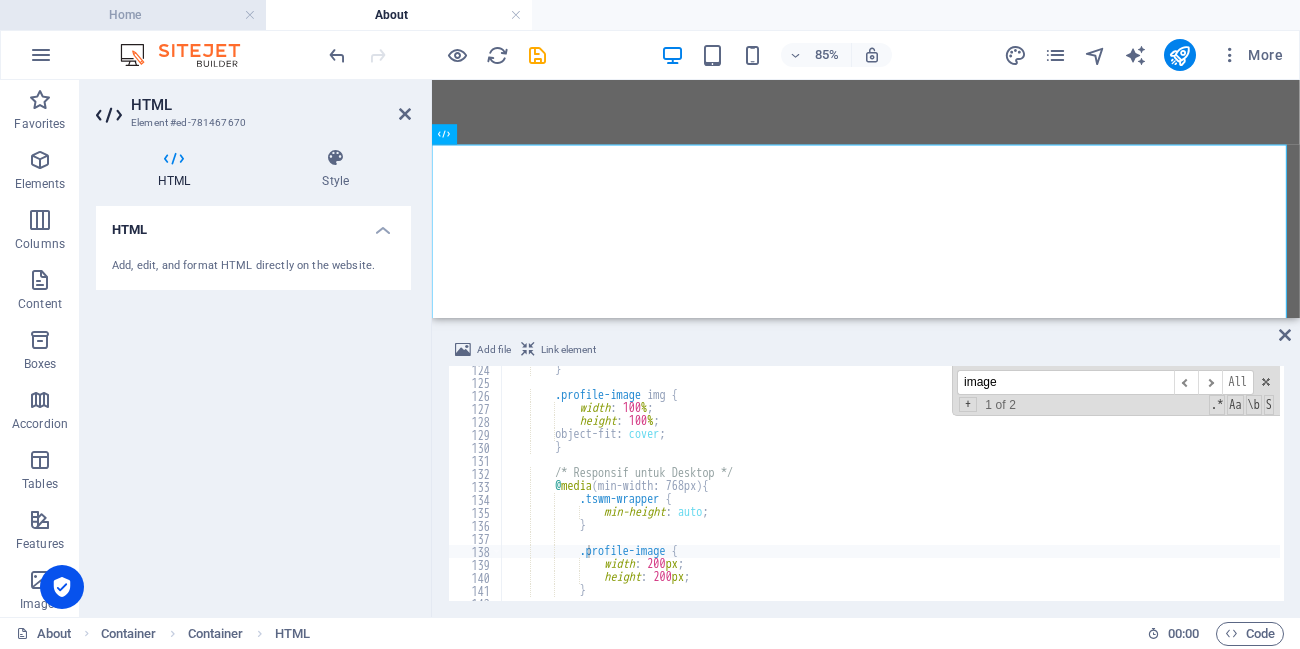 click on "Home" at bounding box center [133, 15] 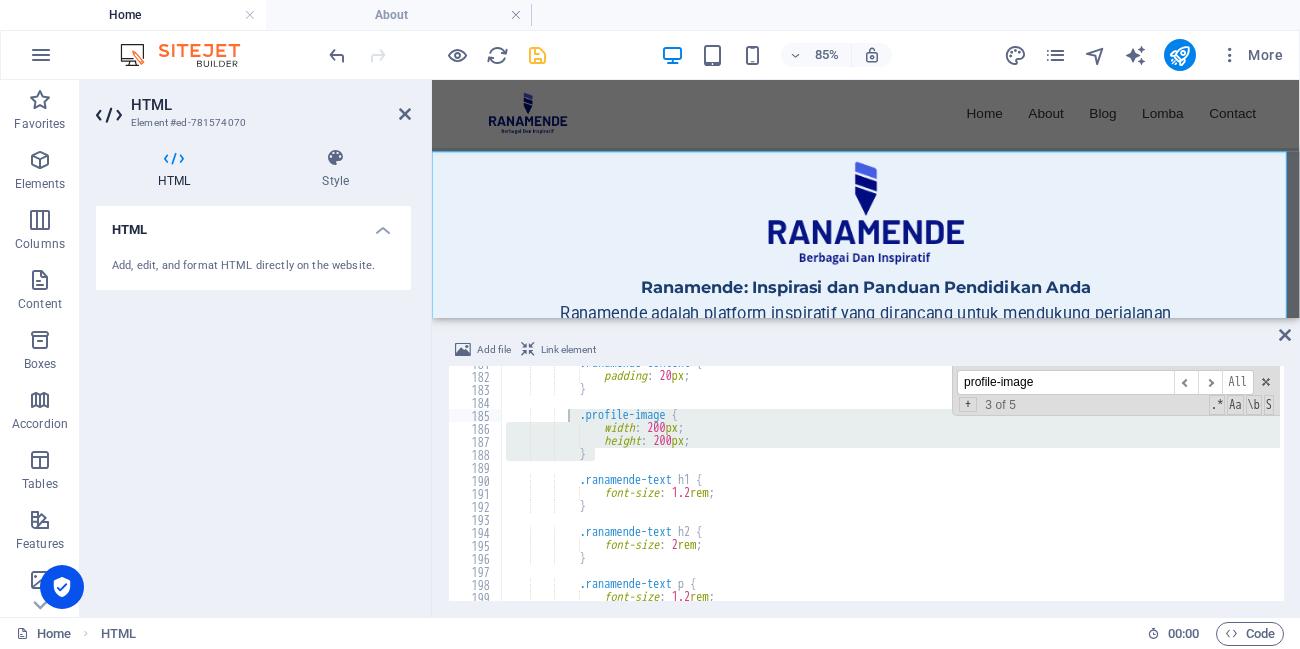 scroll, scrollTop: 637, scrollLeft: 0, axis: vertical 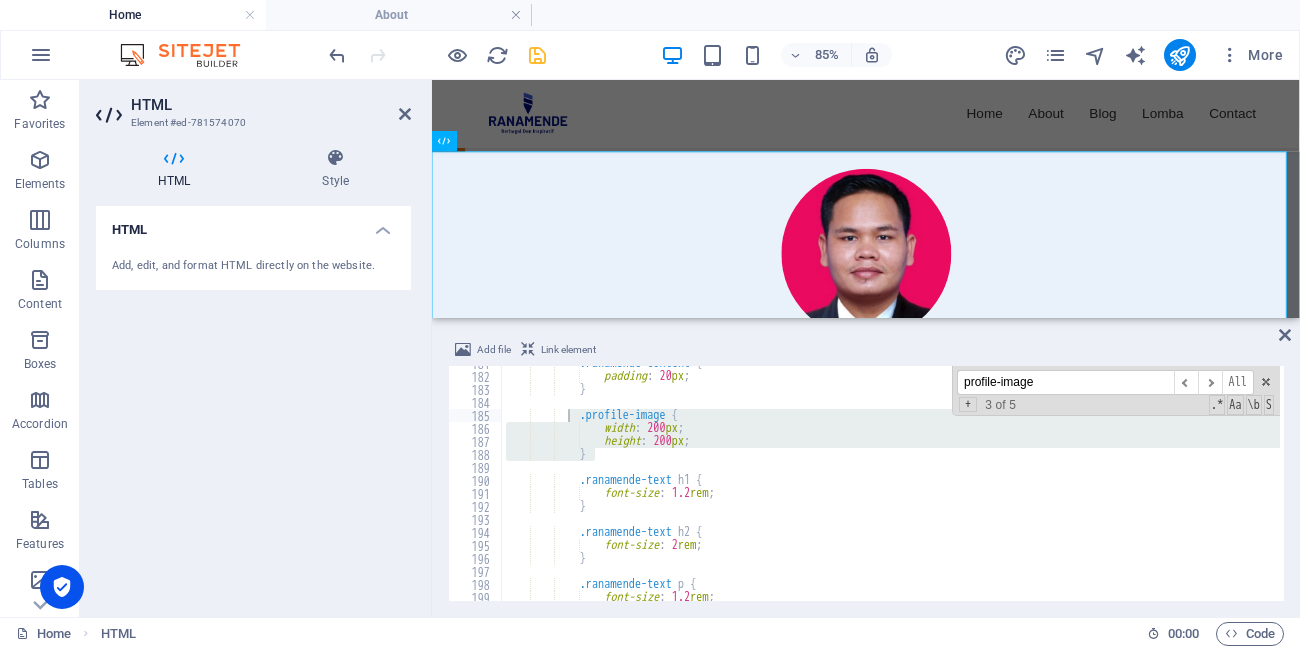 click on "profile-image" at bounding box center [1065, 382] 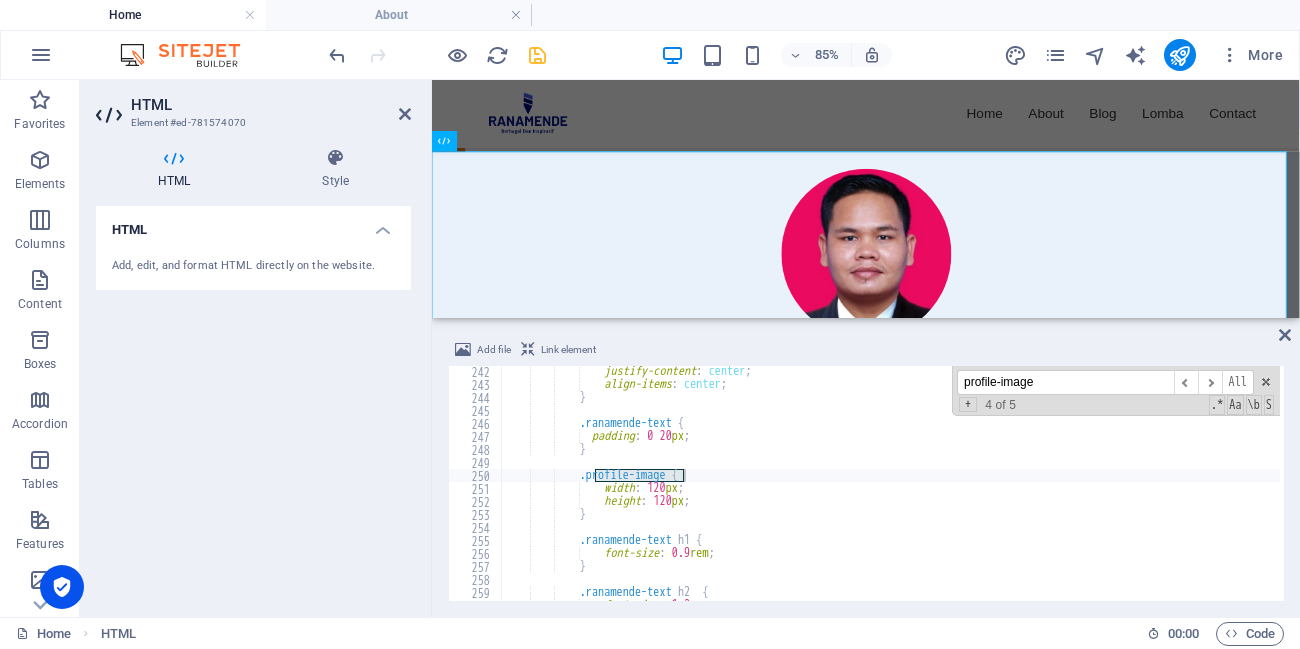 scroll, scrollTop: 3135, scrollLeft: 0, axis: vertical 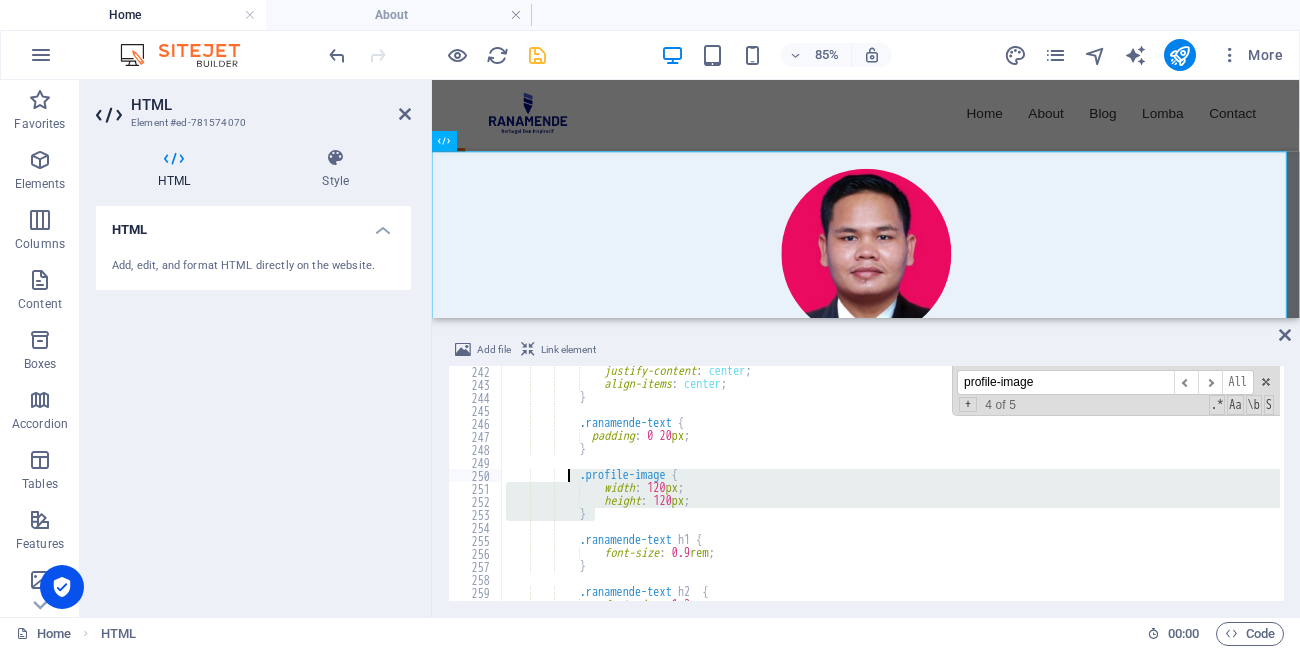 drag, startPoint x: 605, startPoint y: 517, endPoint x: 570, endPoint y: 481, distance: 50.20956 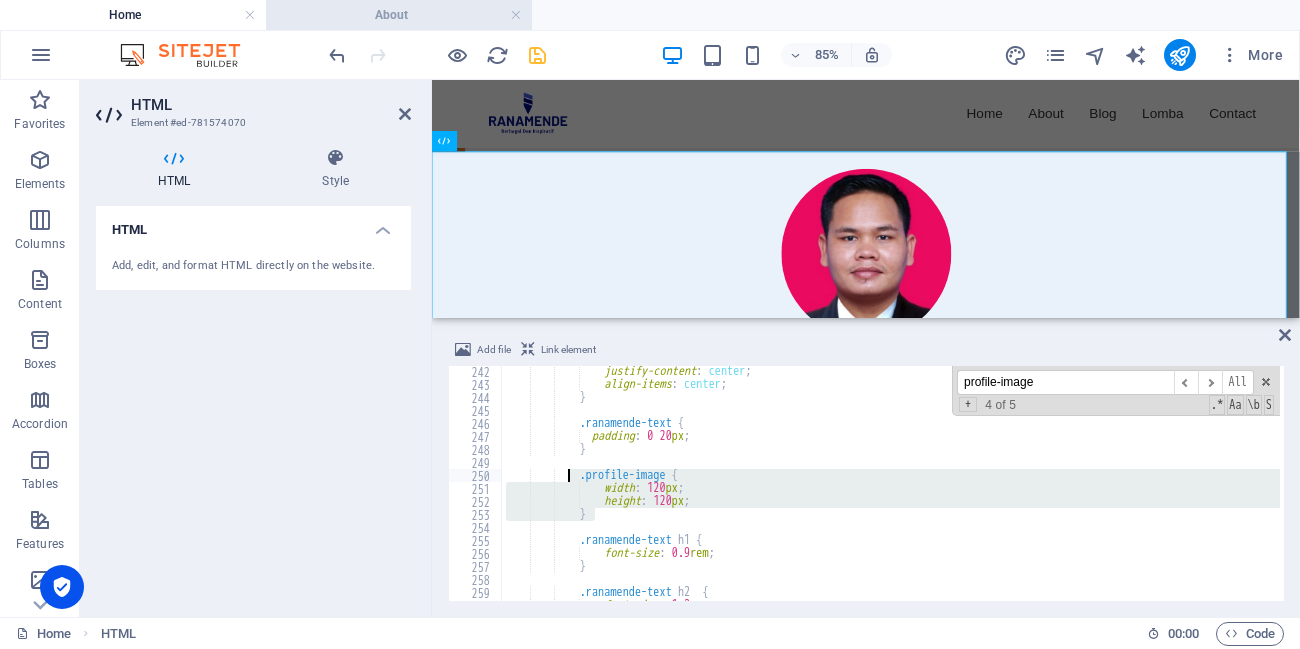 click on "About" at bounding box center (399, 15) 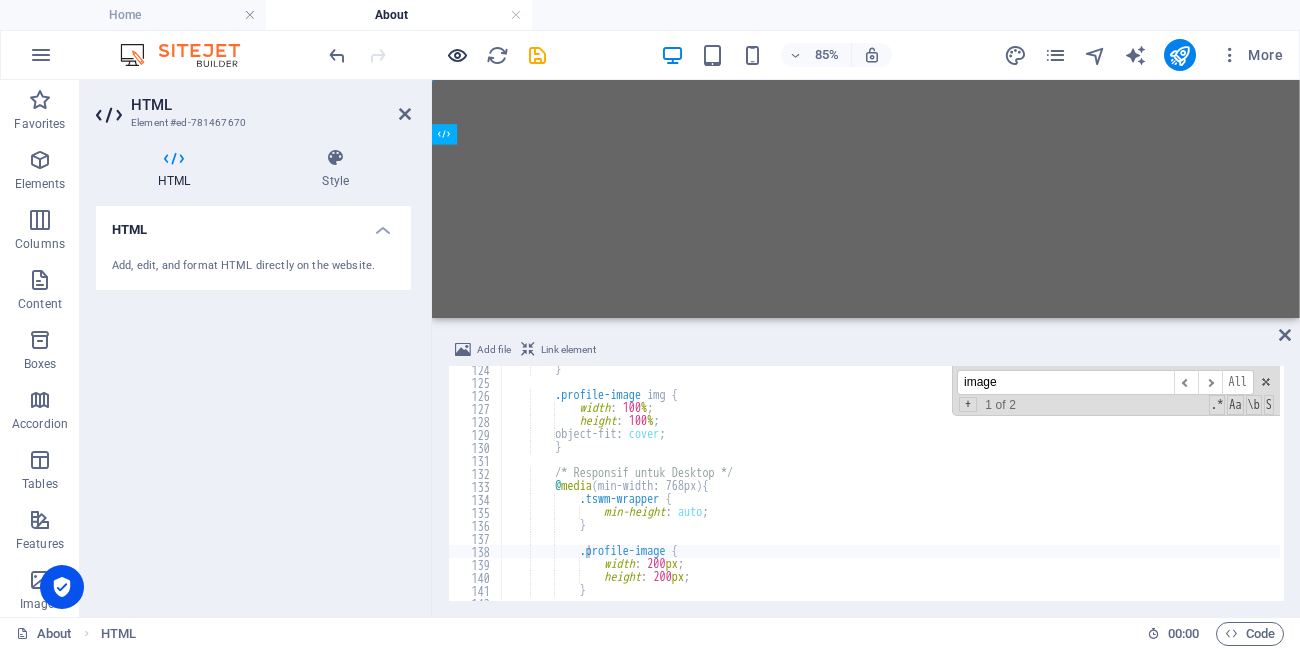 scroll, scrollTop: 0, scrollLeft: 0, axis: both 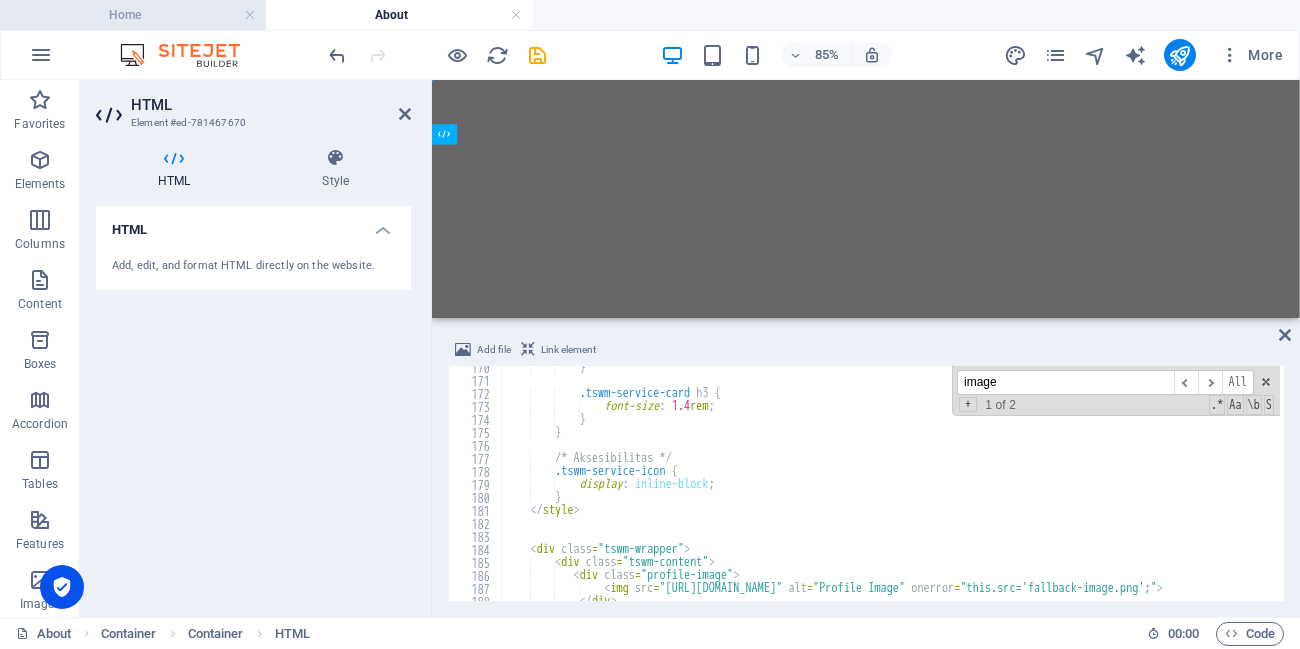 click on "Home" at bounding box center (133, 15) 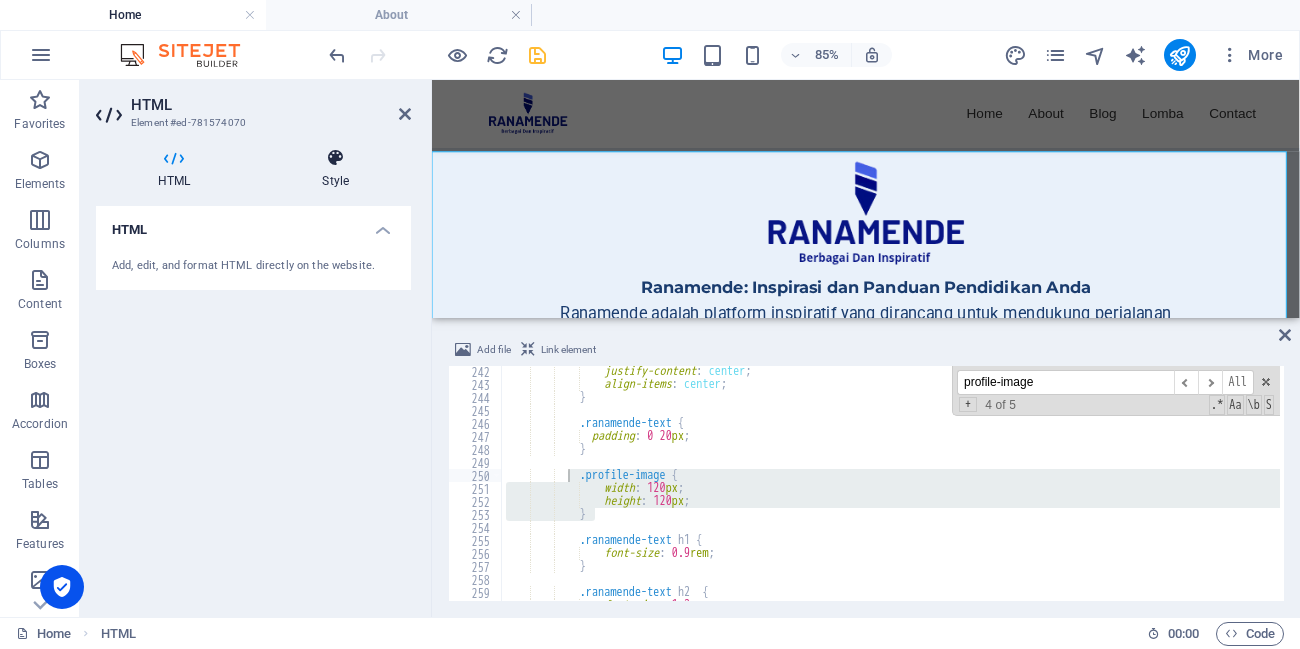 scroll, scrollTop: 637, scrollLeft: 0, axis: vertical 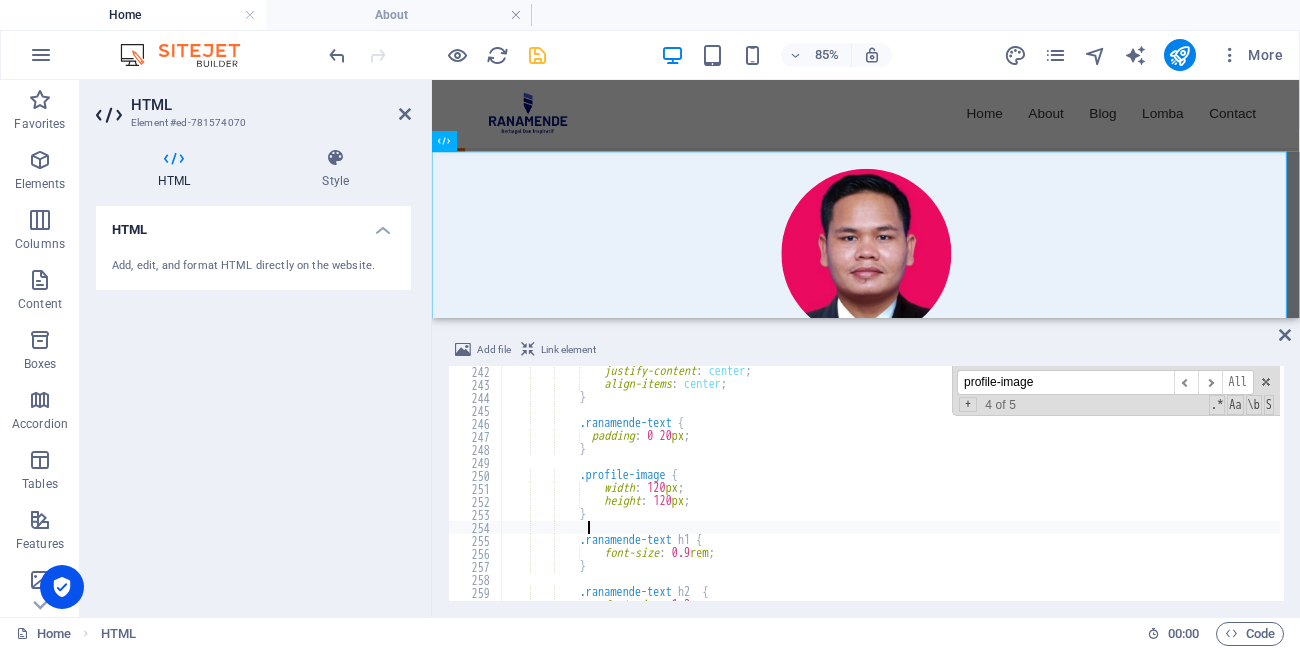 click on "justify-content :   center ;                     align-items :   center ;                }                               .ranamende-text   {                   padding :   0   20 px ;                }                .profile-image   {                     width :   120 px ;                     height :   120 px ;                }                               .ranamende-text   h1   {                     font-size :   0.9 rem ;                }                .ranamende-text   h2    {                     font-size :   1.2 rem ;" at bounding box center (1552, 493) 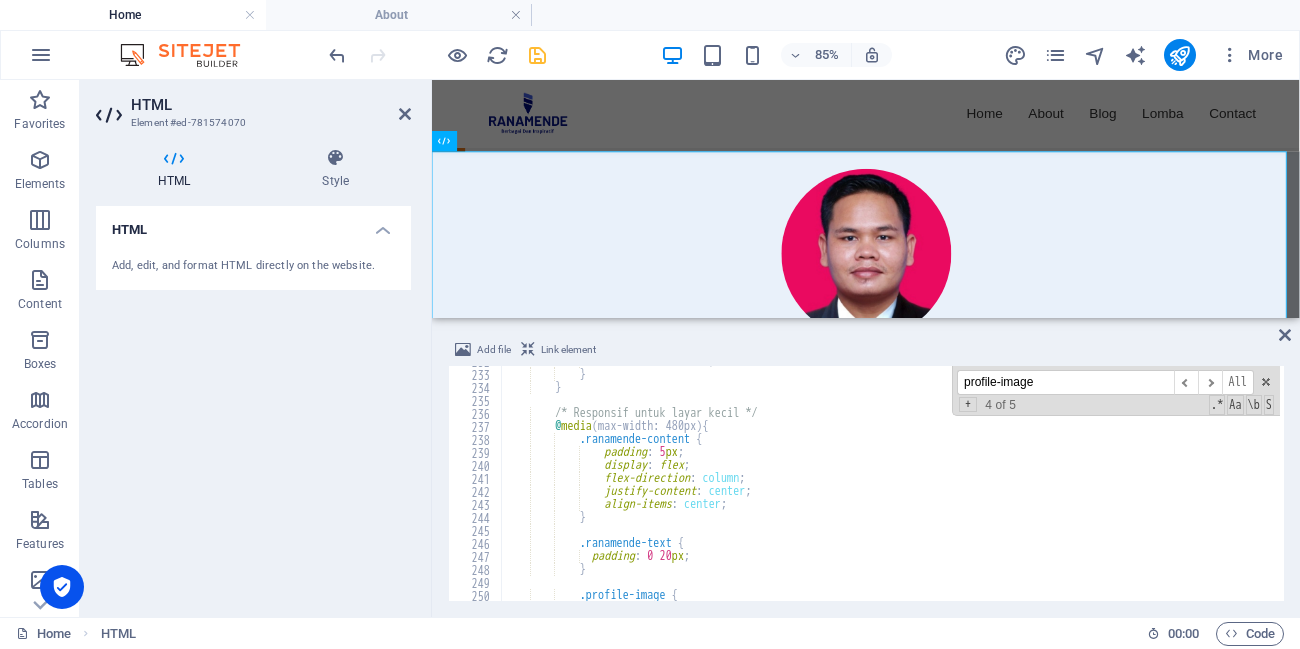 scroll, scrollTop: 3015, scrollLeft: 0, axis: vertical 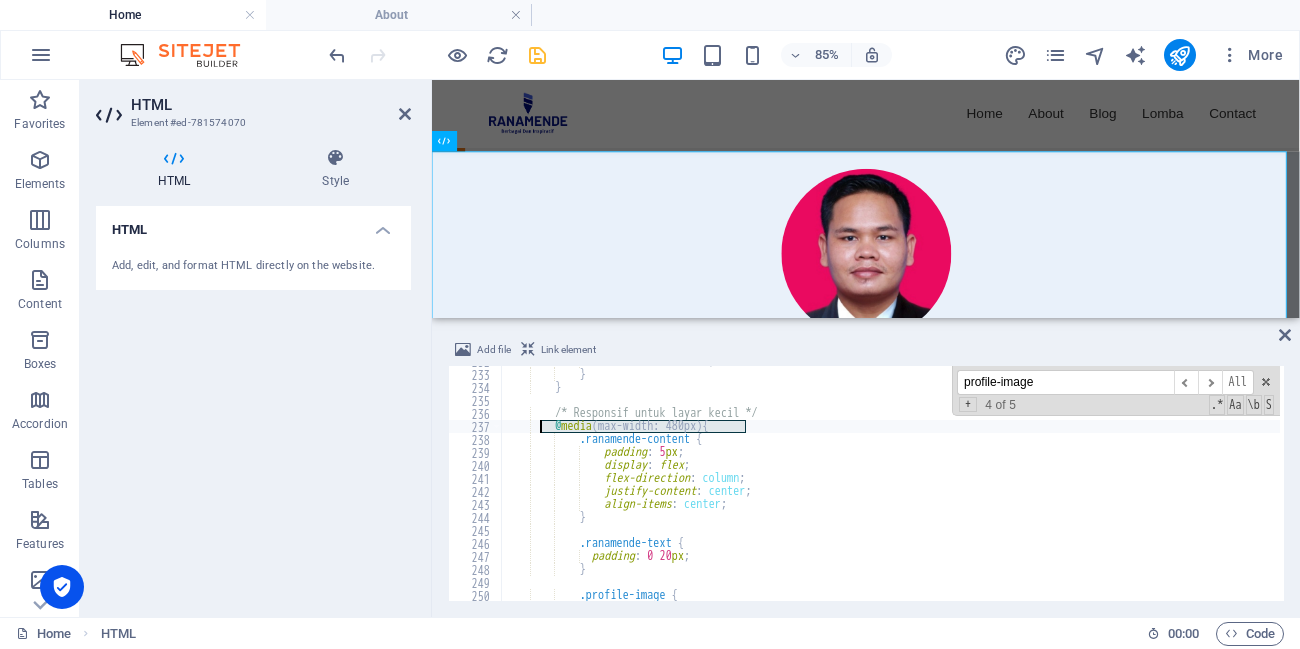 drag, startPoint x: 756, startPoint y: 427, endPoint x: 541, endPoint y: 429, distance: 215.00931 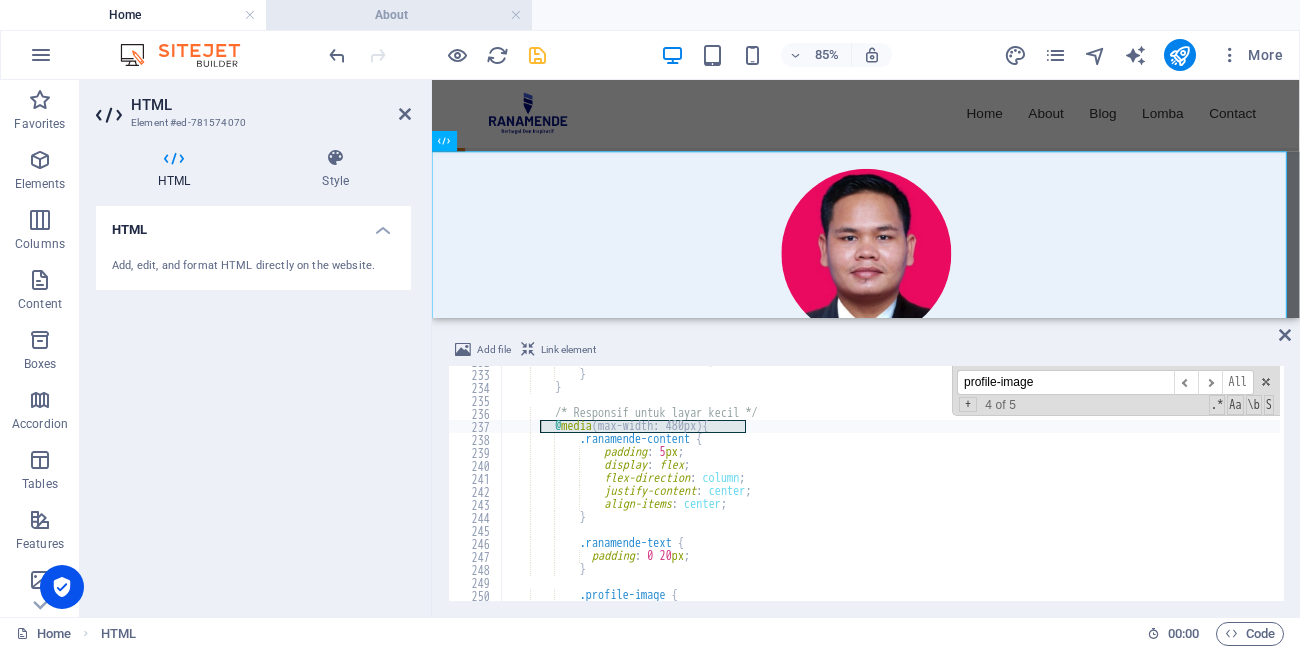 click on "About" at bounding box center [399, 15] 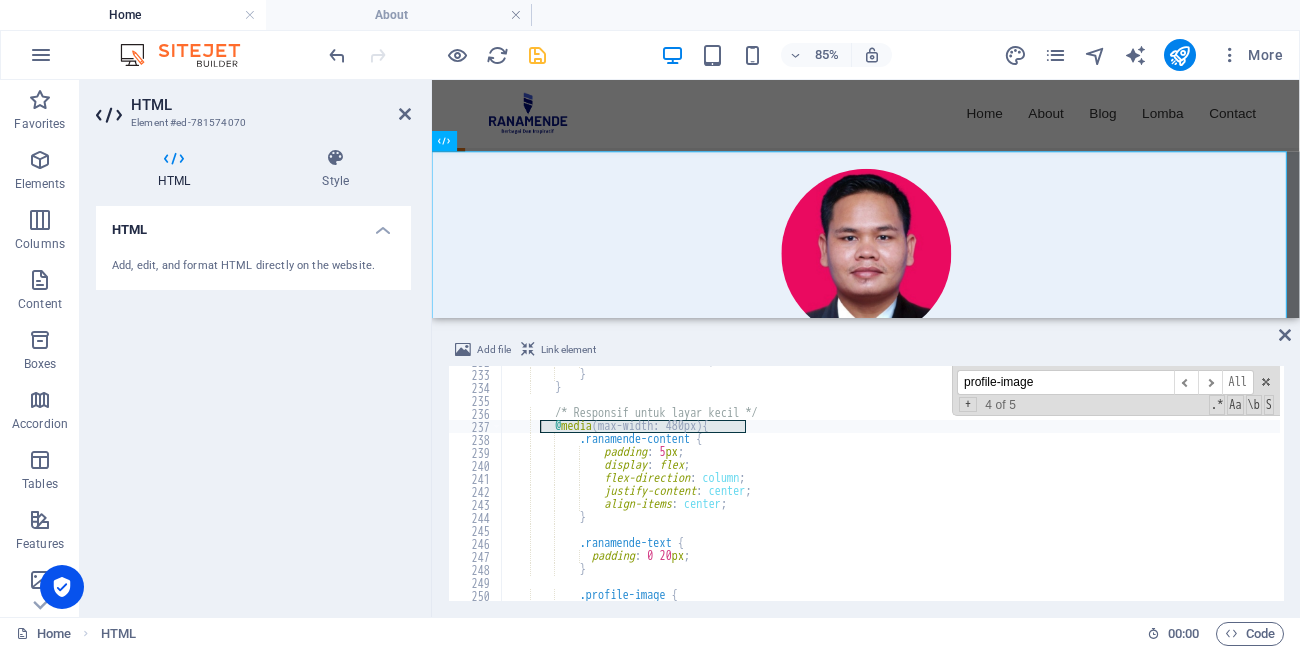 scroll, scrollTop: 0, scrollLeft: 0, axis: both 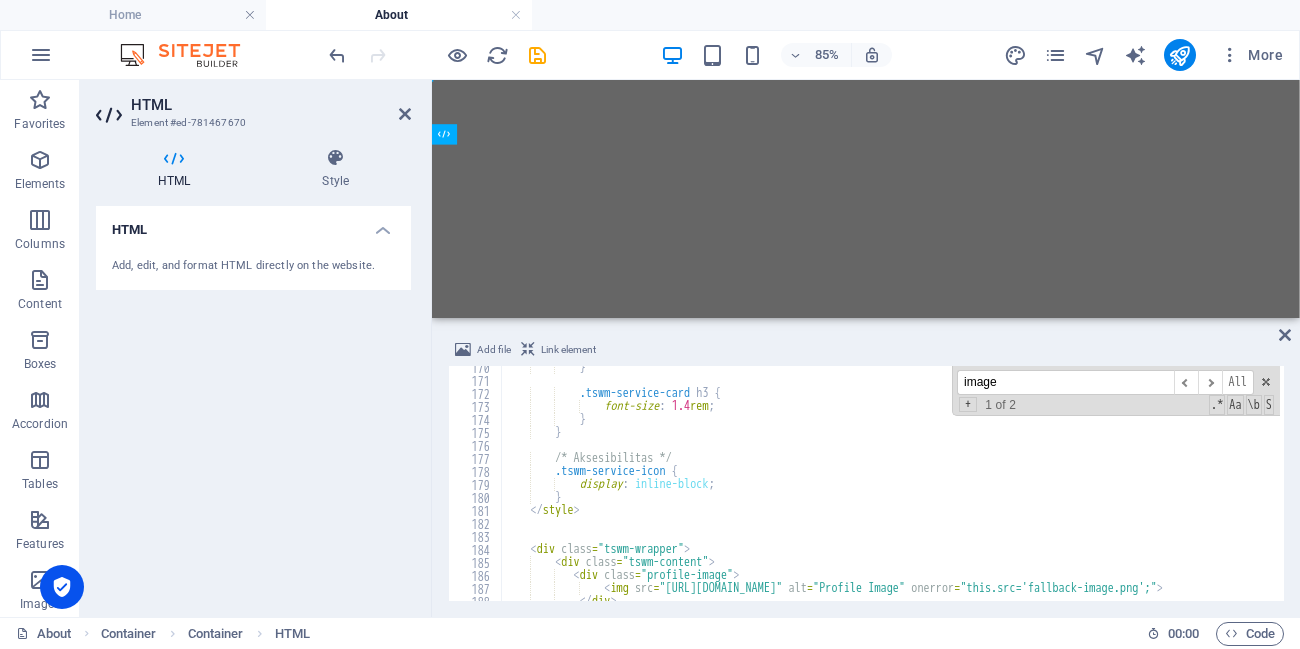 type on "}" 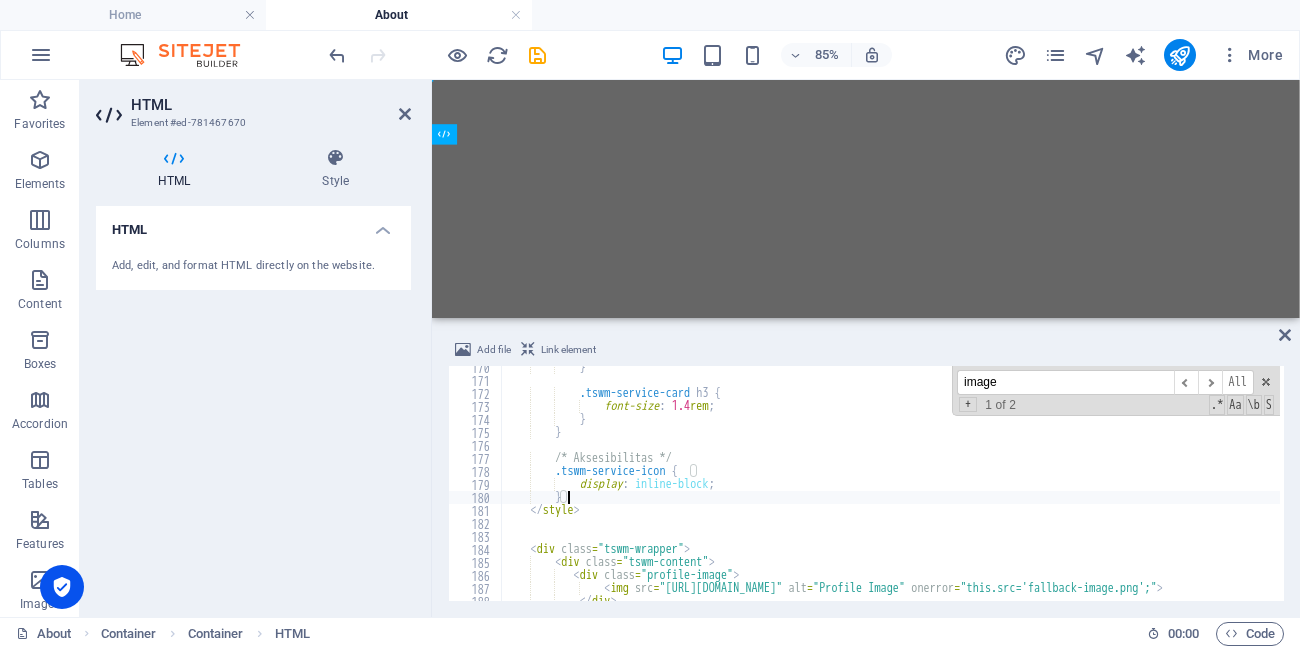 scroll, scrollTop: 0, scrollLeft: 3, axis: horizontal 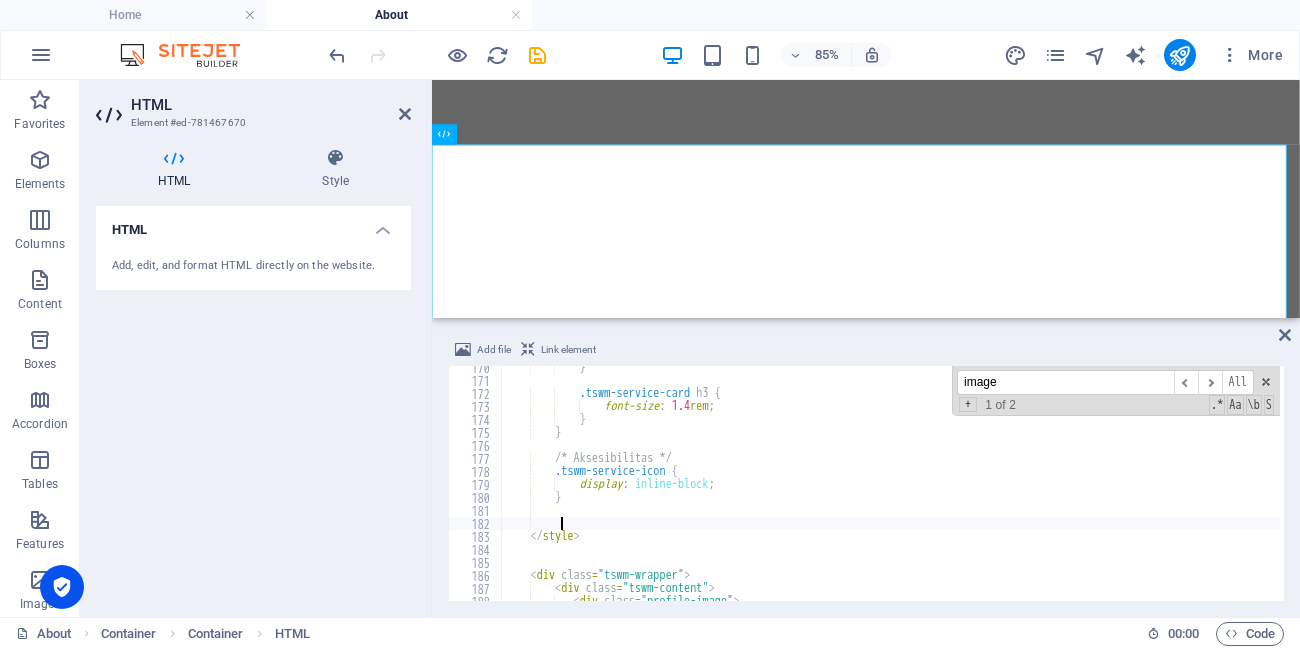 paste on "@media (max-width: 480px) {" 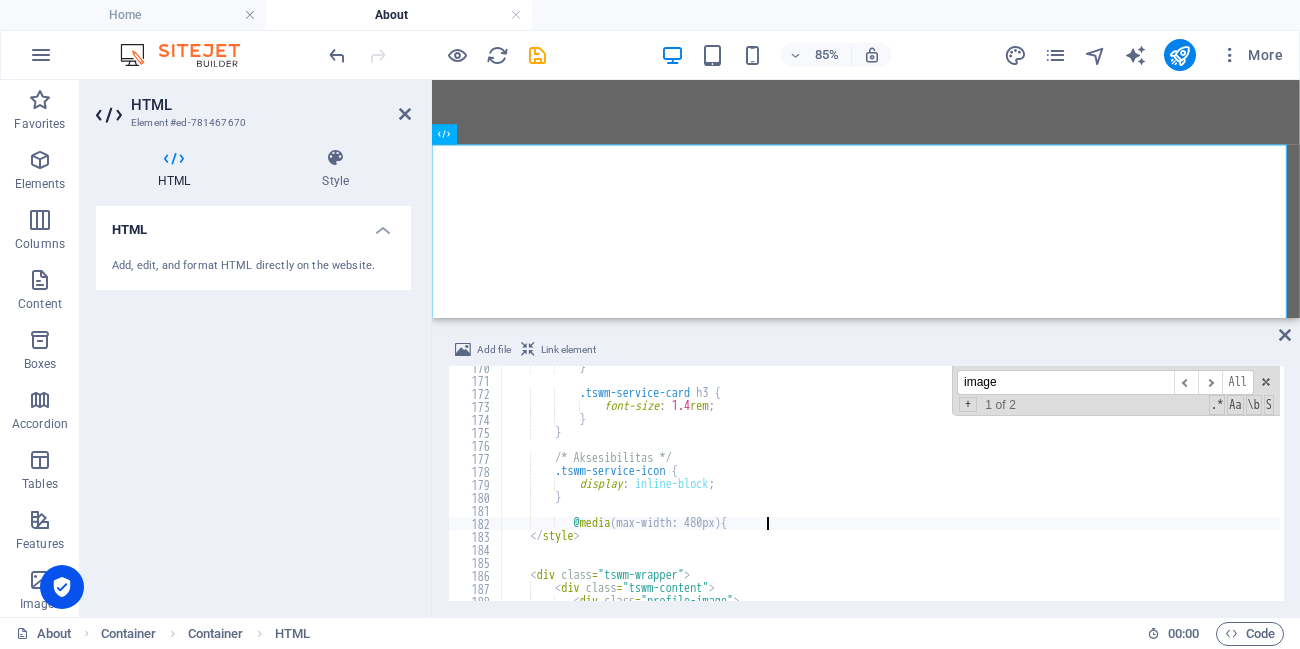 type on "@media (max-width: 480px) {}" 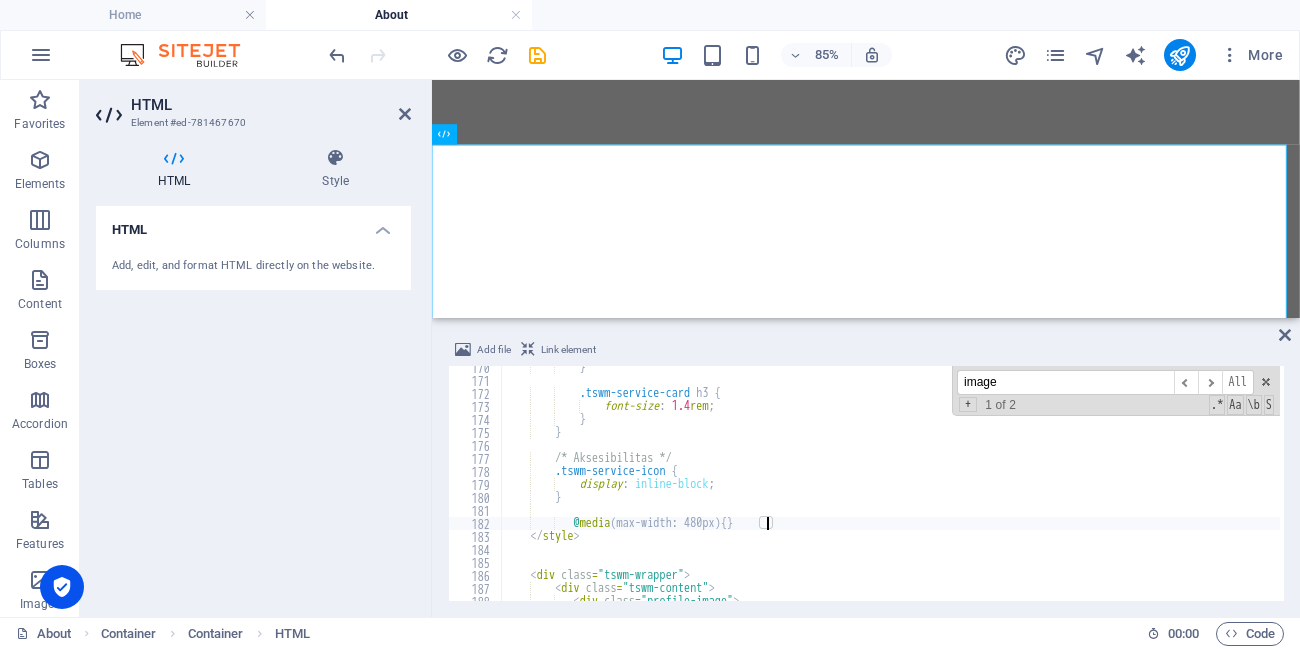scroll, scrollTop: 0, scrollLeft: 7, axis: horizontal 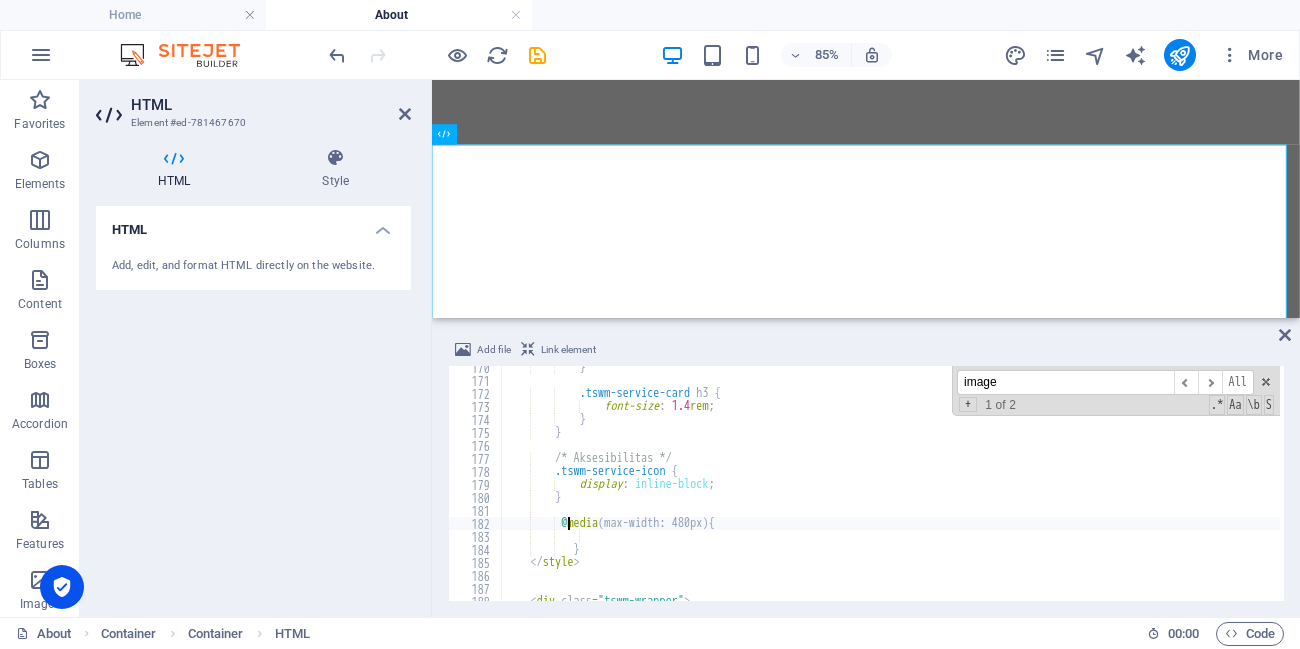type on "@media (max-width: 480px) {" 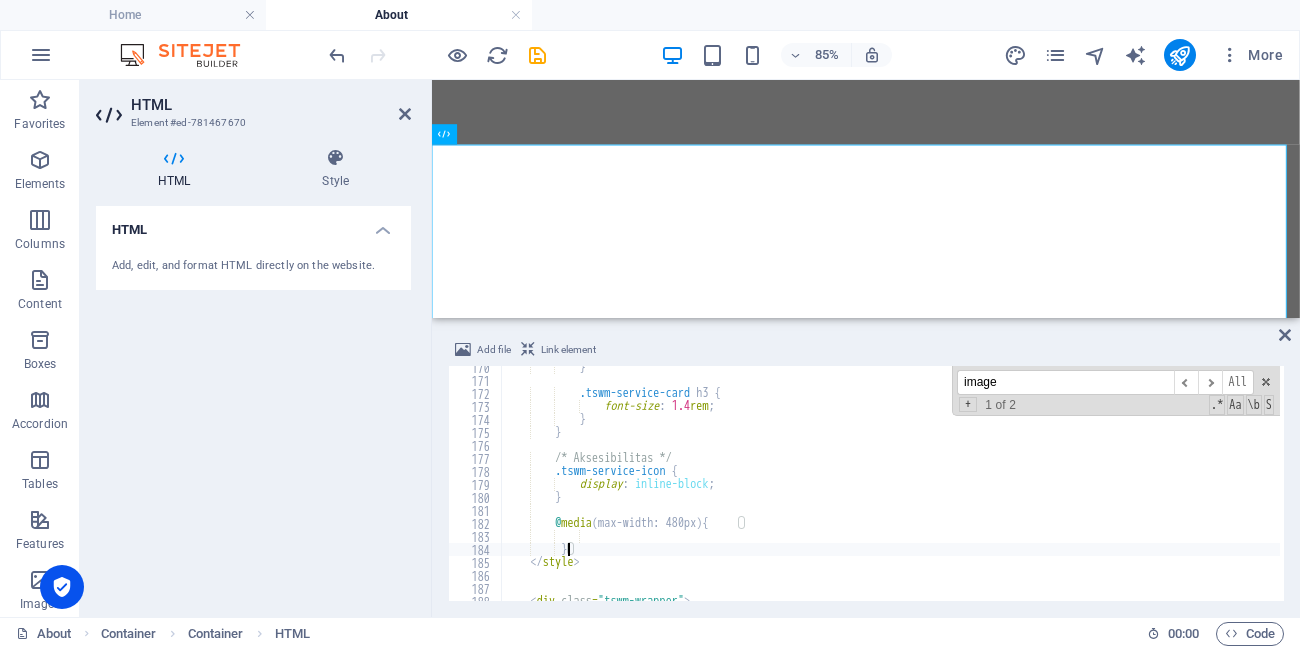type on "}" 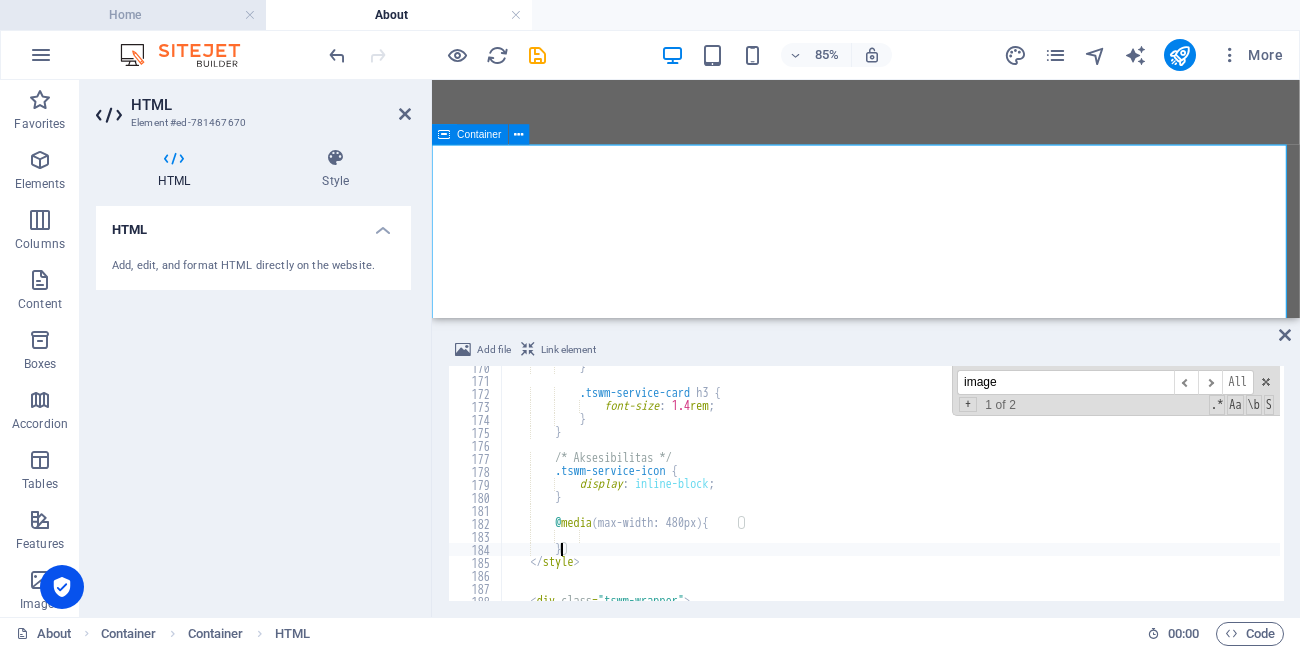 click on "Home" at bounding box center (133, 15) 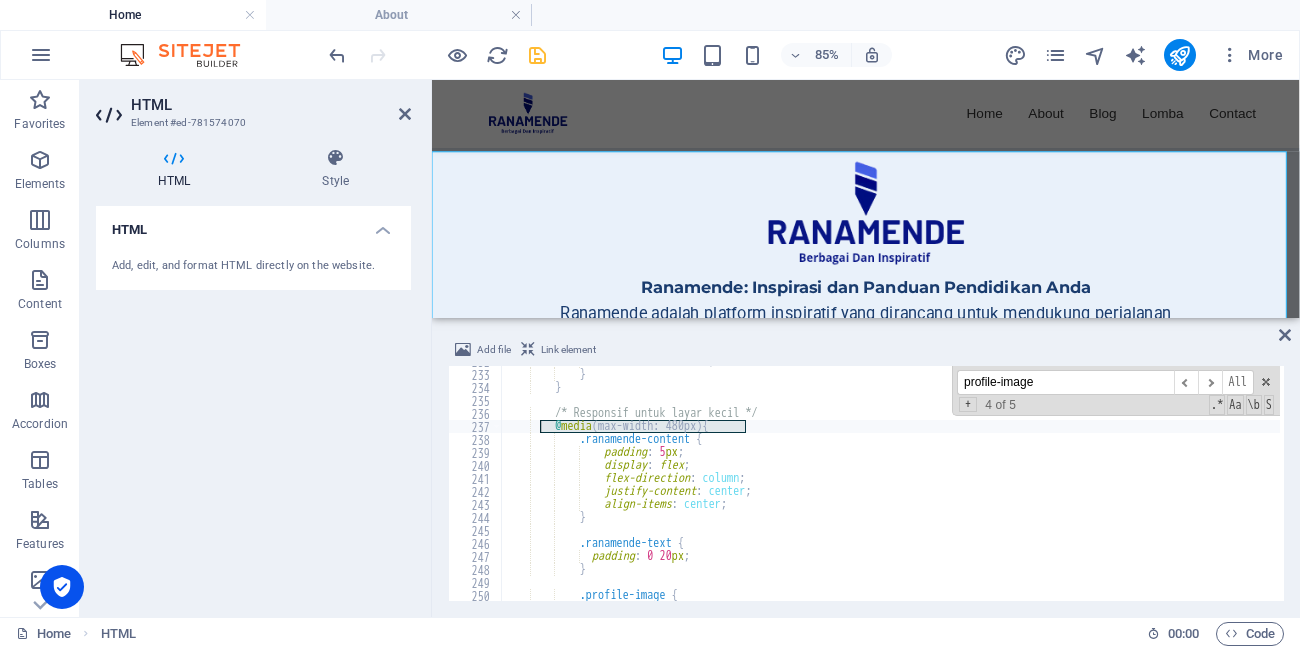 scroll, scrollTop: 637, scrollLeft: 0, axis: vertical 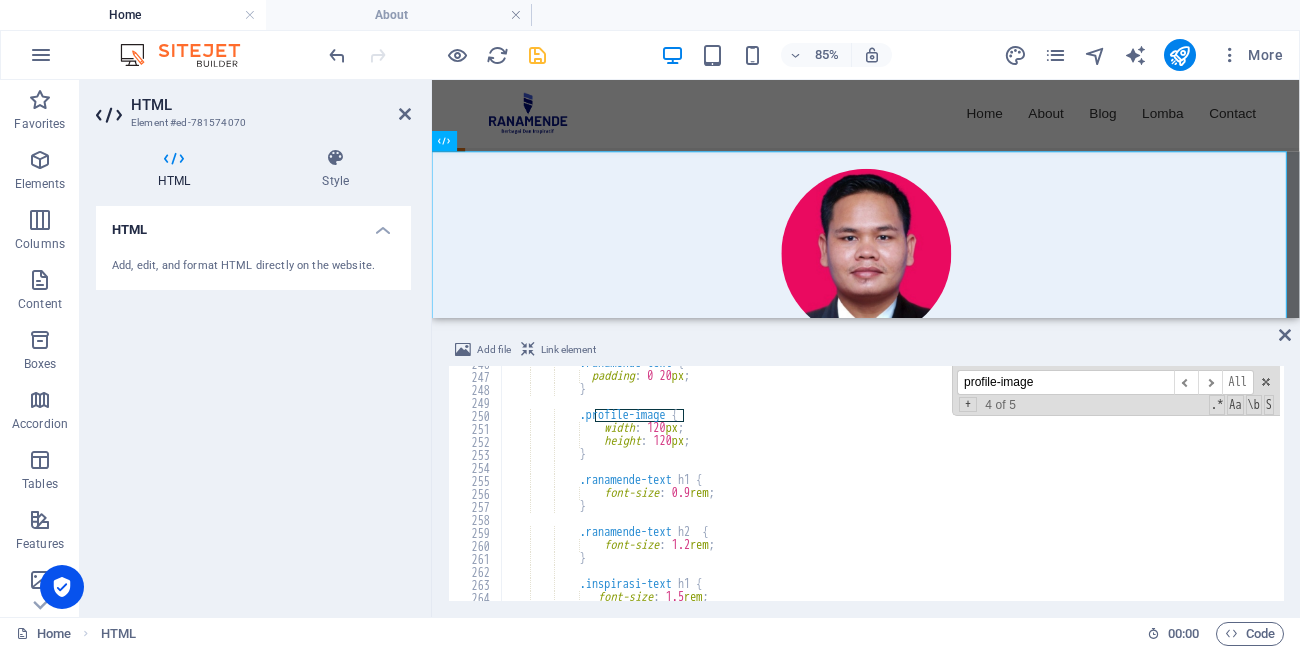 click on "profile-image" at bounding box center (1065, 382) 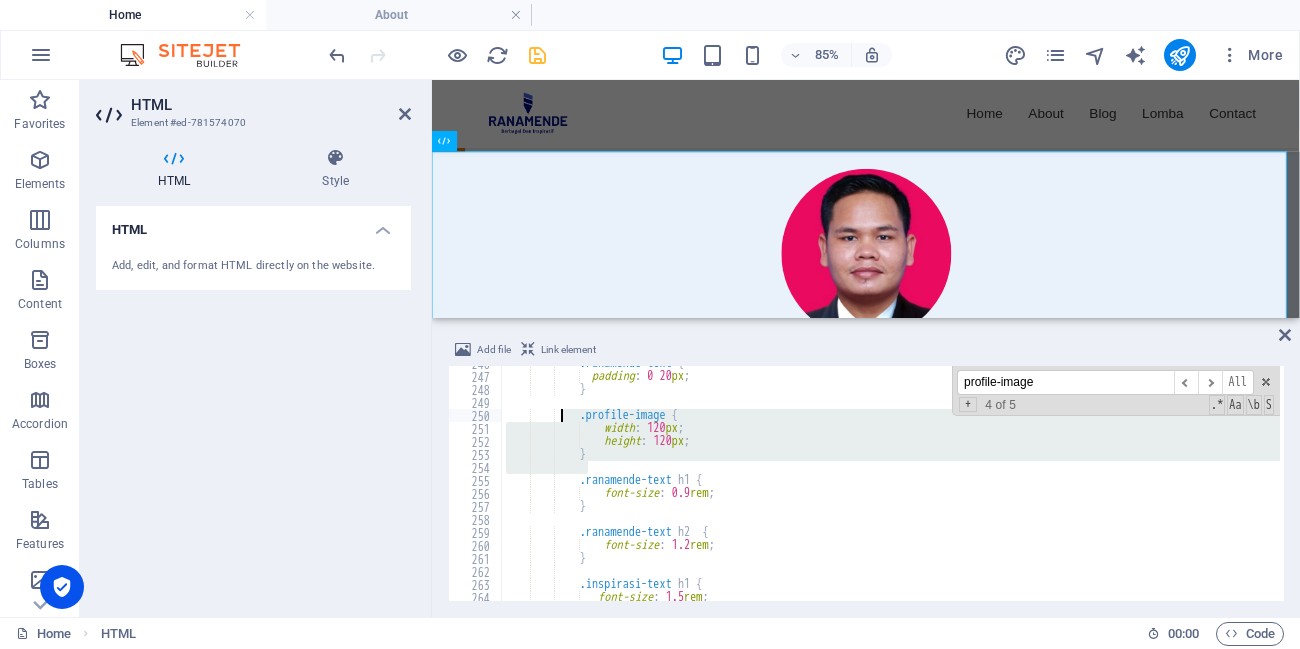 drag, startPoint x: 618, startPoint y: 462, endPoint x: 563, endPoint y: 411, distance: 75.00667 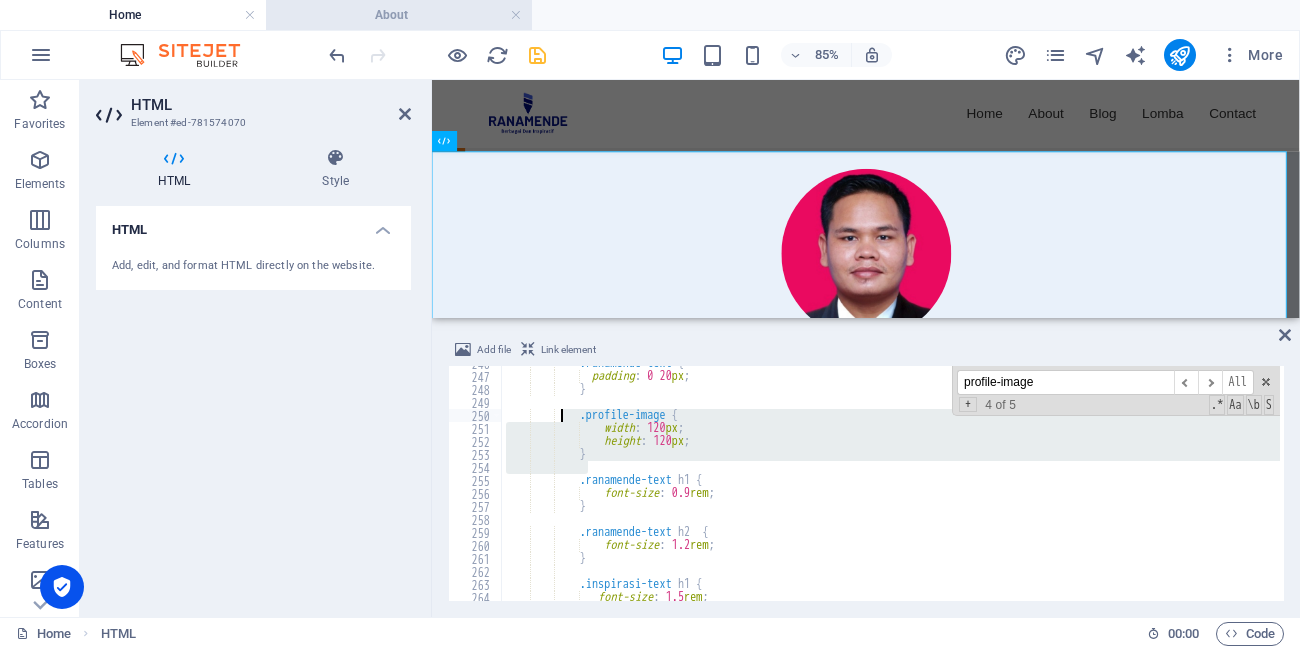 click on "About" at bounding box center (399, 15) 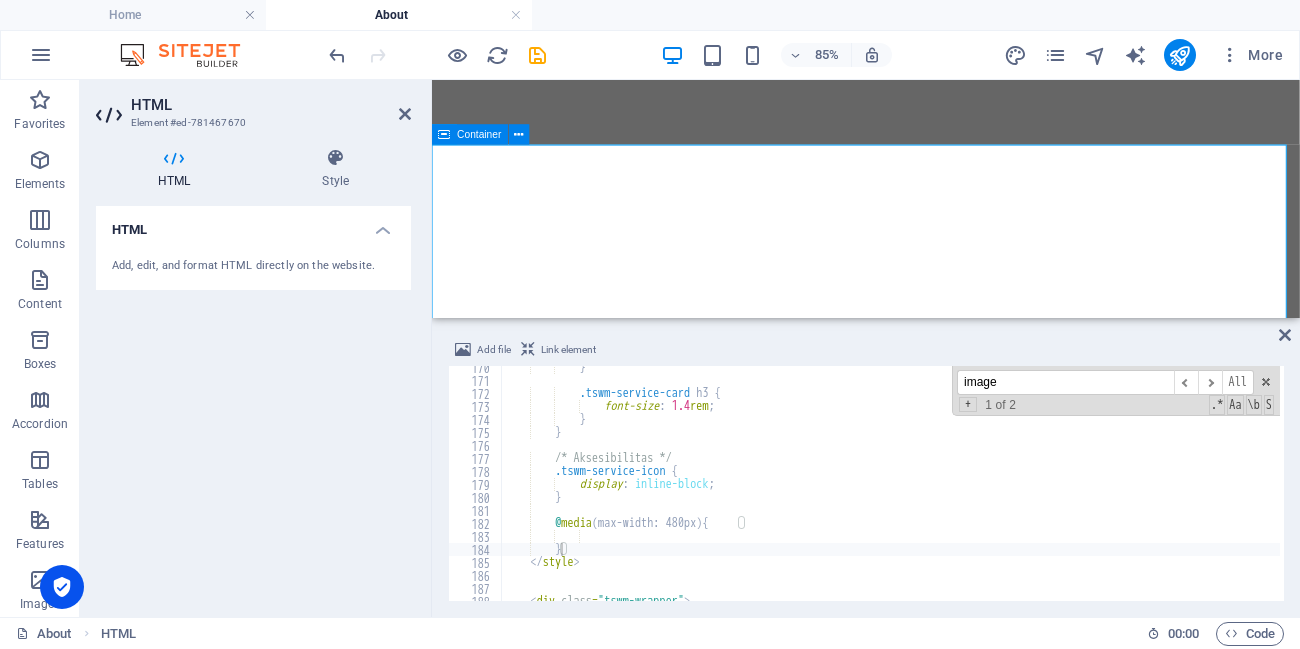 scroll, scrollTop: 0, scrollLeft: 0, axis: both 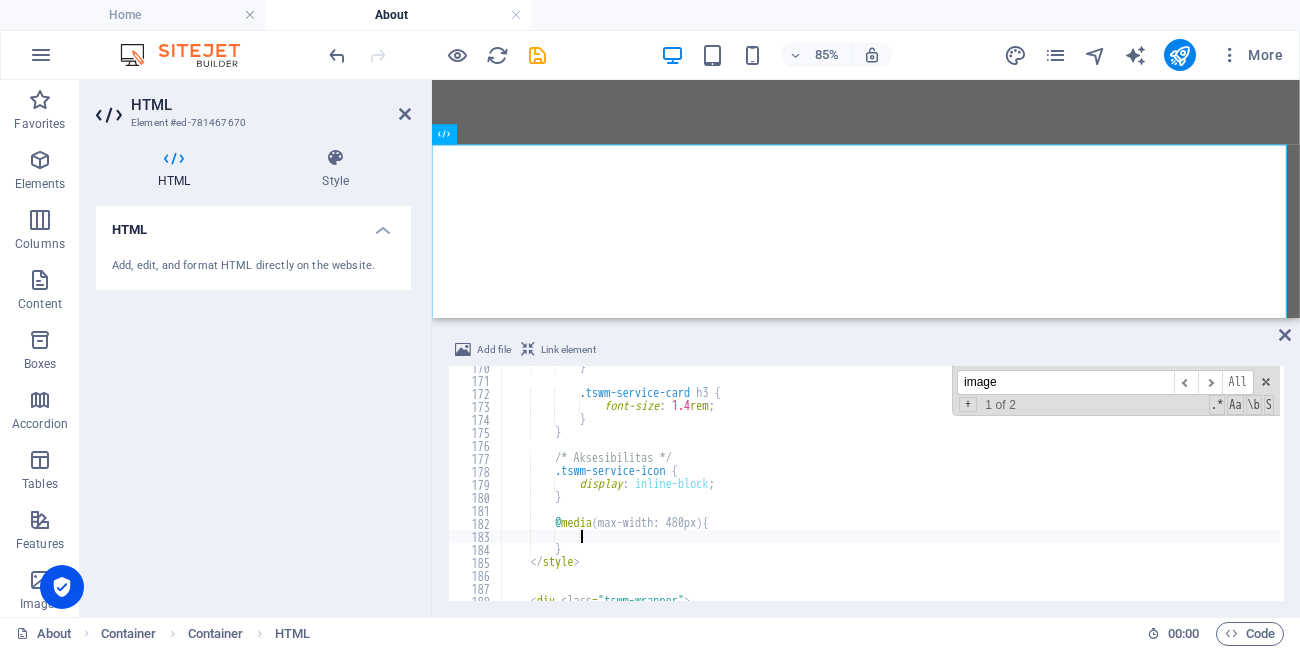 click on "}                .tswm-service-card   h3   {                     font-size :   1.4 rem ;                }           }           /* Aksesibilitas */           .tswm-service-icon   {                display :   inline-block ;           }                     @ media  (max-width: 480px)  {                              }      </ style >      < div   class = "tswm-wrapper" >" at bounding box center [2107, 489] 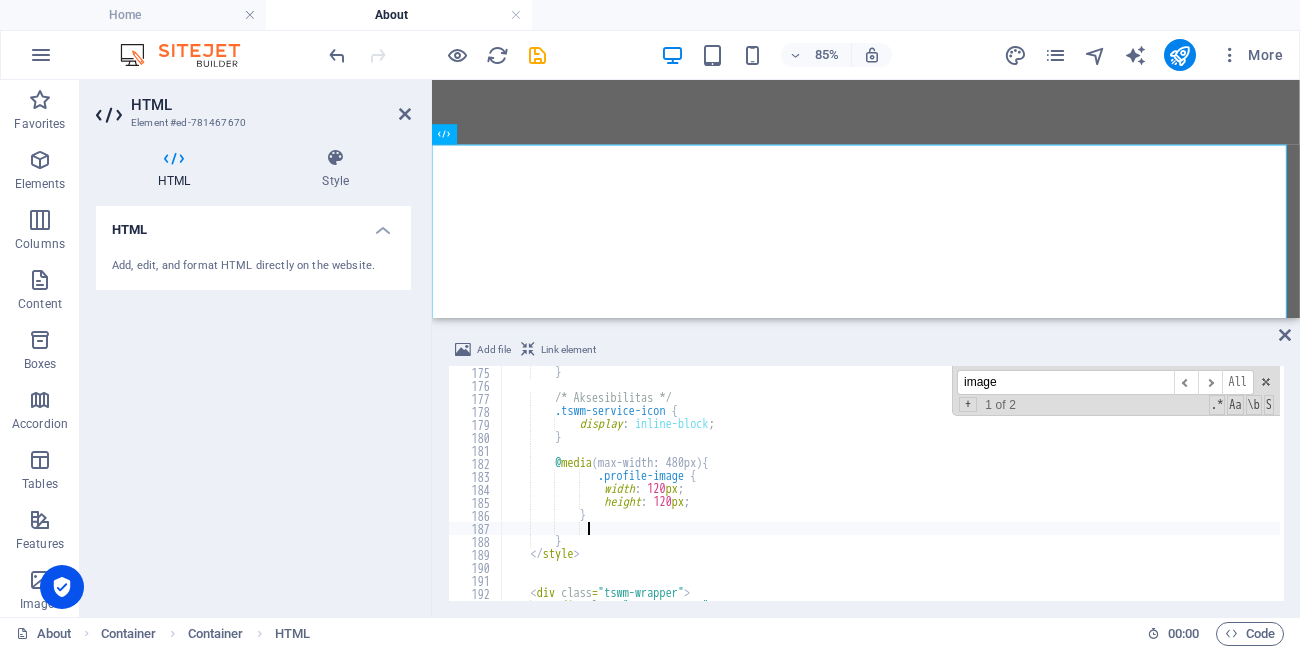 scroll, scrollTop: 2262, scrollLeft: 0, axis: vertical 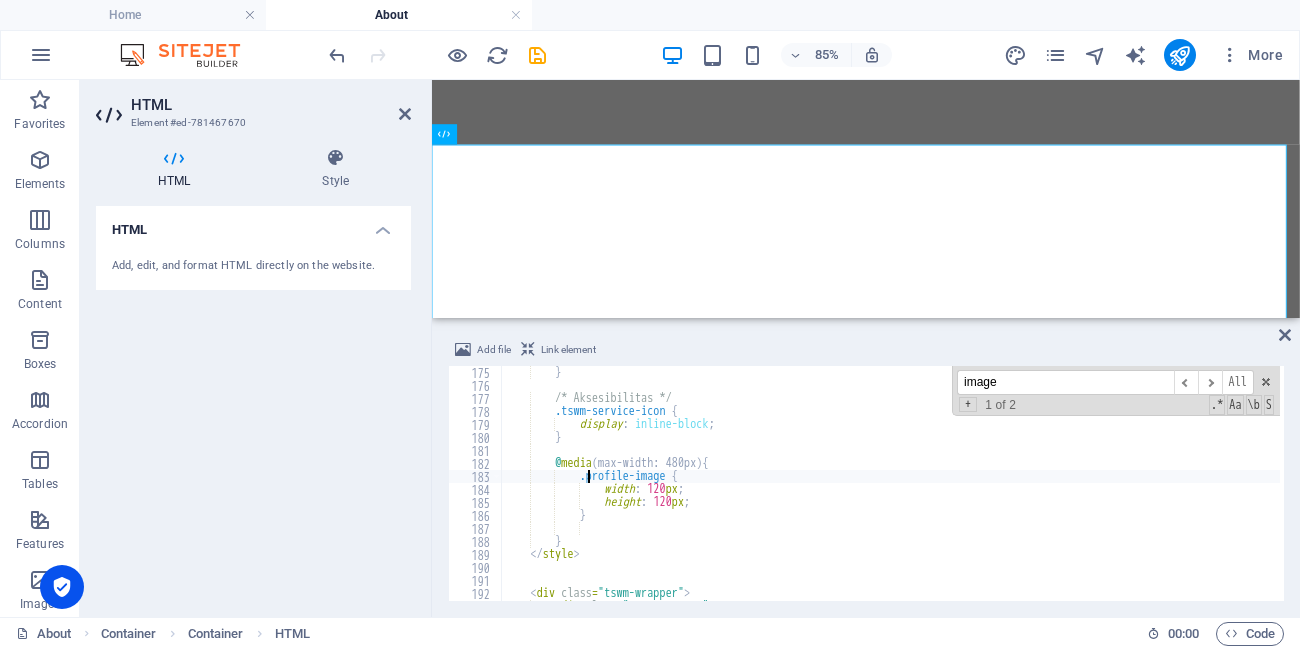 type on "width: 120px;" 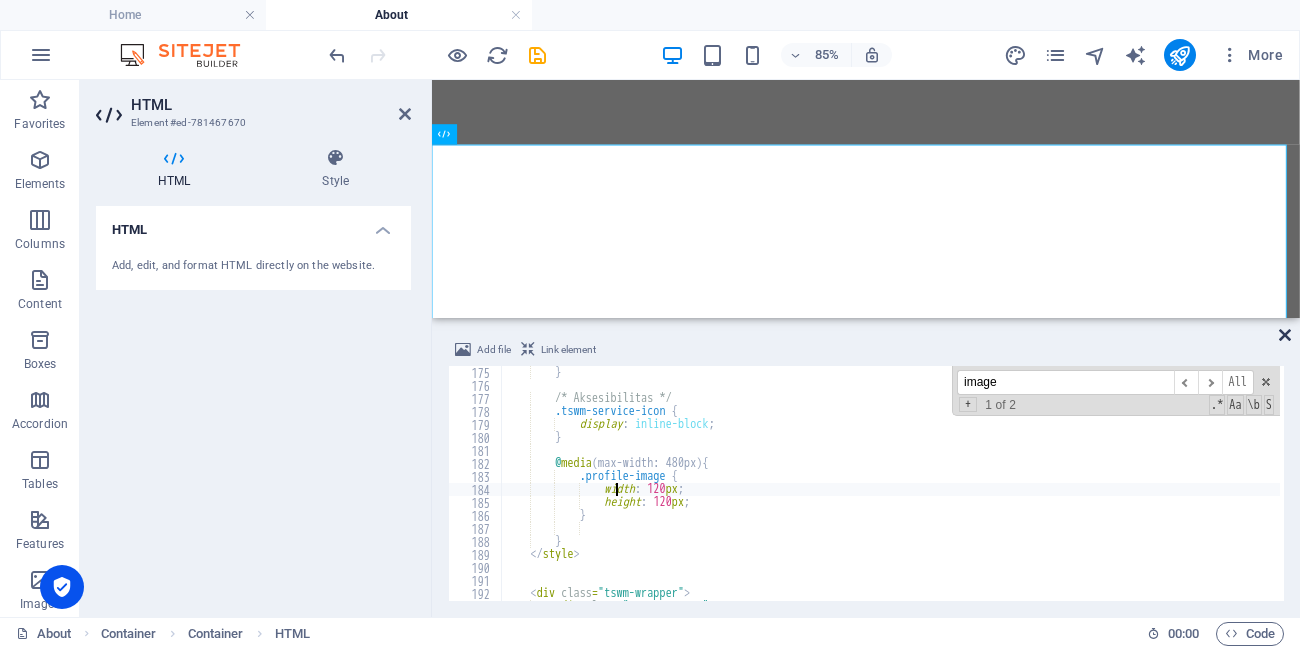click at bounding box center (1285, 335) 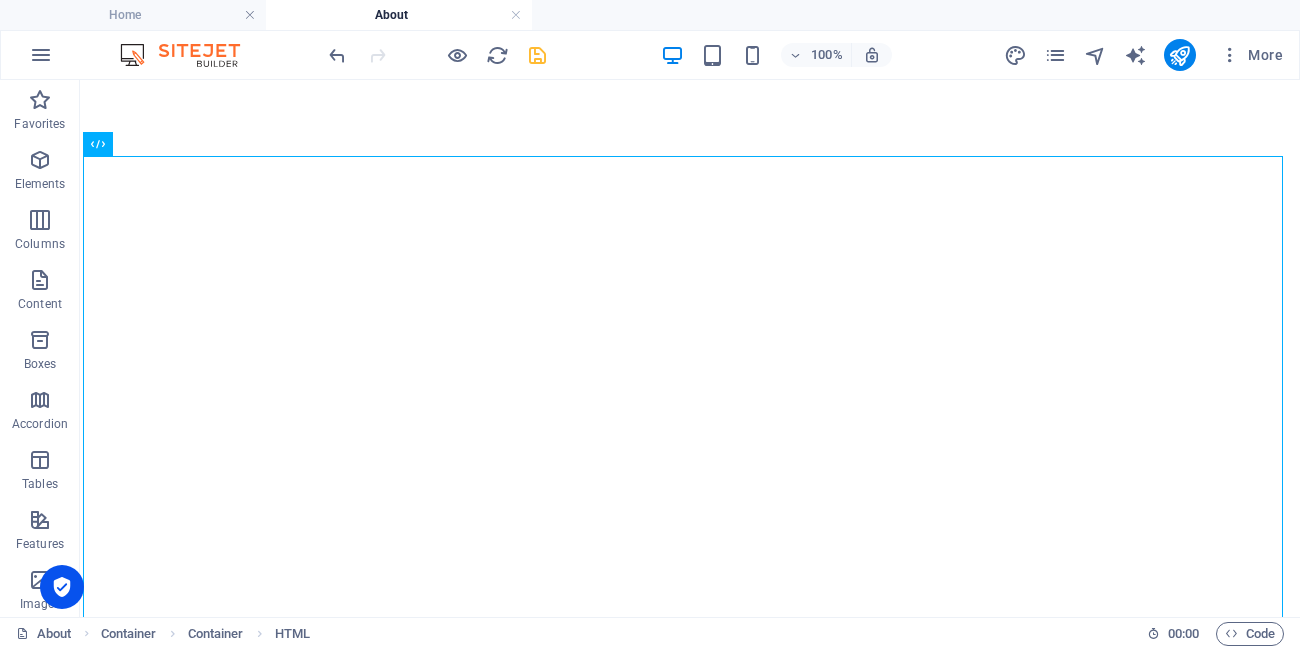 click at bounding box center (537, 55) 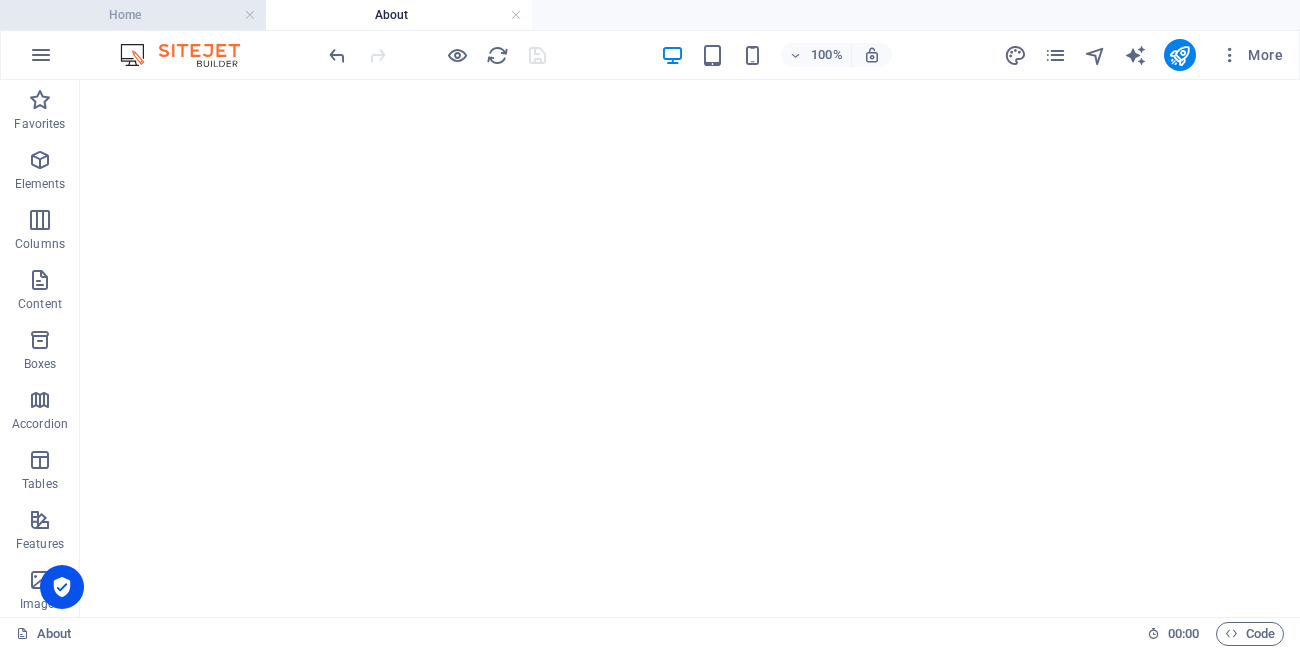 click on "Home" at bounding box center [133, 15] 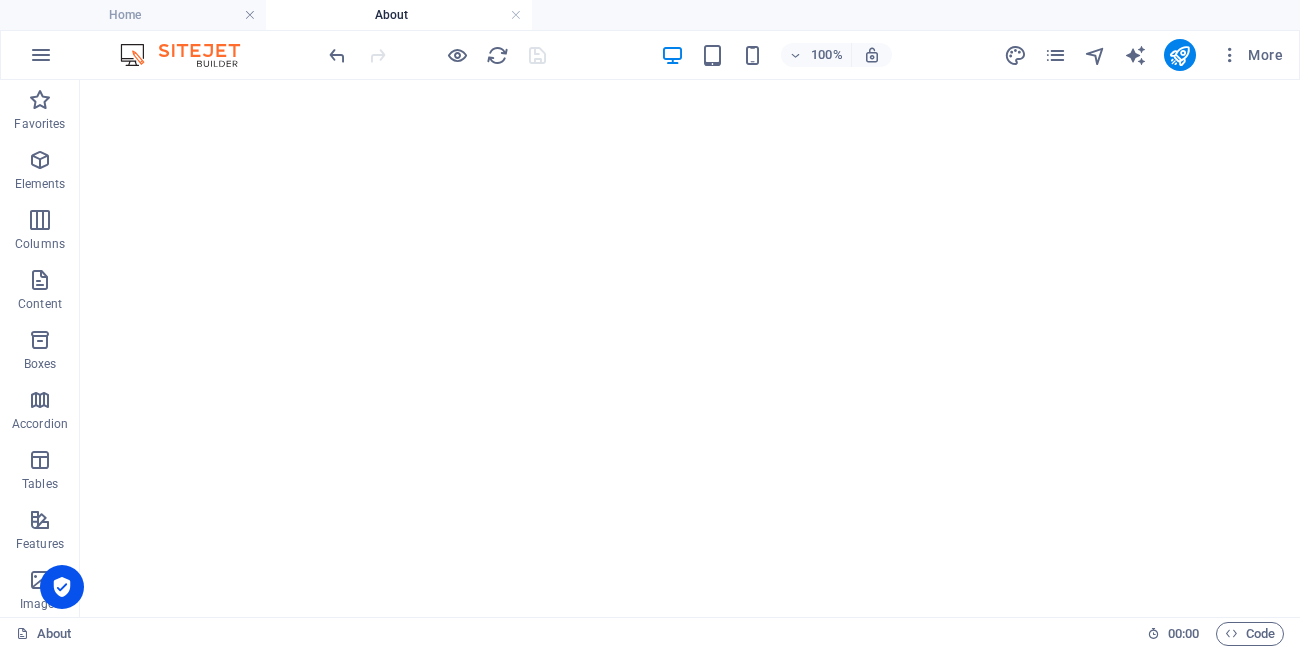 scroll, scrollTop: 637, scrollLeft: 0, axis: vertical 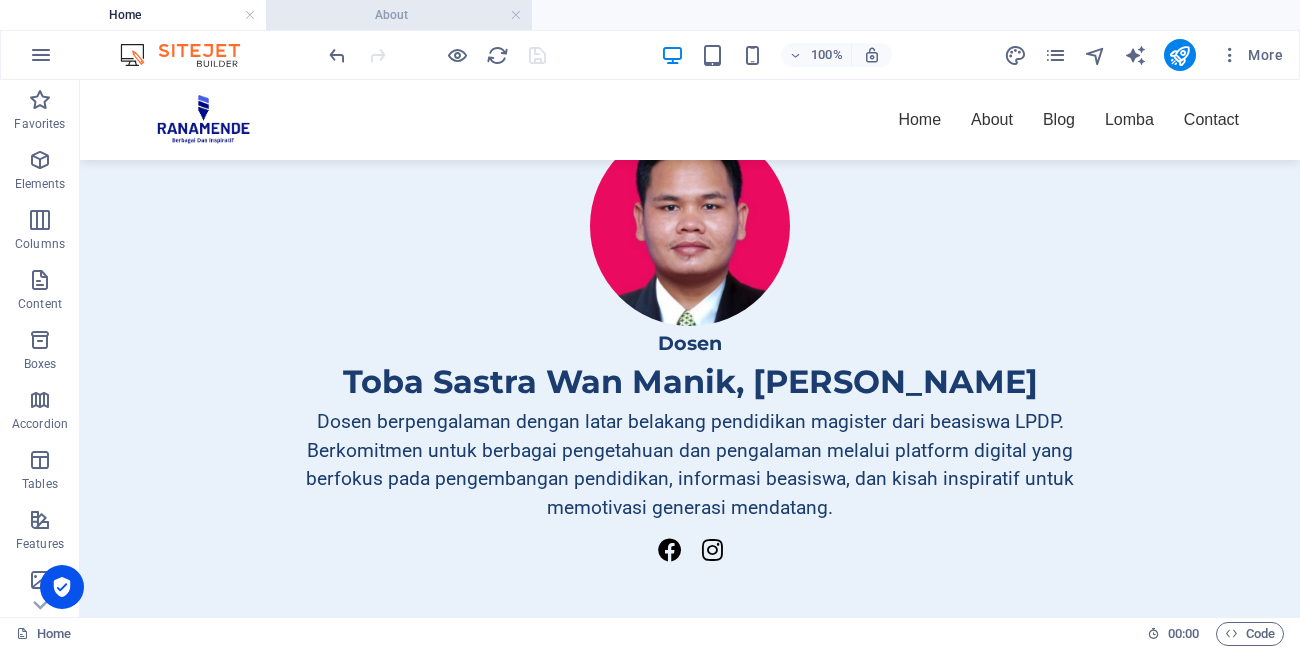 click on "About" at bounding box center [399, 15] 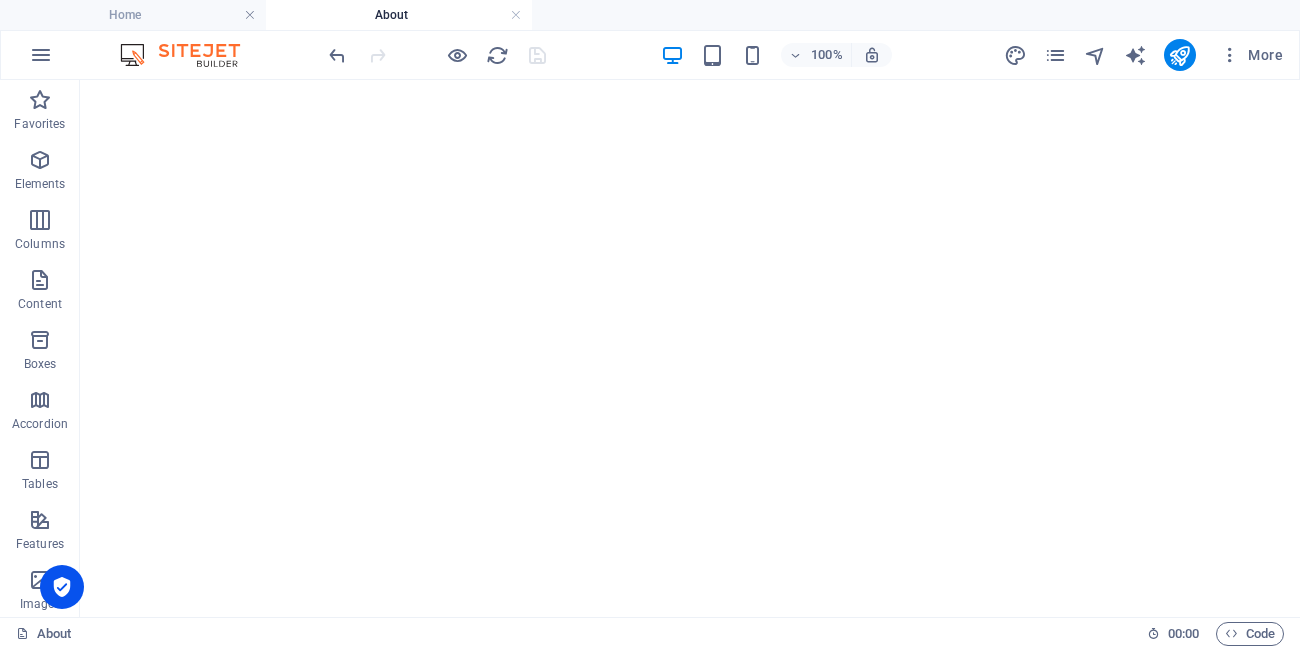 scroll, scrollTop: 0, scrollLeft: 0, axis: both 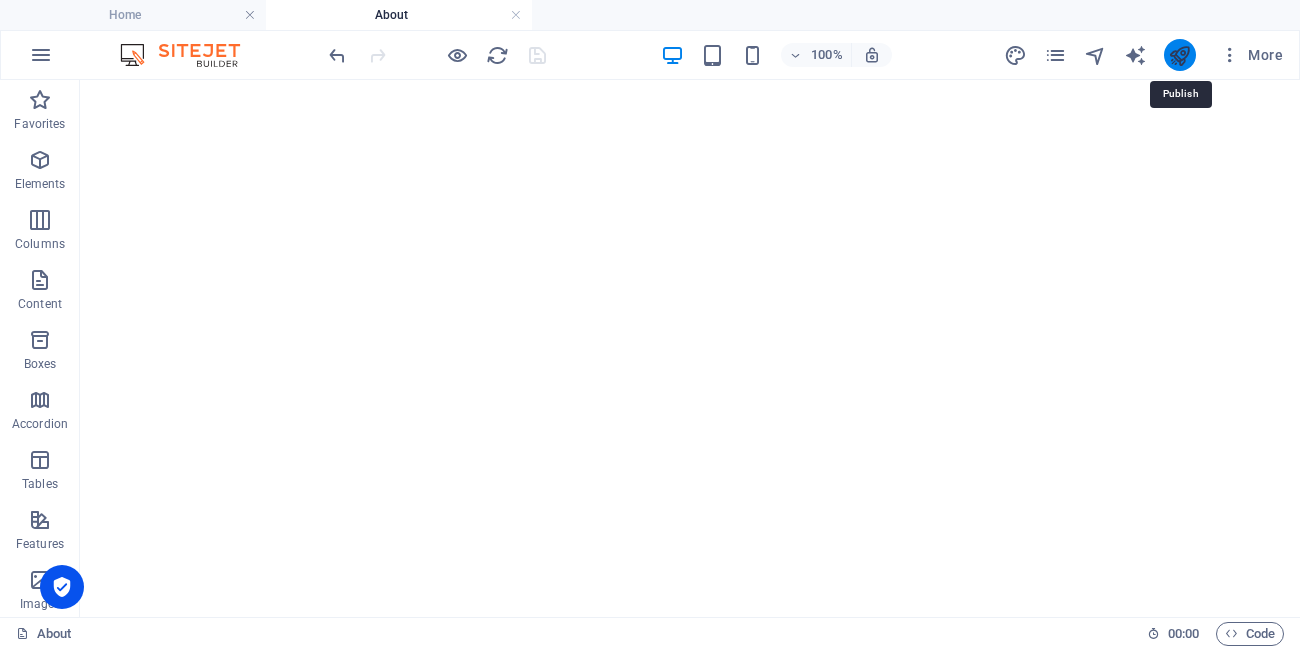 click at bounding box center (1179, 55) 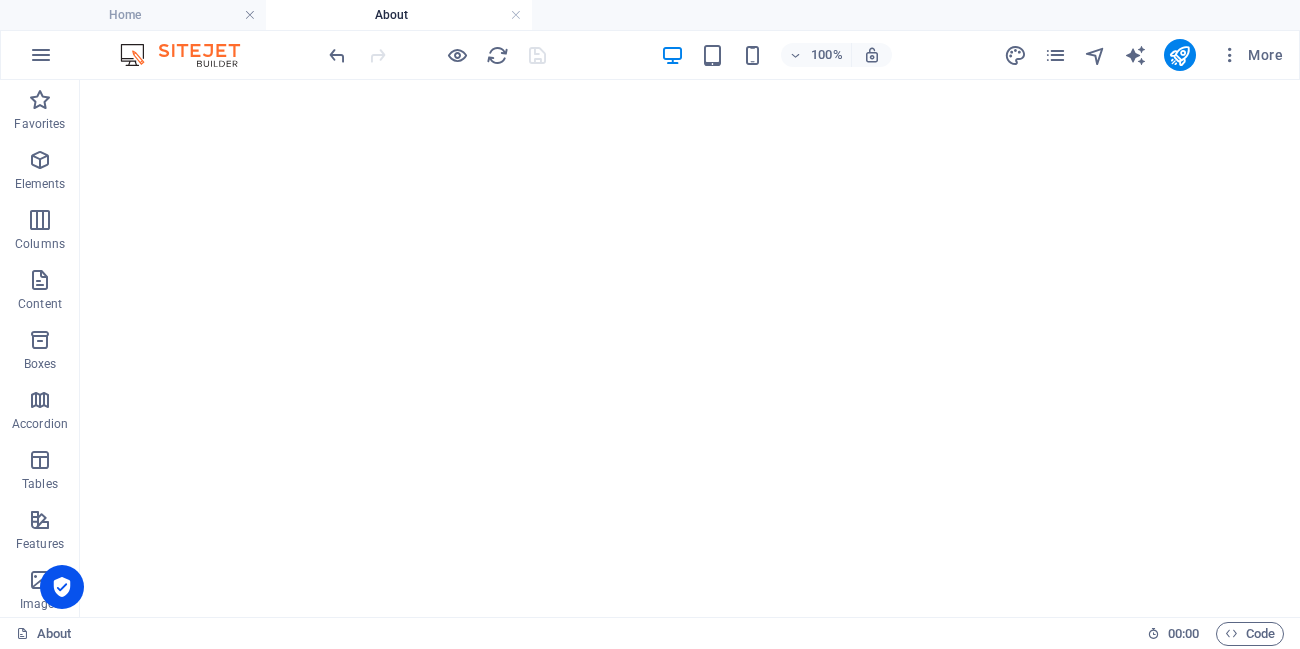 click on "100% More" at bounding box center (650, 55) 